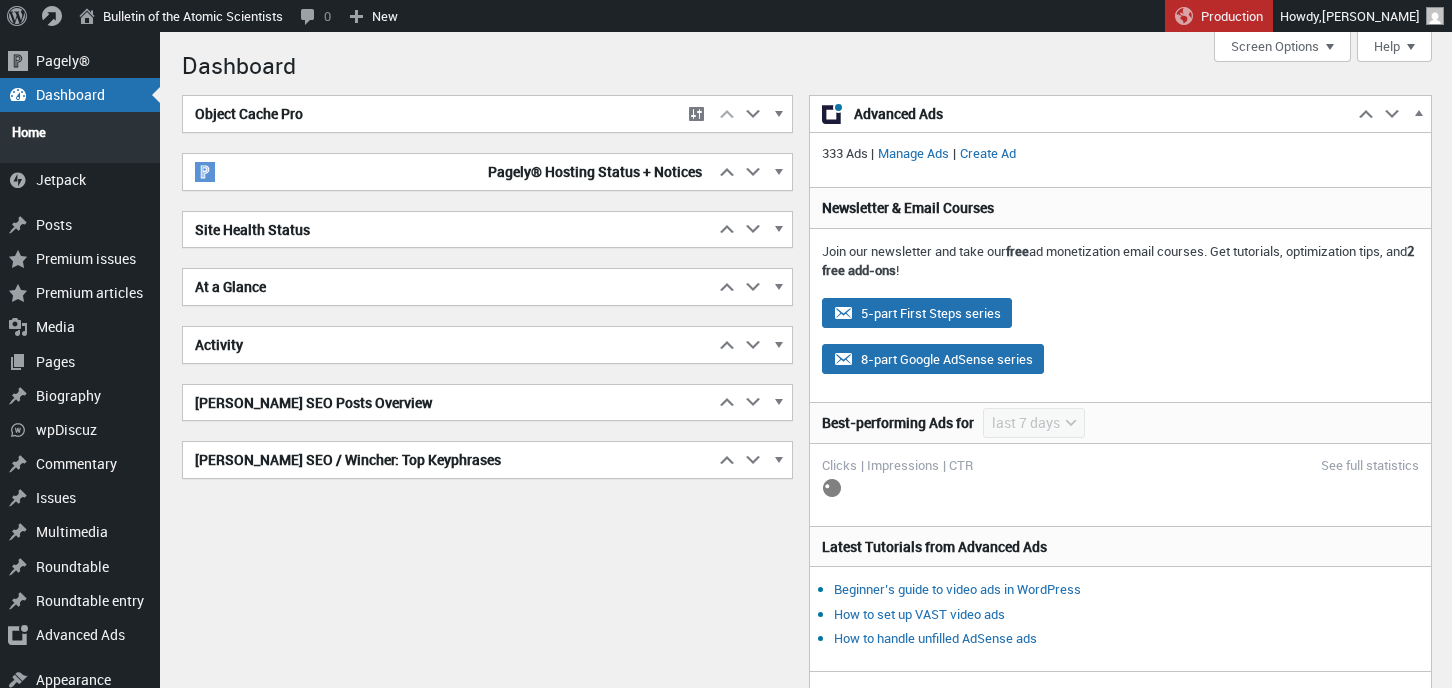 scroll, scrollTop: 0, scrollLeft: 0, axis: both 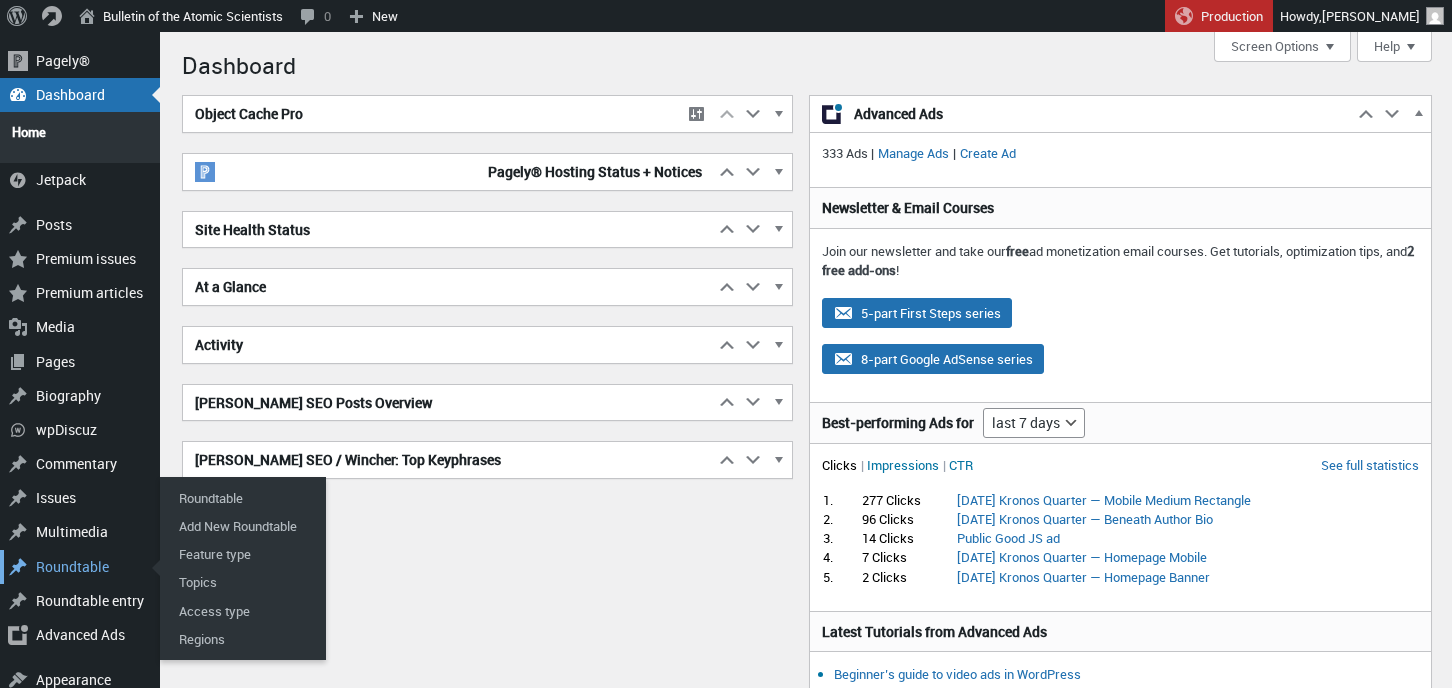click on "Roundtable" at bounding box center [80, 567] 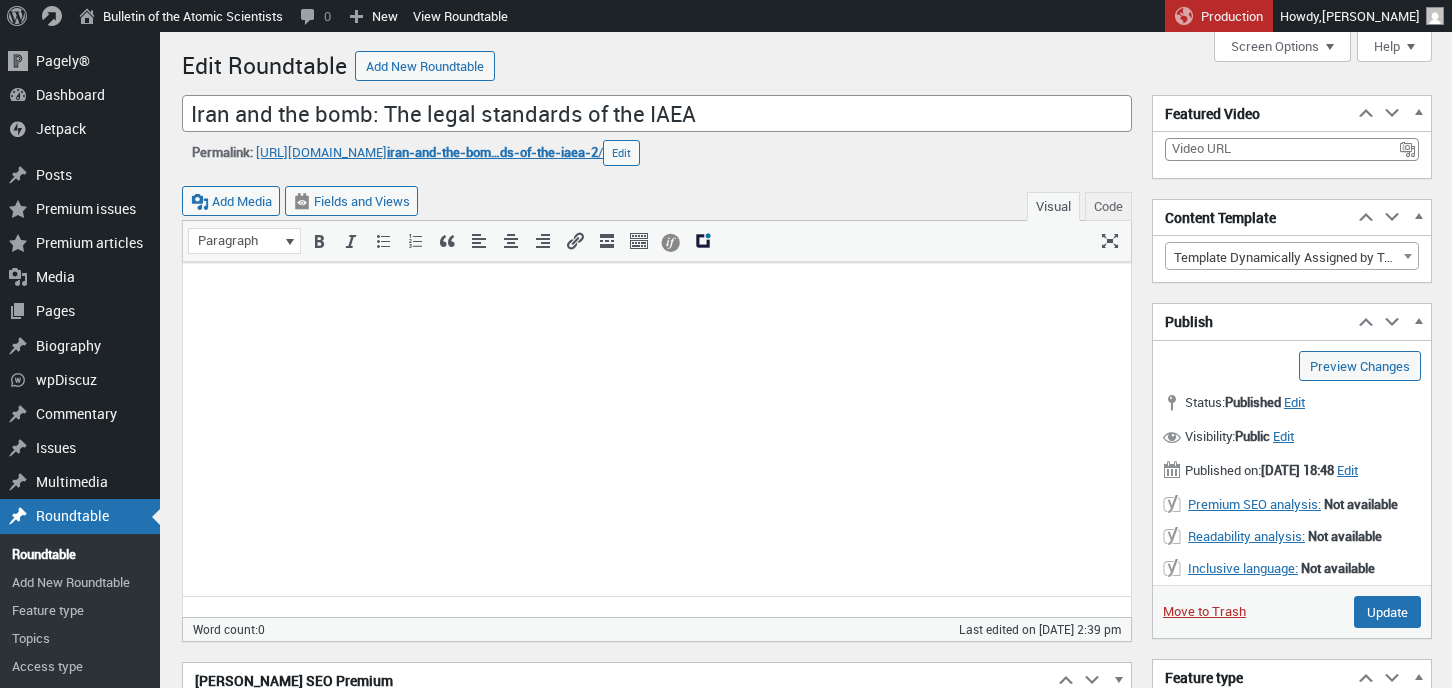 scroll, scrollTop: 0, scrollLeft: 0, axis: both 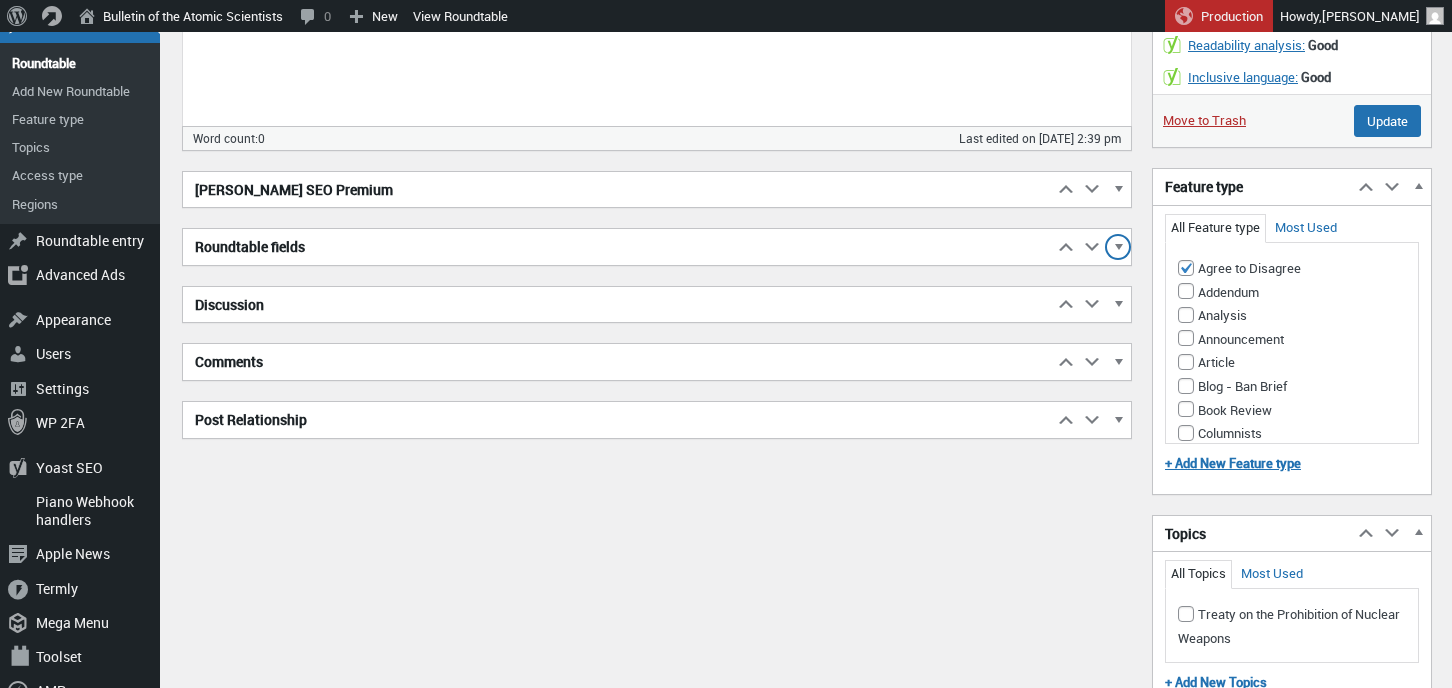 click at bounding box center (1118, 250) 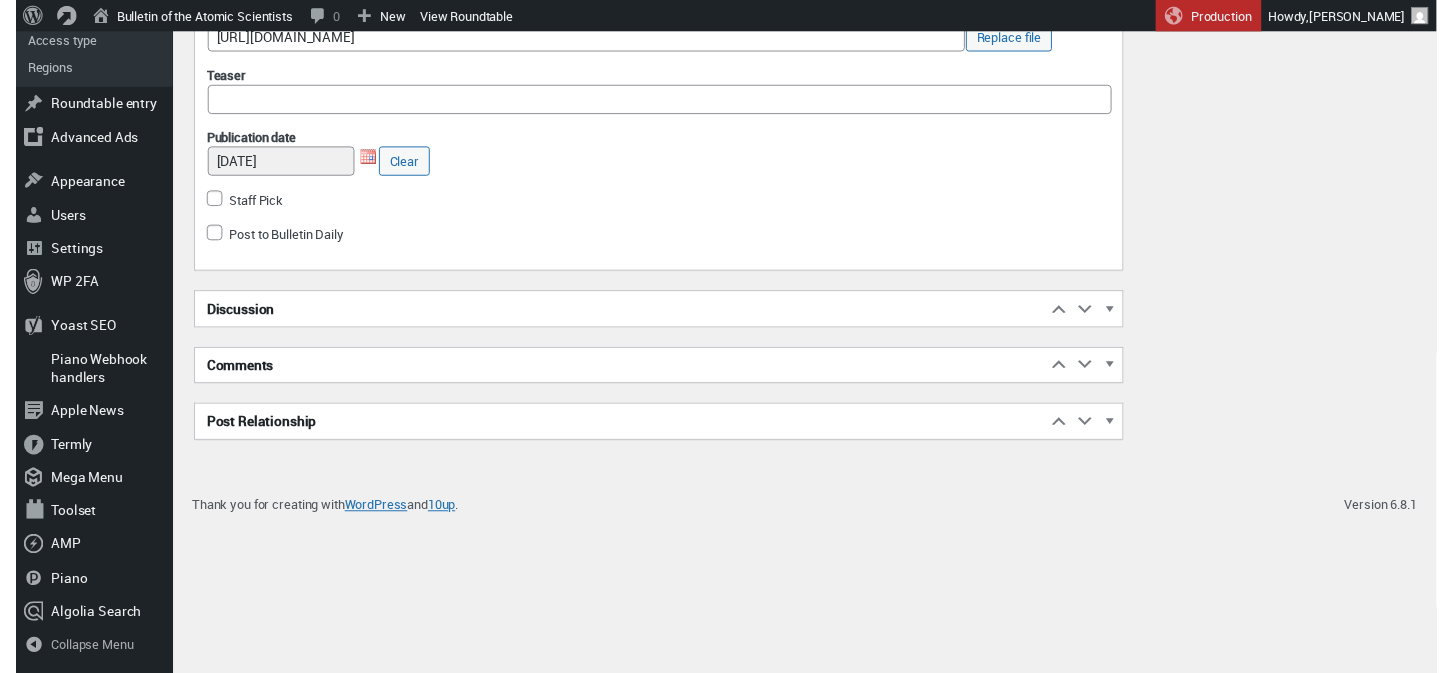 scroll, scrollTop: 6392, scrollLeft: 0, axis: vertical 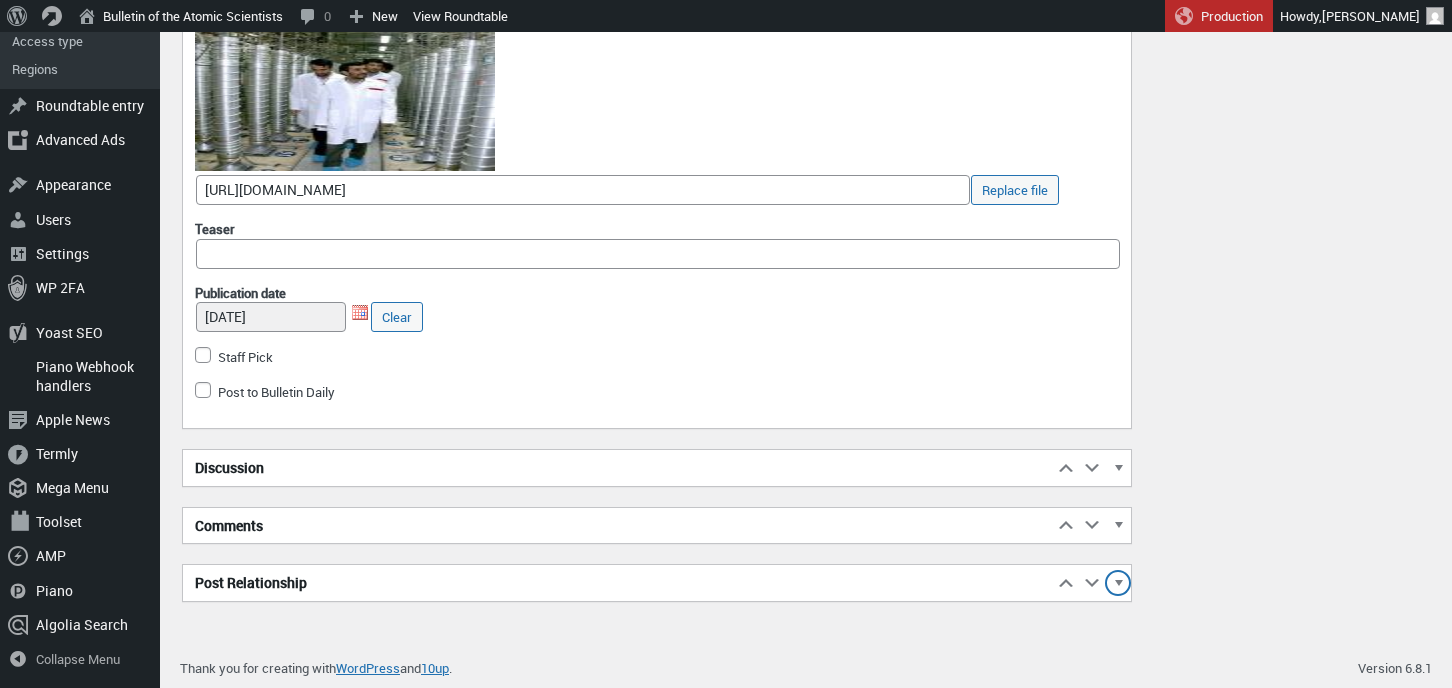click at bounding box center (1118, 586) 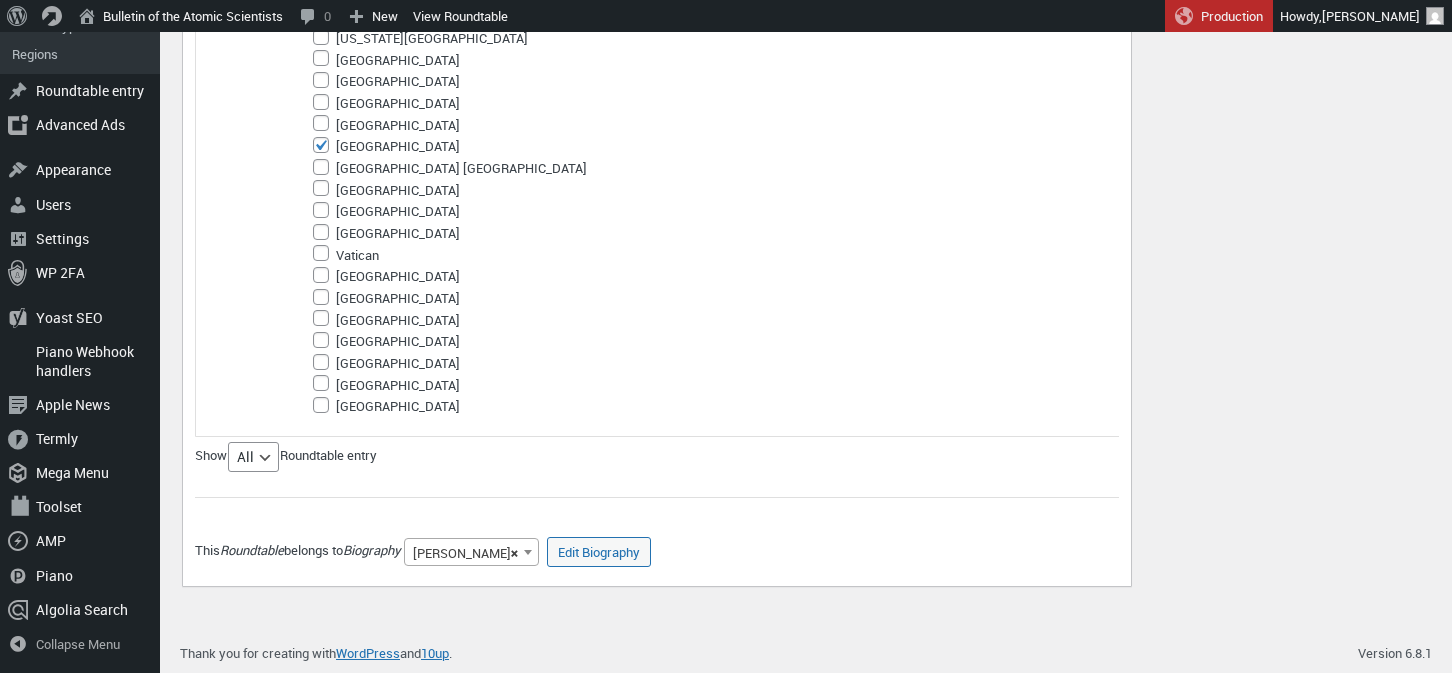 scroll, scrollTop: 55426, scrollLeft: 0, axis: vertical 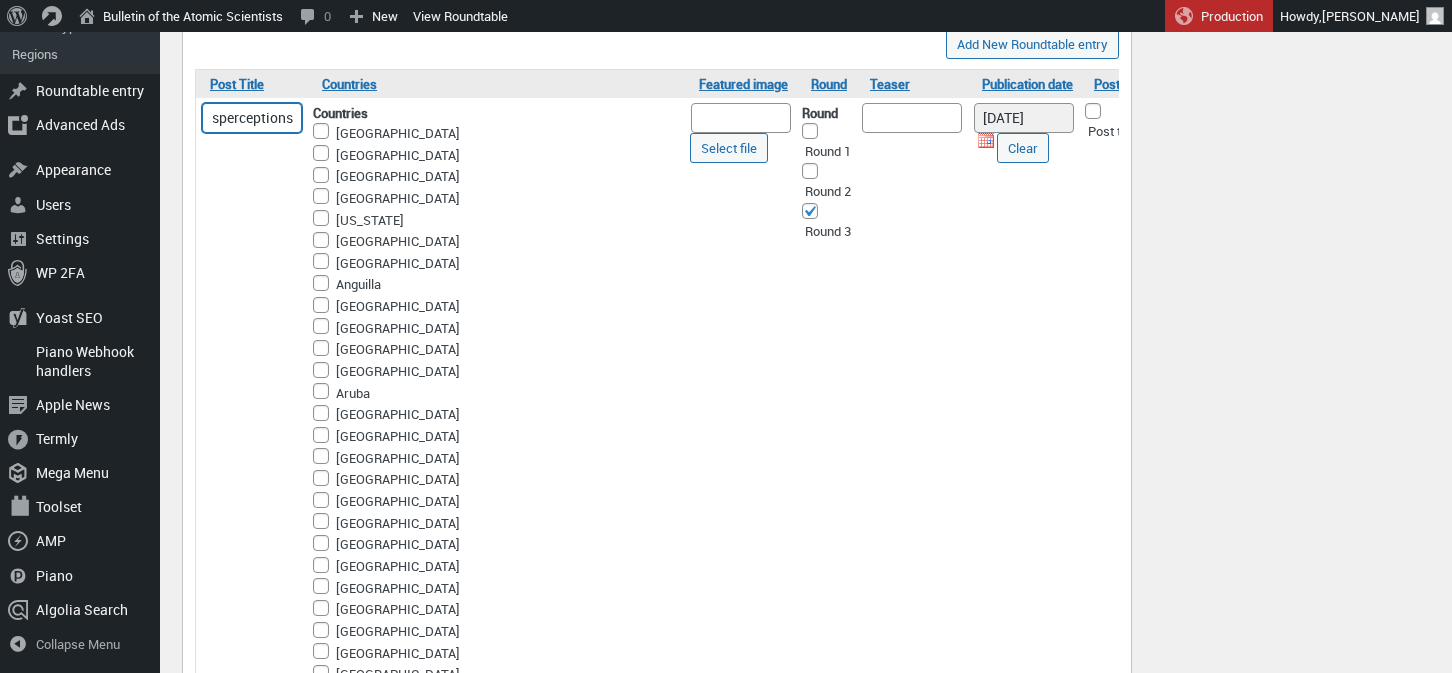 drag, startPoint x: 211, startPoint y: 271, endPoint x: 318, endPoint y: 270, distance: 107.00467 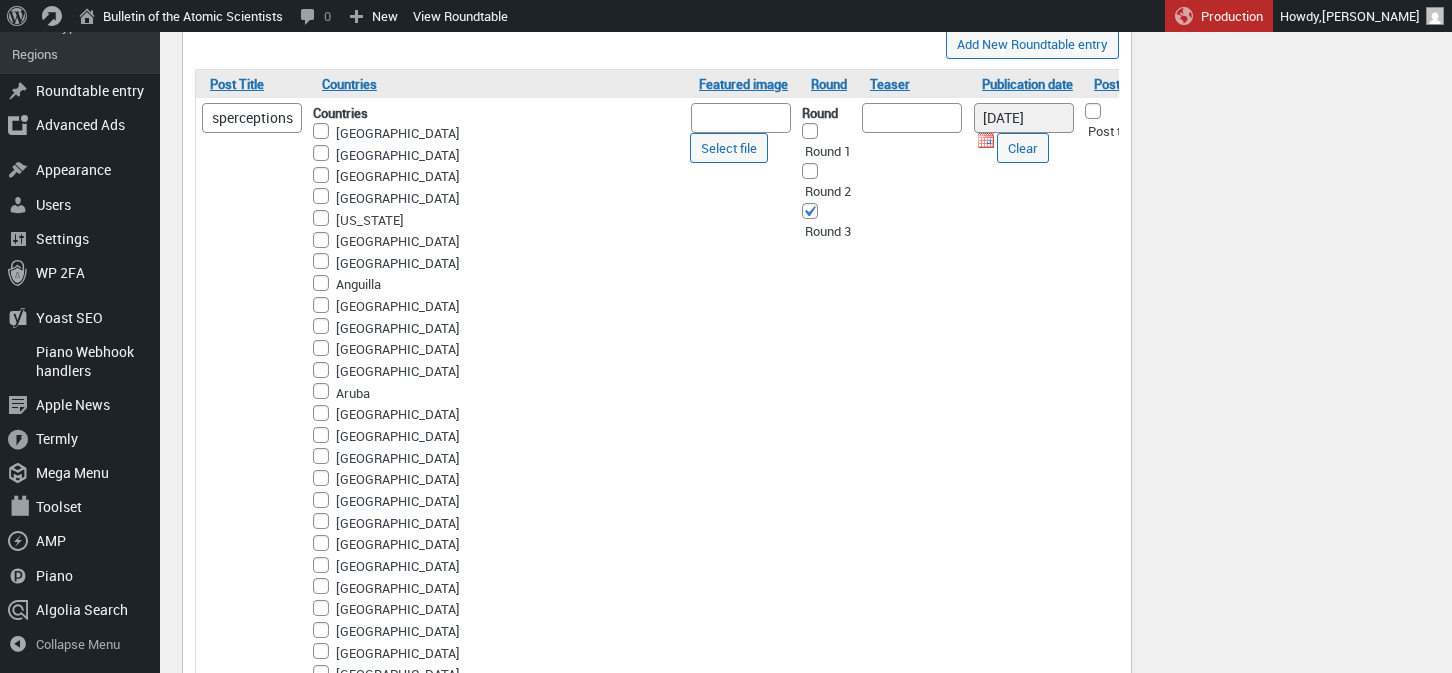click on "The dubious joy of misperceptions" at bounding box center [252, 2803] 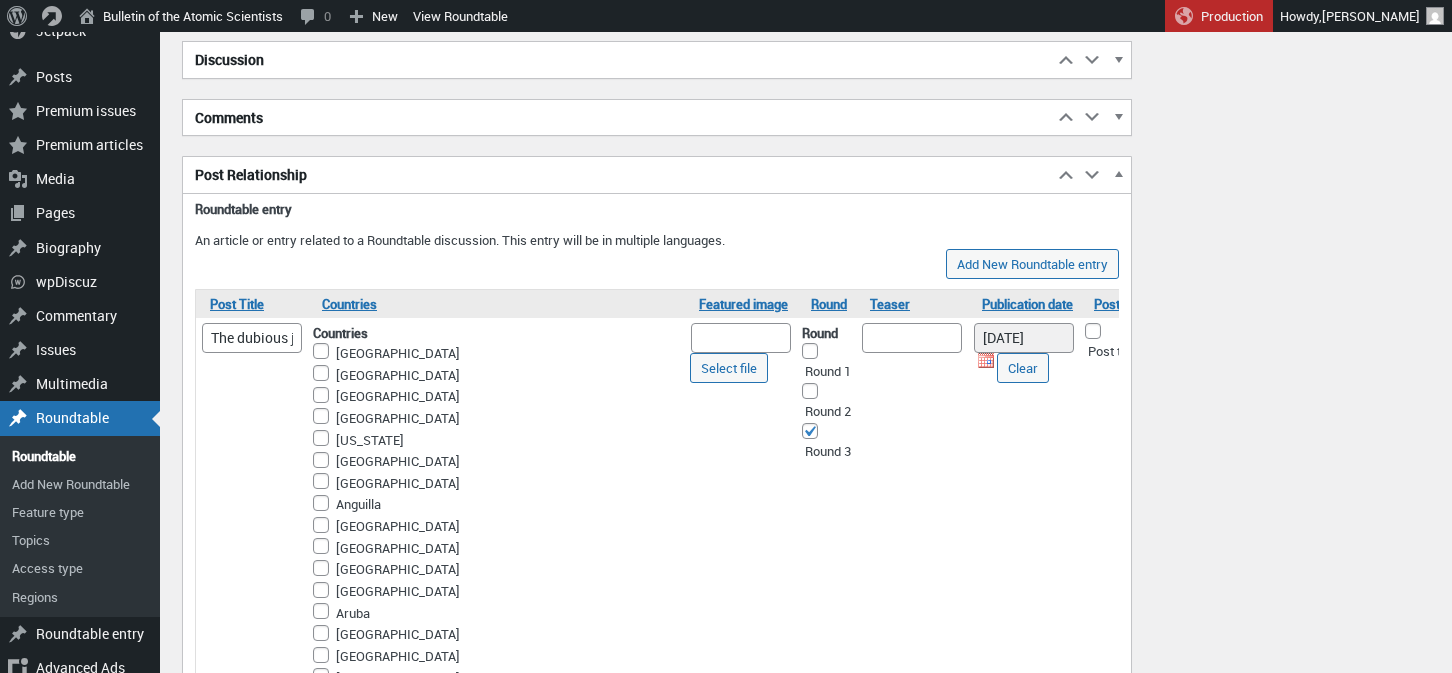 scroll, scrollTop: 6679, scrollLeft: 0, axis: vertical 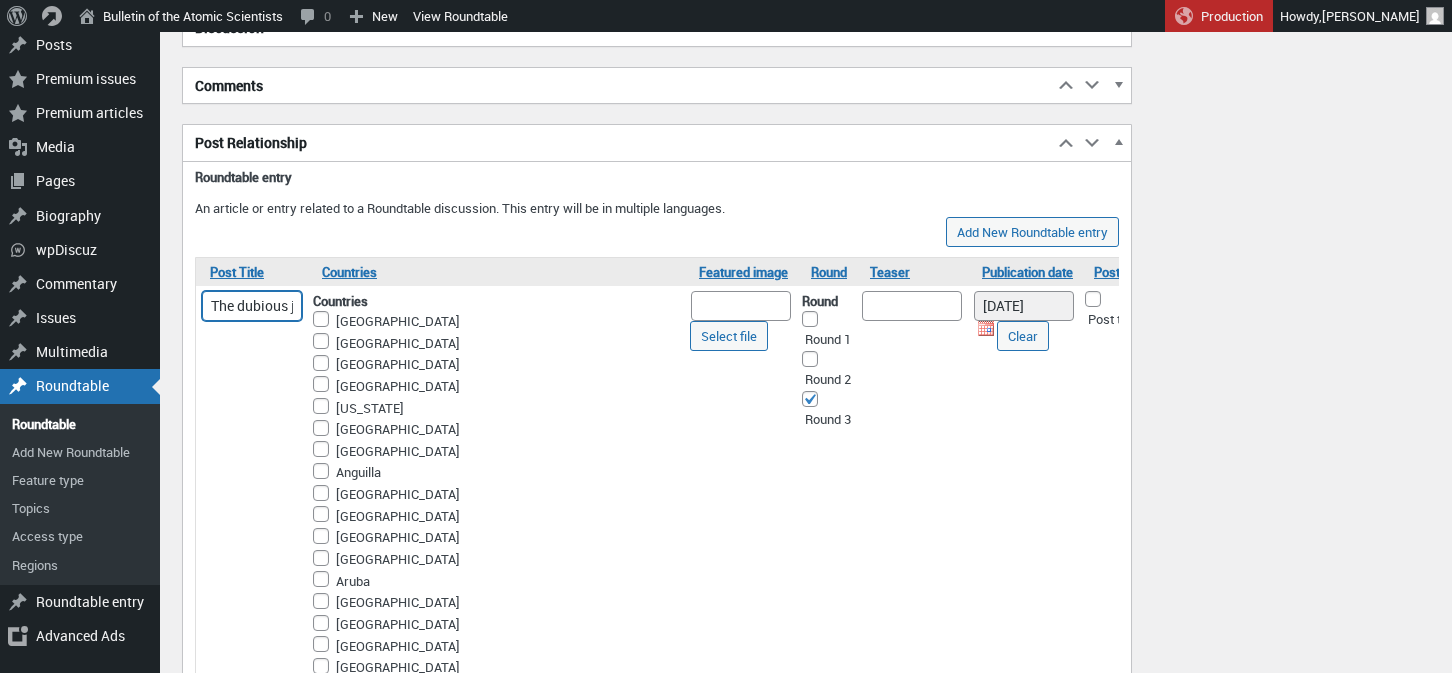 click on "The dubious joy of misperceptions" at bounding box center (252, 306) 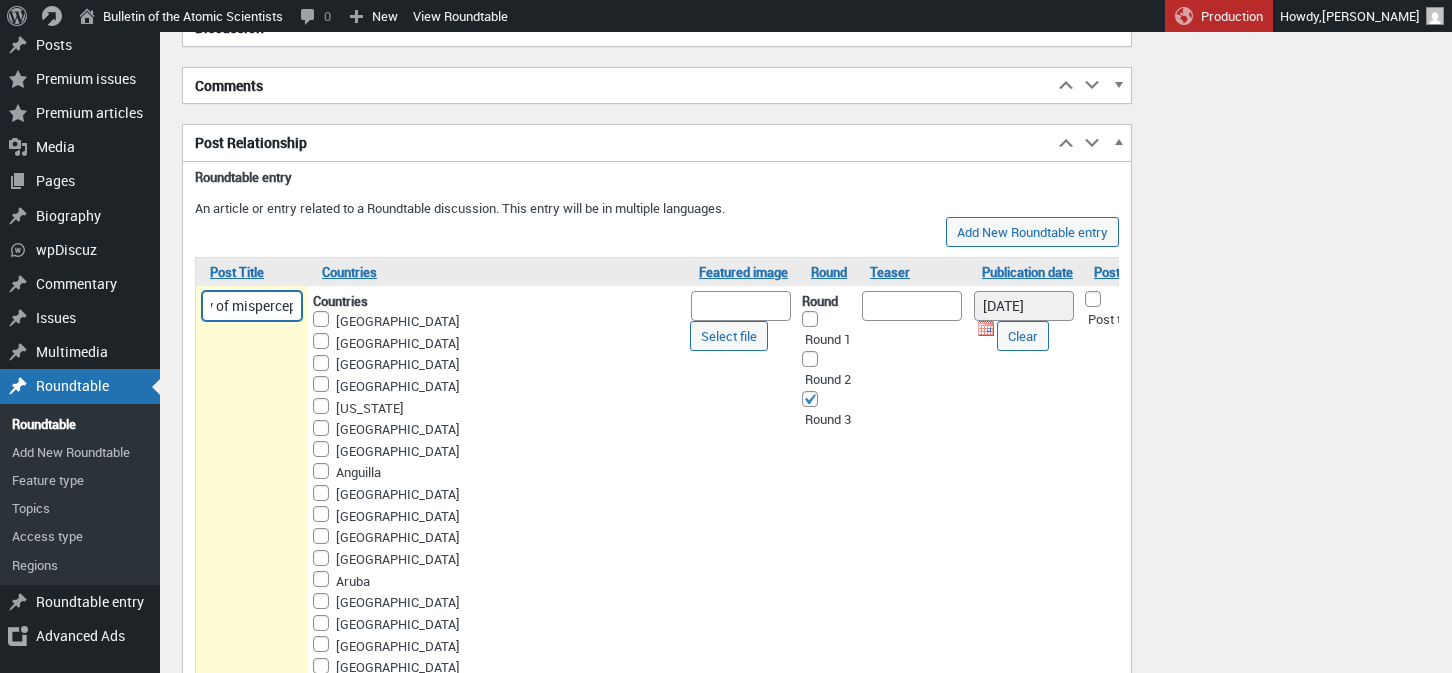 scroll, scrollTop: 0, scrollLeft: 140, axis: horizontal 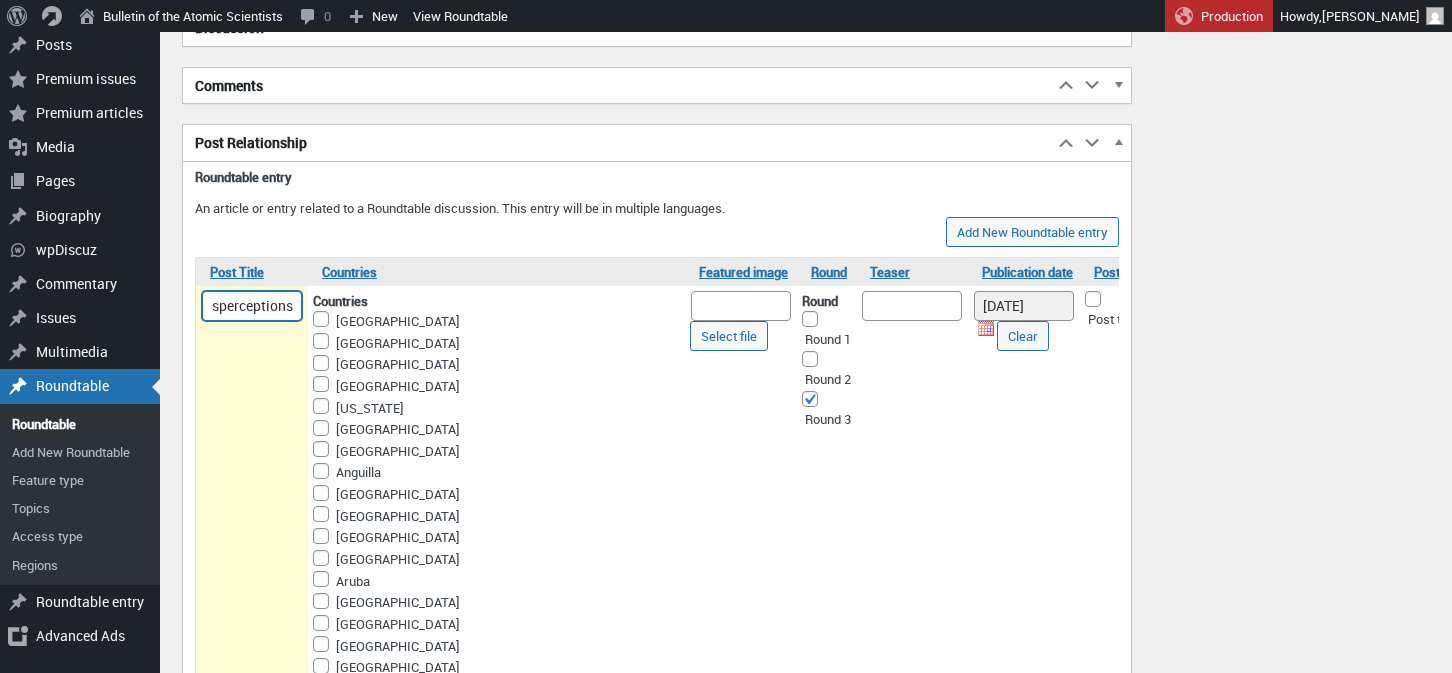 drag, startPoint x: 211, startPoint y: 457, endPoint x: 320, endPoint y: 464, distance: 109.22454 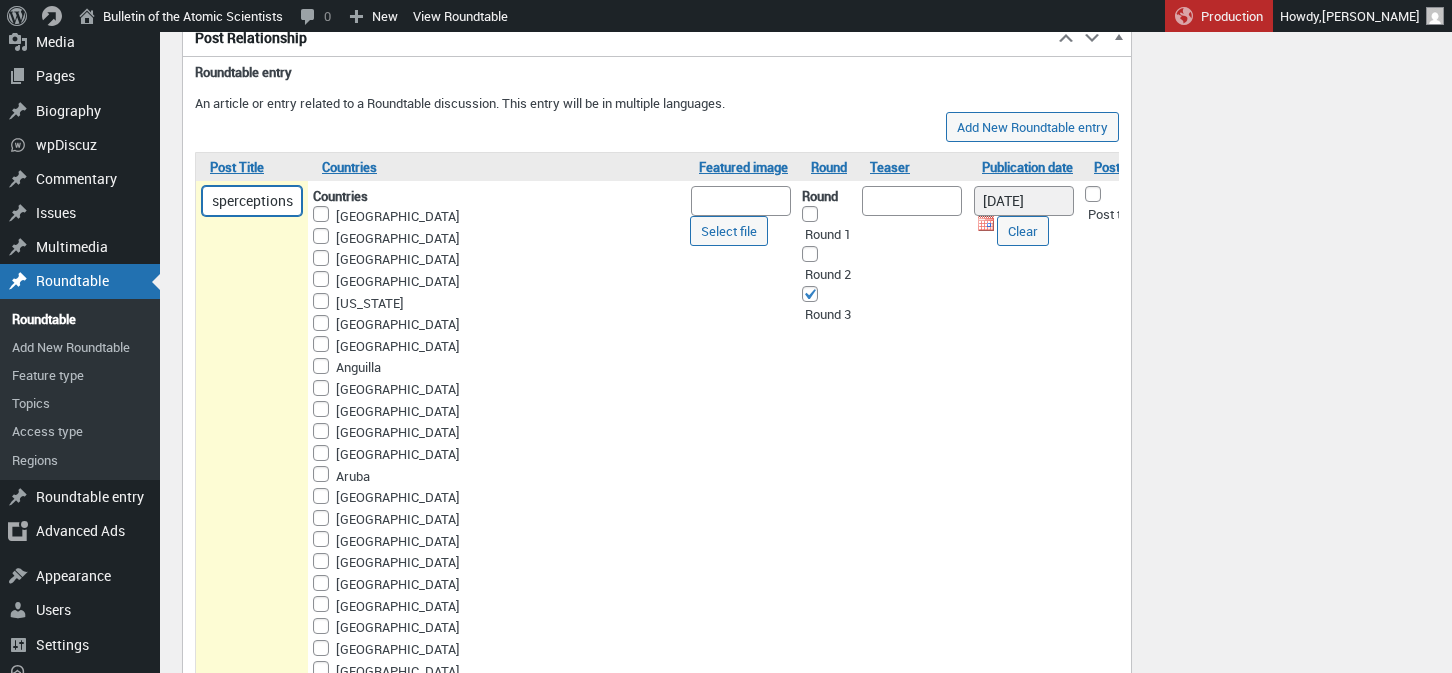 scroll, scrollTop: 6786, scrollLeft: 0, axis: vertical 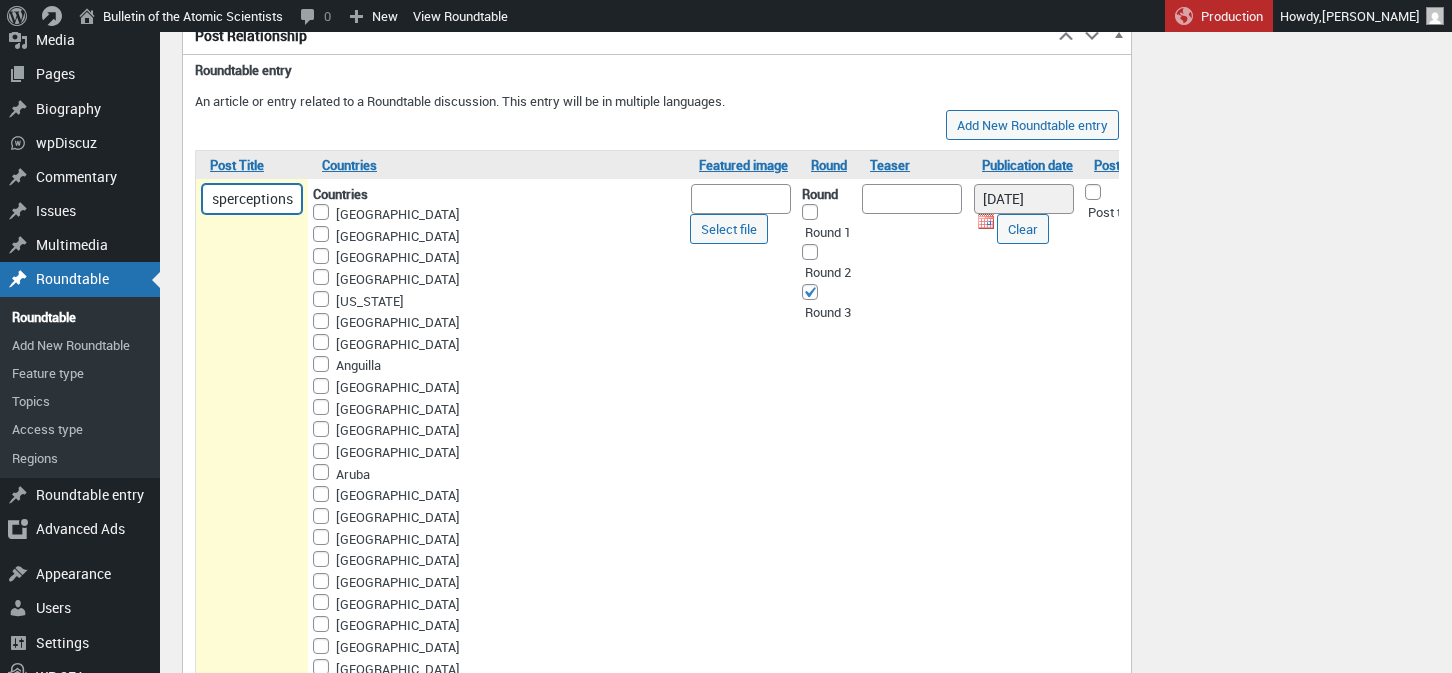 click on "The dubious joy of misperceptions" at bounding box center [252, 199] 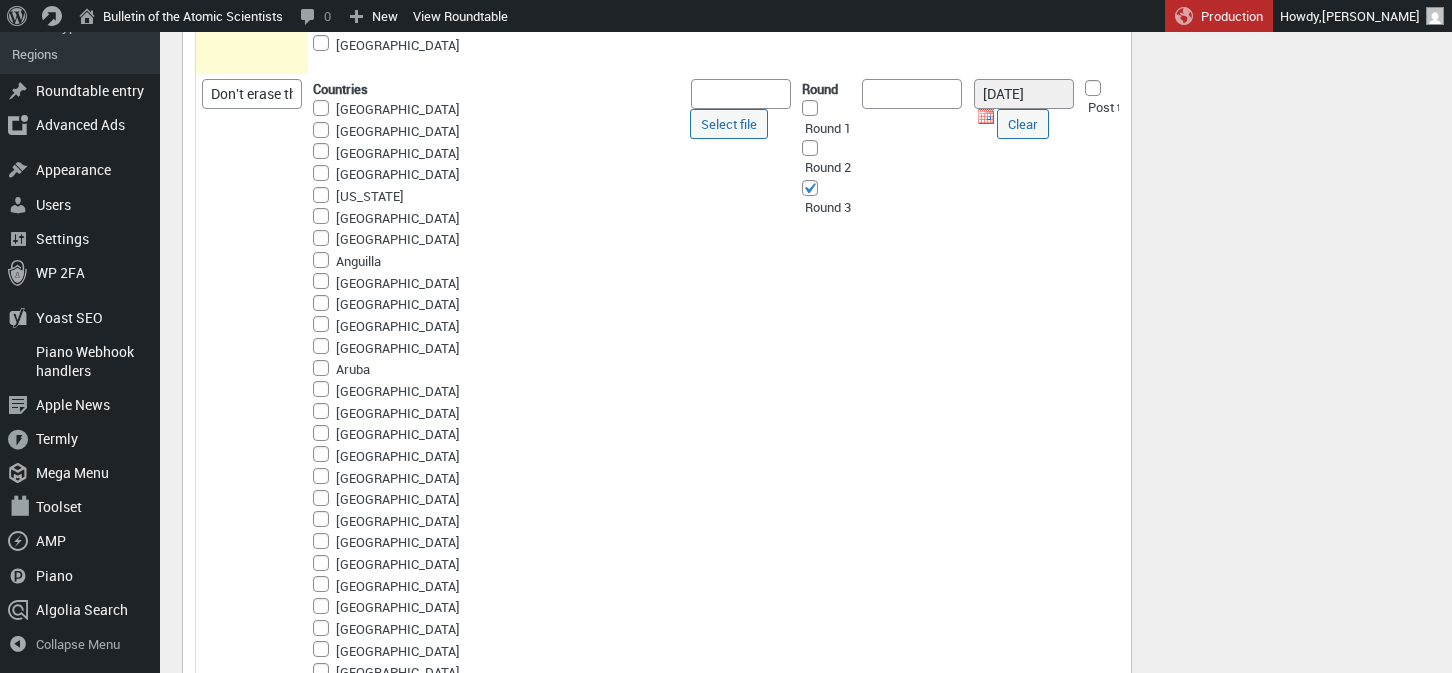 scroll, scrollTop: 12305, scrollLeft: 0, axis: vertical 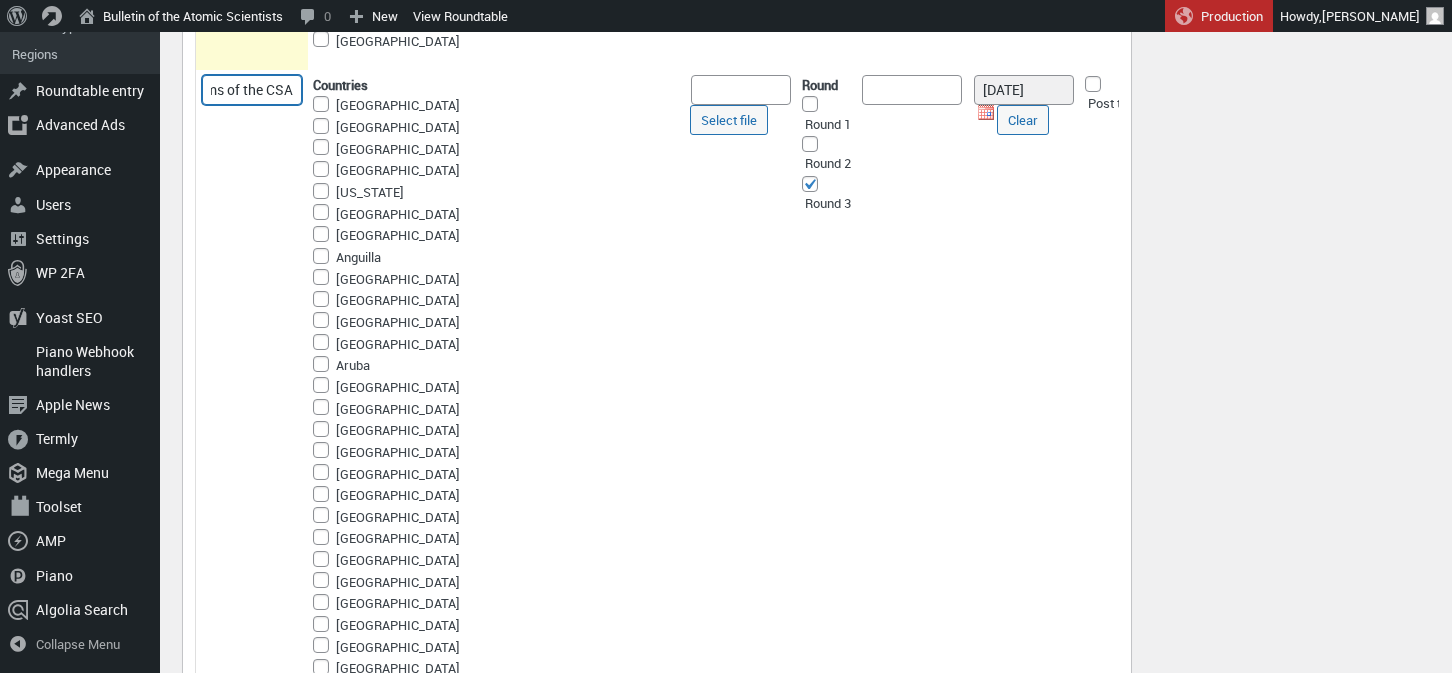 drag, startPoint x: 212, startPoint y: 246, endPoint x: 318, endPoint y: 240, distance: 106.16968 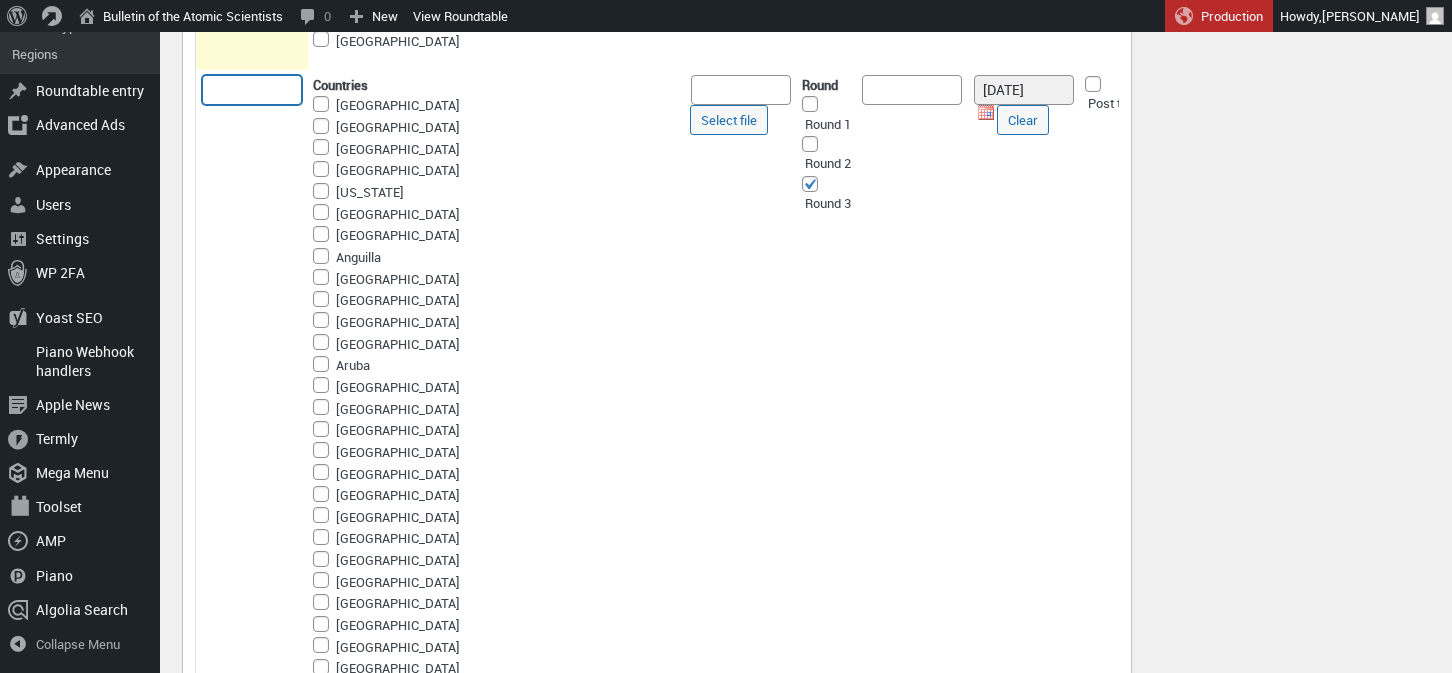 scroll, scrollTop: 0, scrollLeft: 0, axis: both 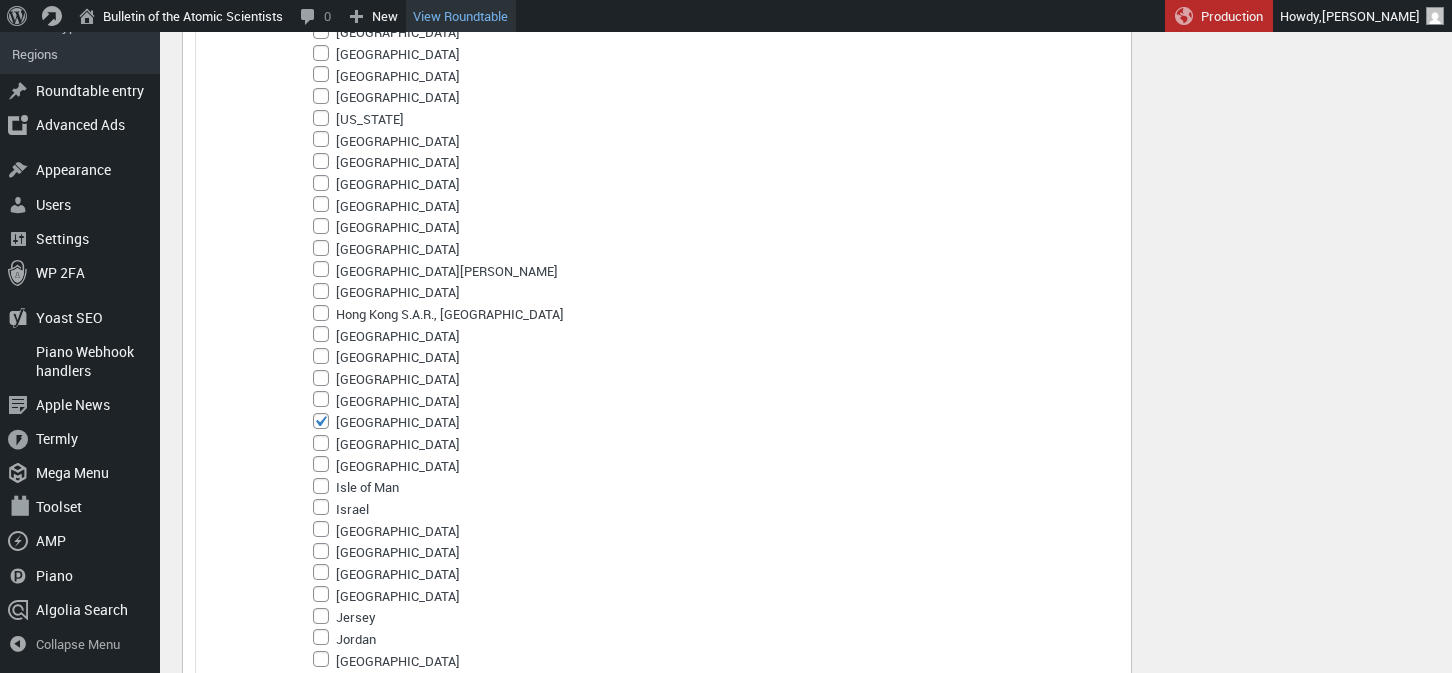 type on "Don't erase" 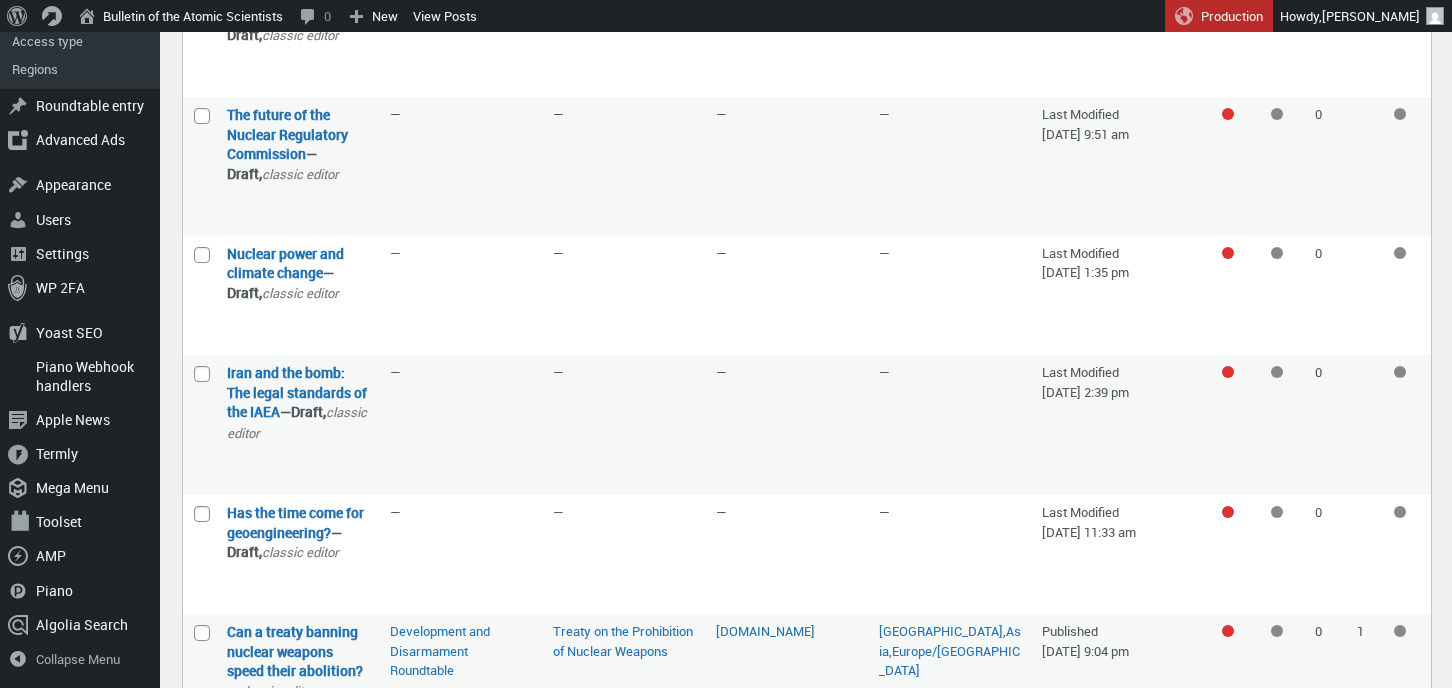 scroll, scrollTop: 1255, scrollLeft: 0, axis: vertical 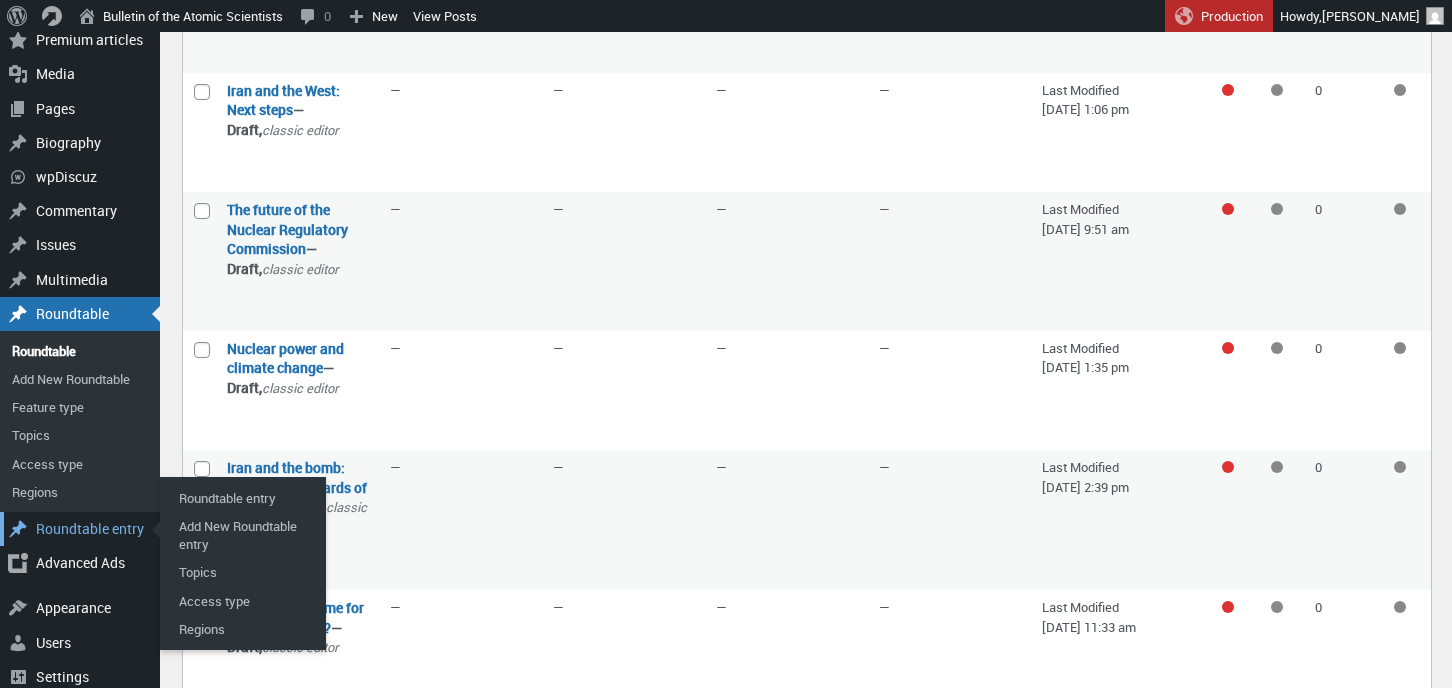 click on "Roundtable entry" at bounding box center [80, 529] 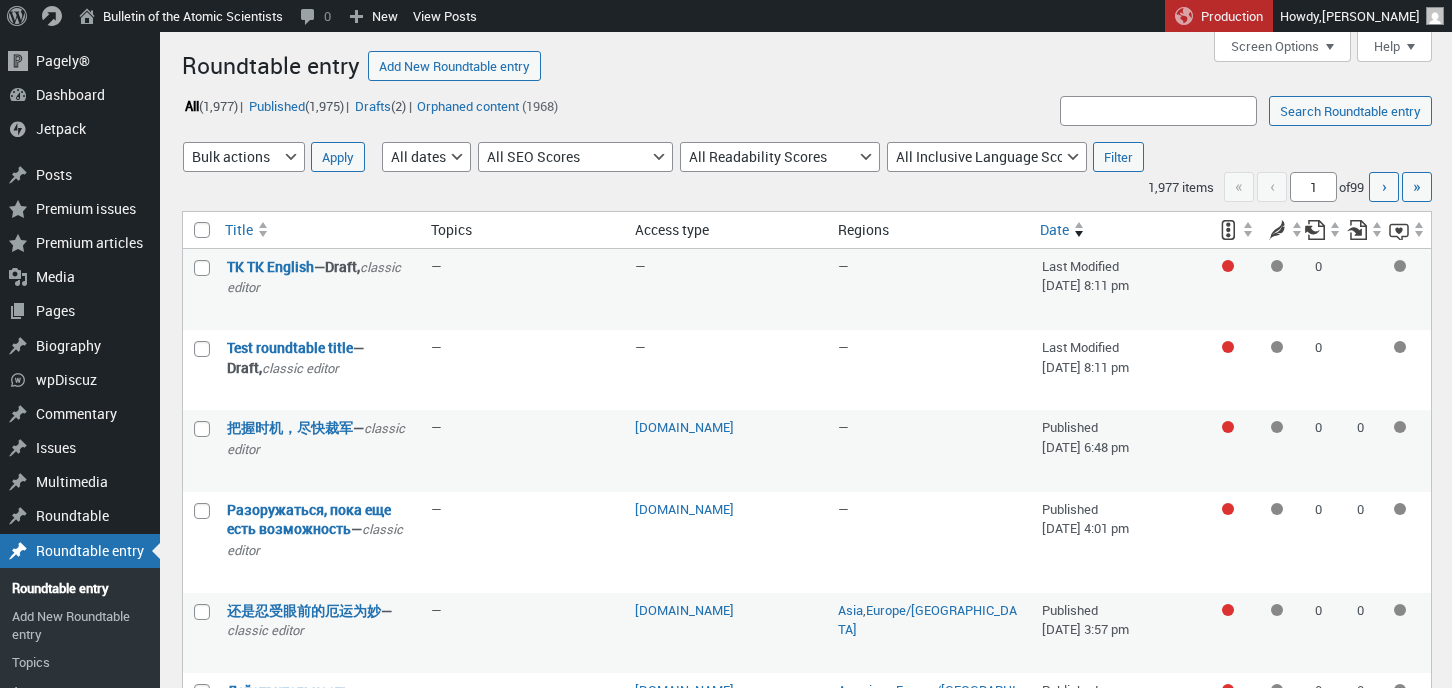 scroll, scrollTop: 0, scrollLeft: 0, axis: both 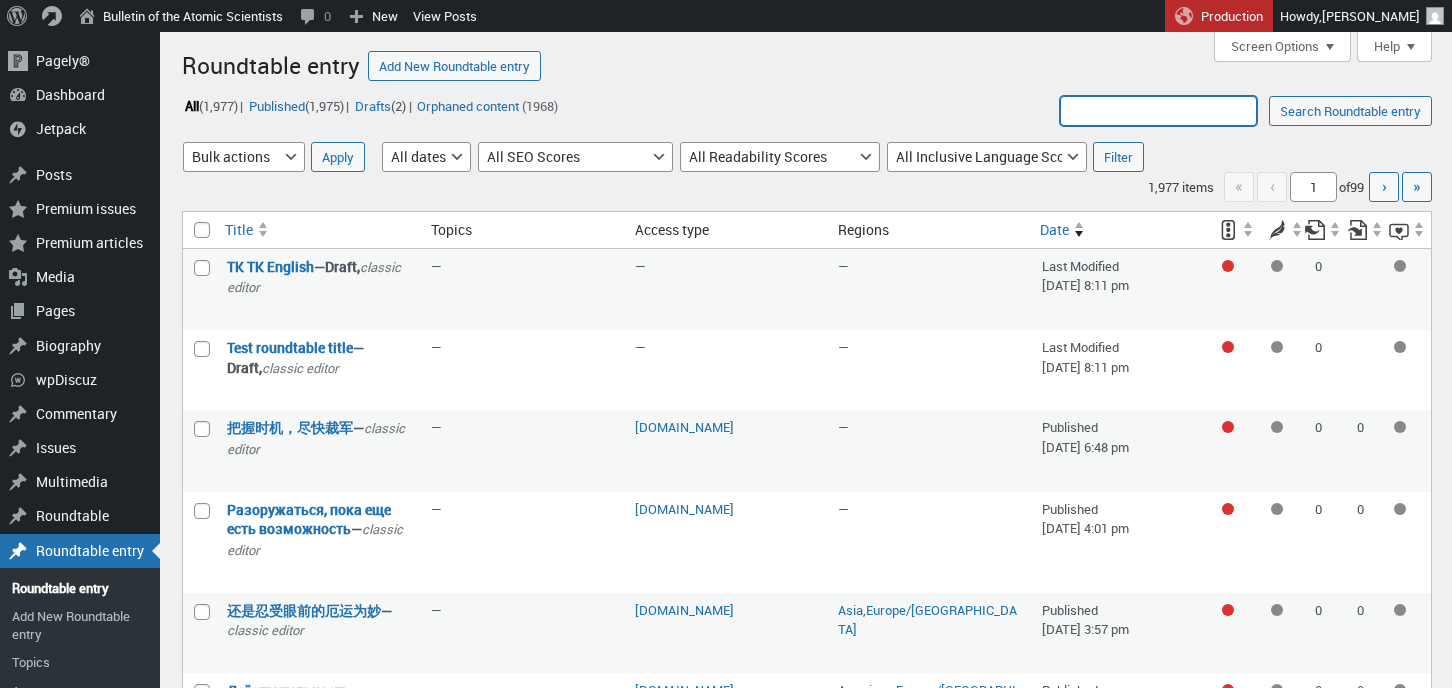 click on "Search Roundtable entry:" at bounding box center [1158, 111] 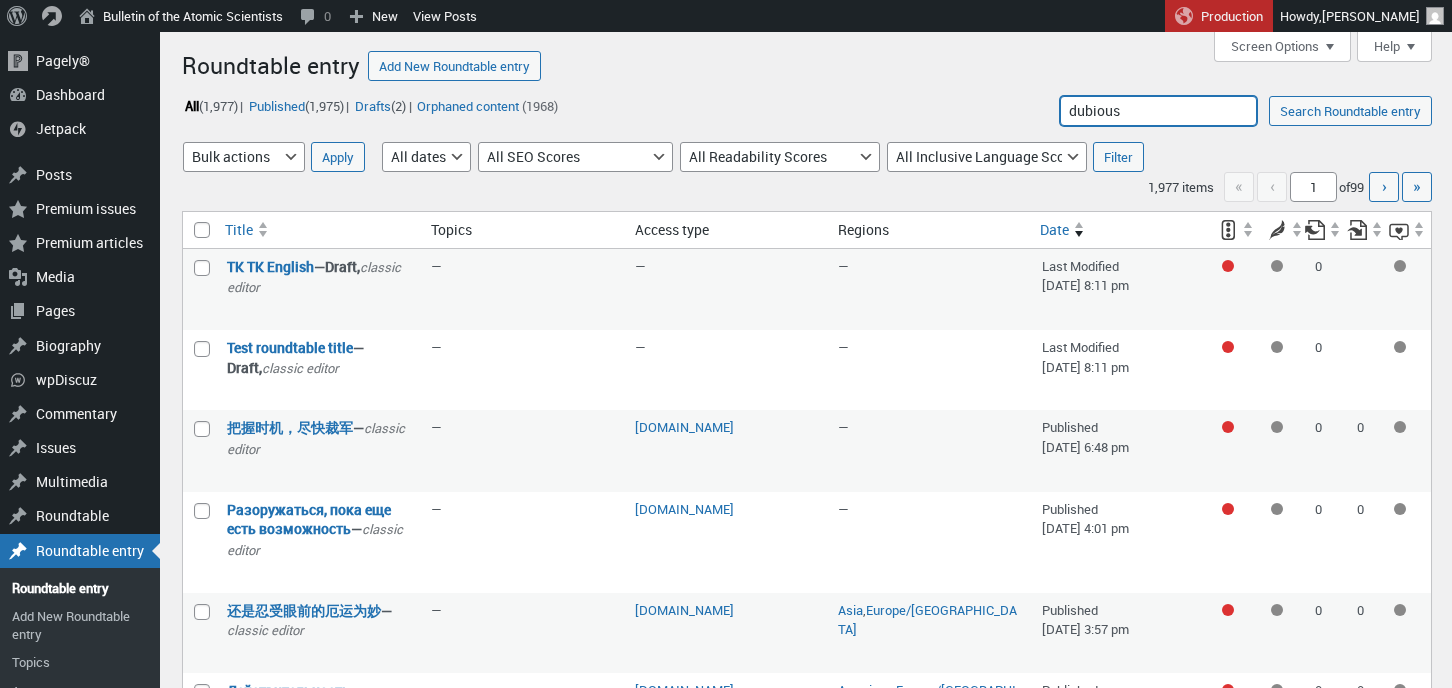 type on "dubious" 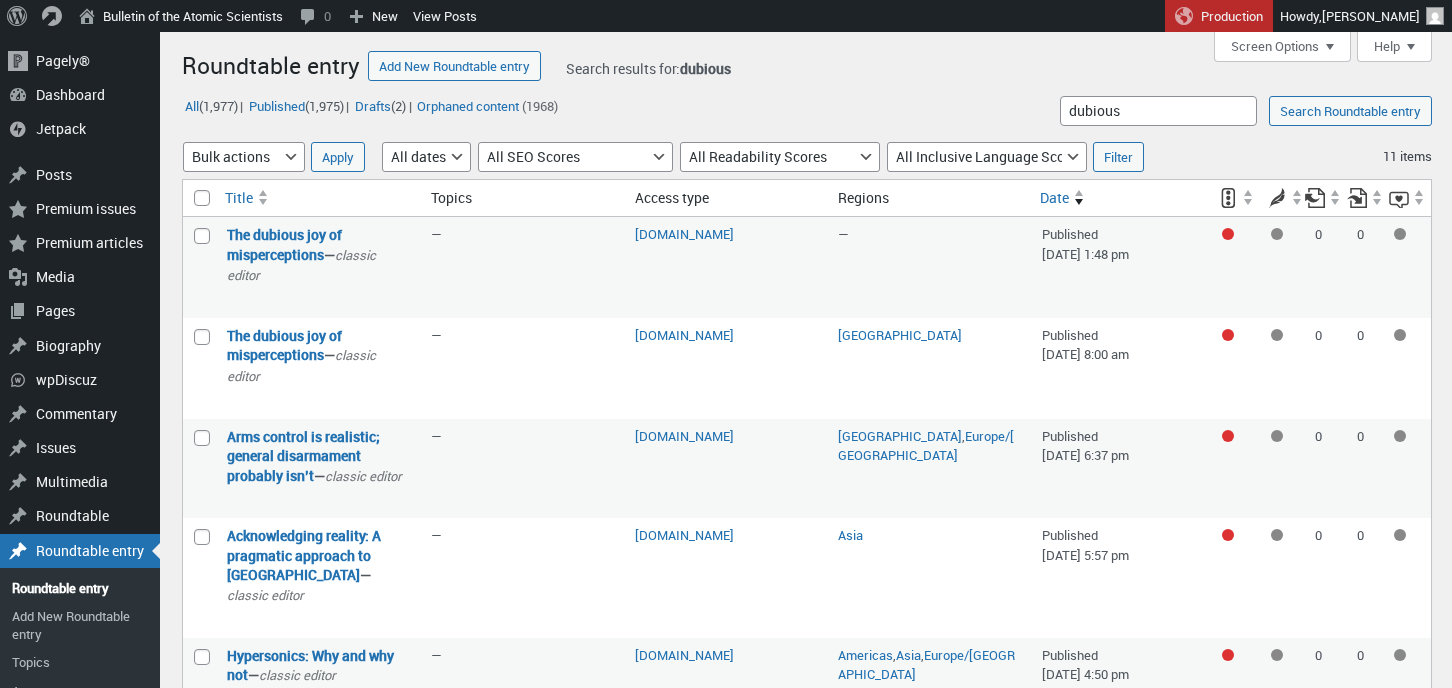 scroll, scrollTop: 0, scrollLeft: 0, axis: both 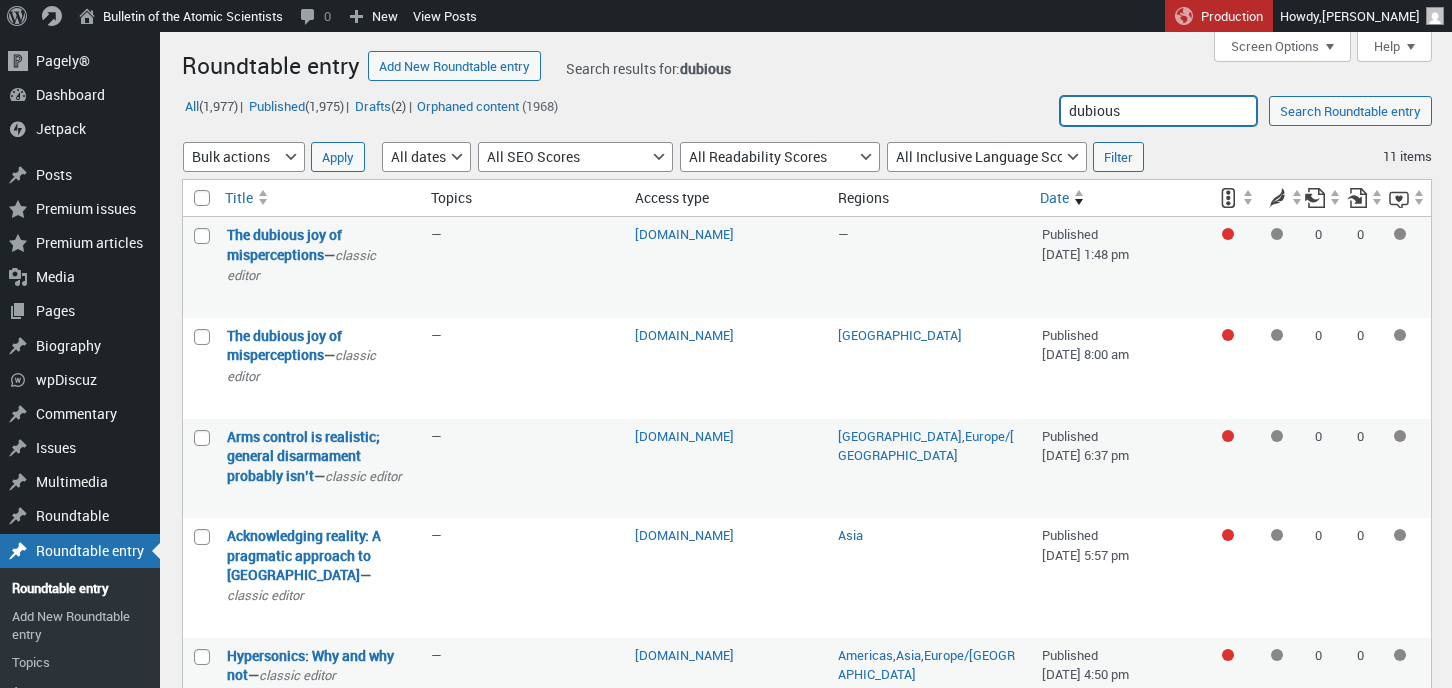drag, startPoint x: 1158, startPoint y: 107, endPoint x: 1070, endPoint y: 113, distance: 88.20431 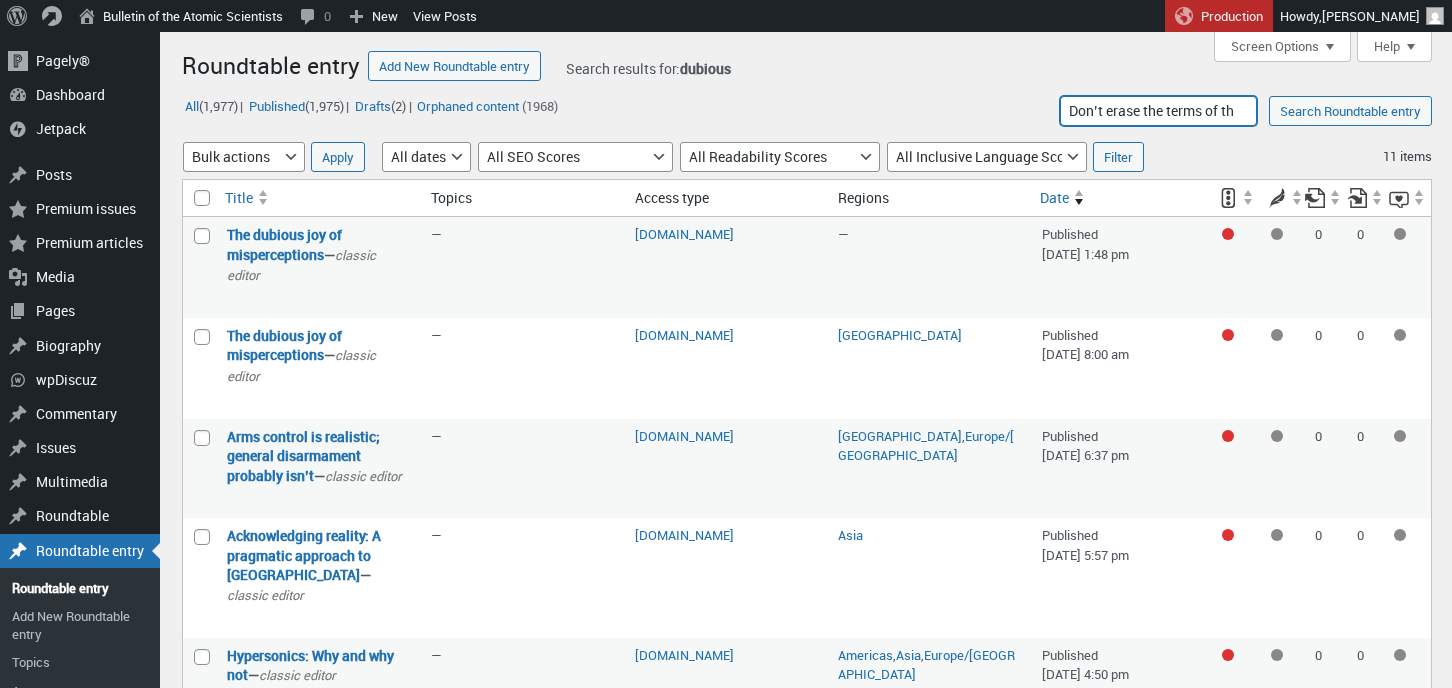 scroll, scrollTop: 0, scrollLeft: 73, axis: horizontal 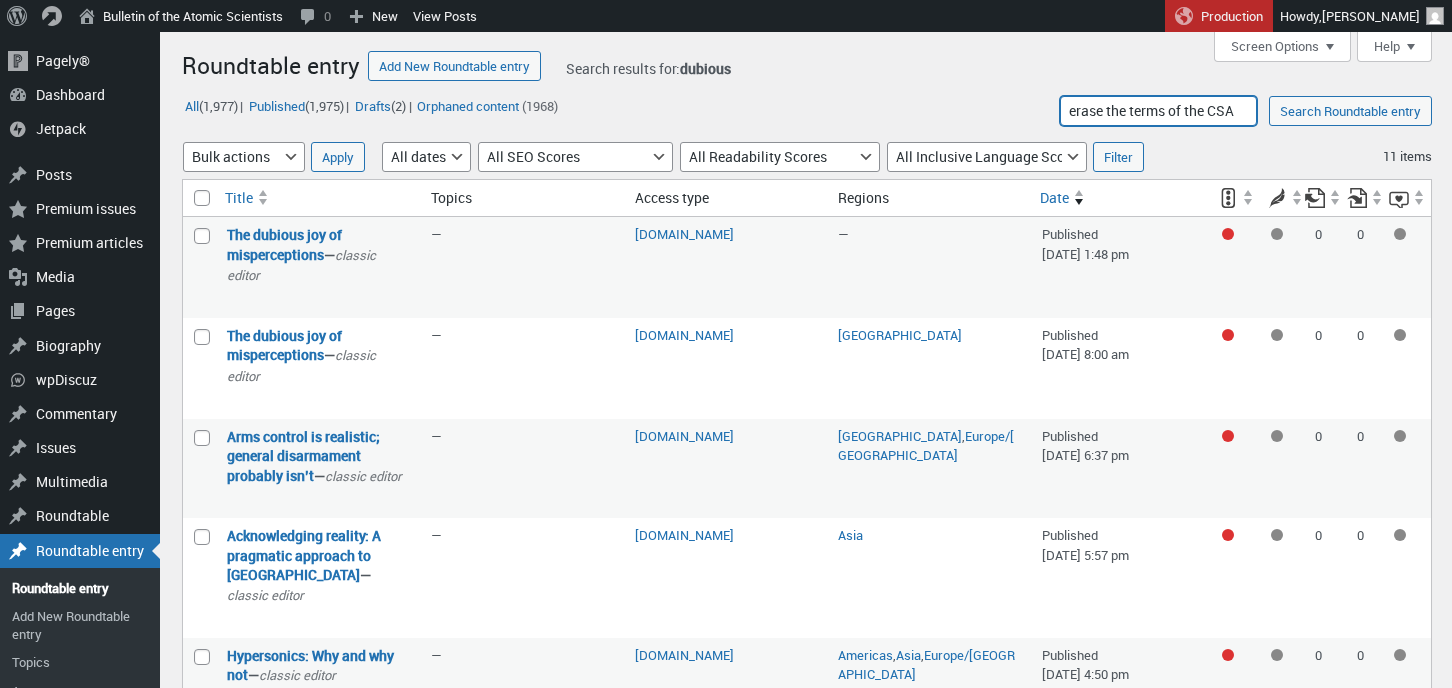 type on "Don’t erase the terms of the CSA" 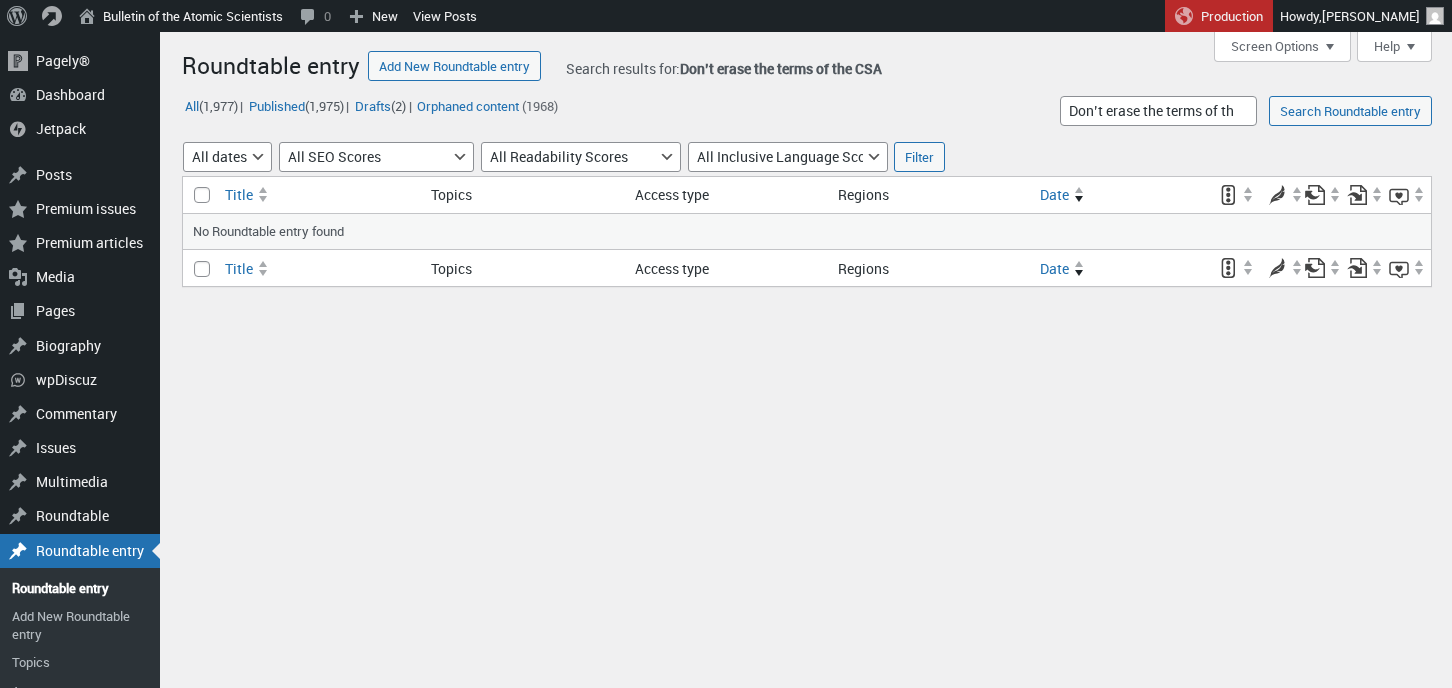 scroll, scrollTop: 0, scrollLeft: 0, axis: both 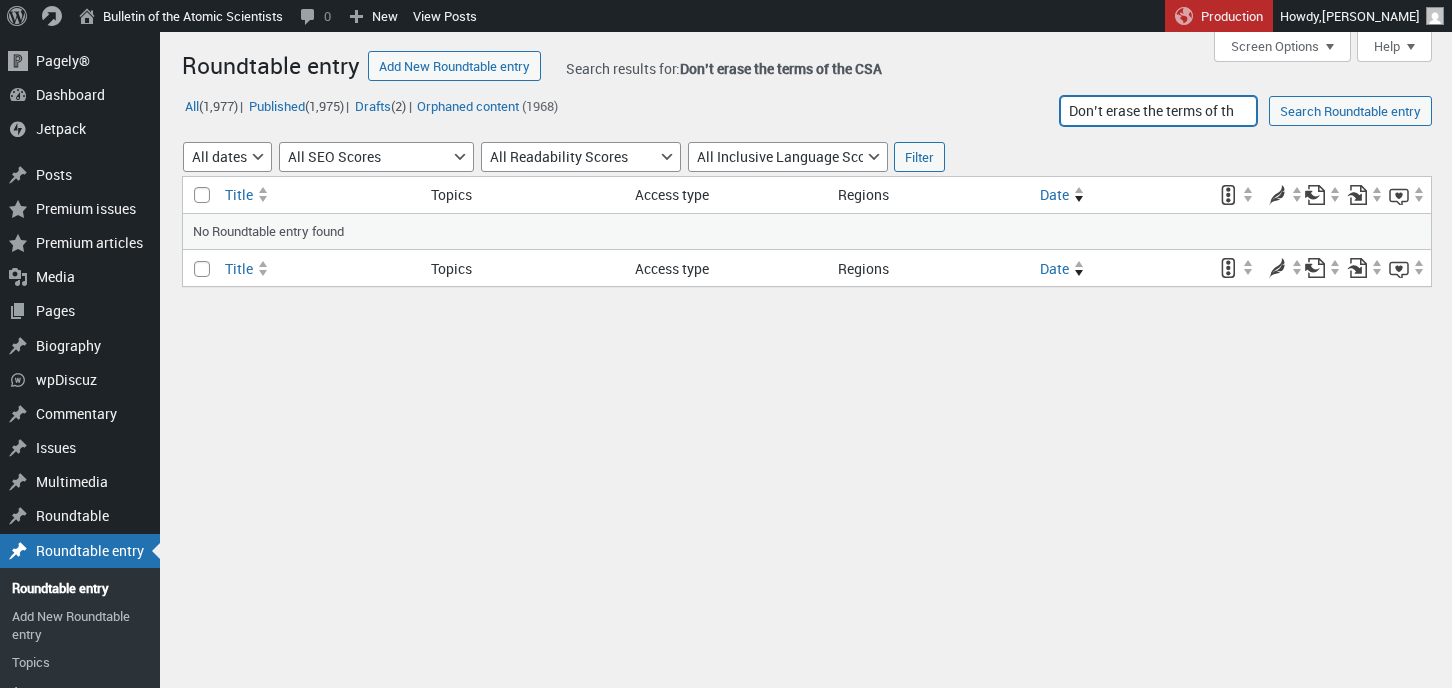 drag, startPoint x: 1123, startPoint y: 113, endPoint x: 1076, endPoint y: 113, distance: 47 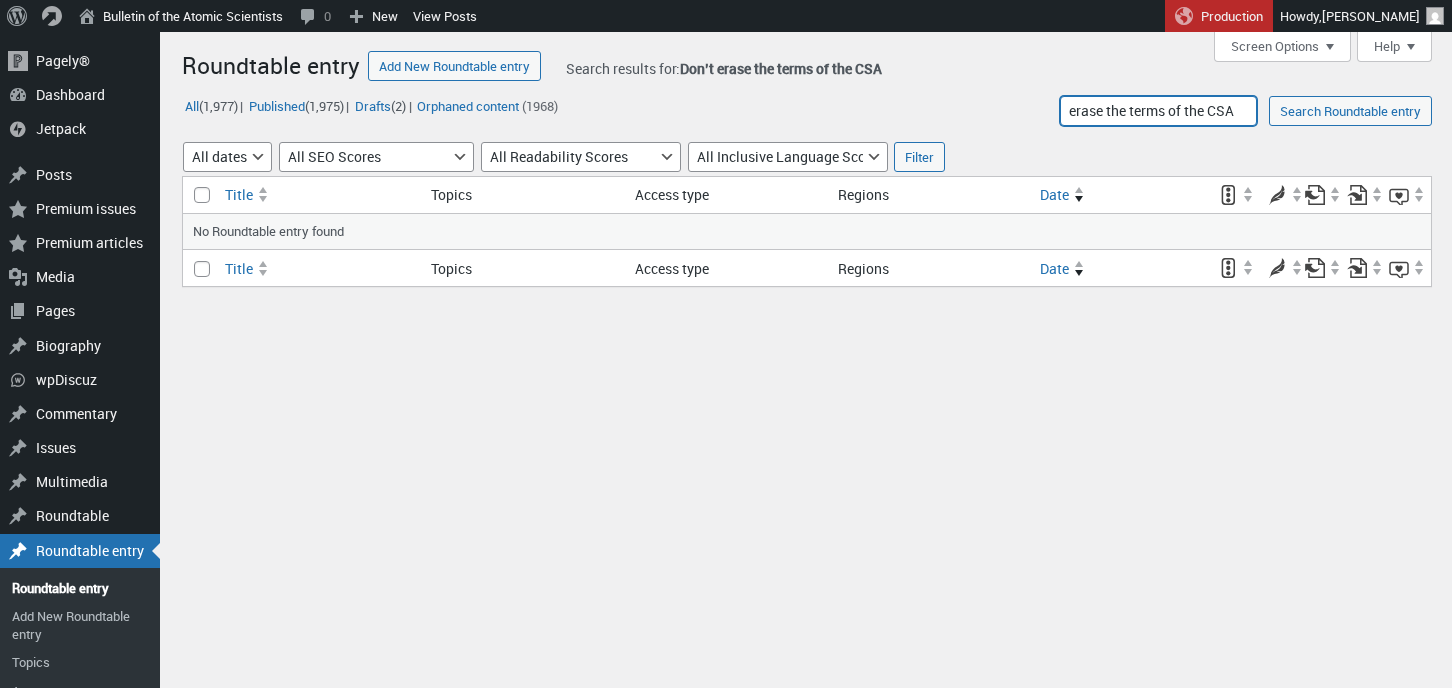 type on "erase the terms of the CSA" 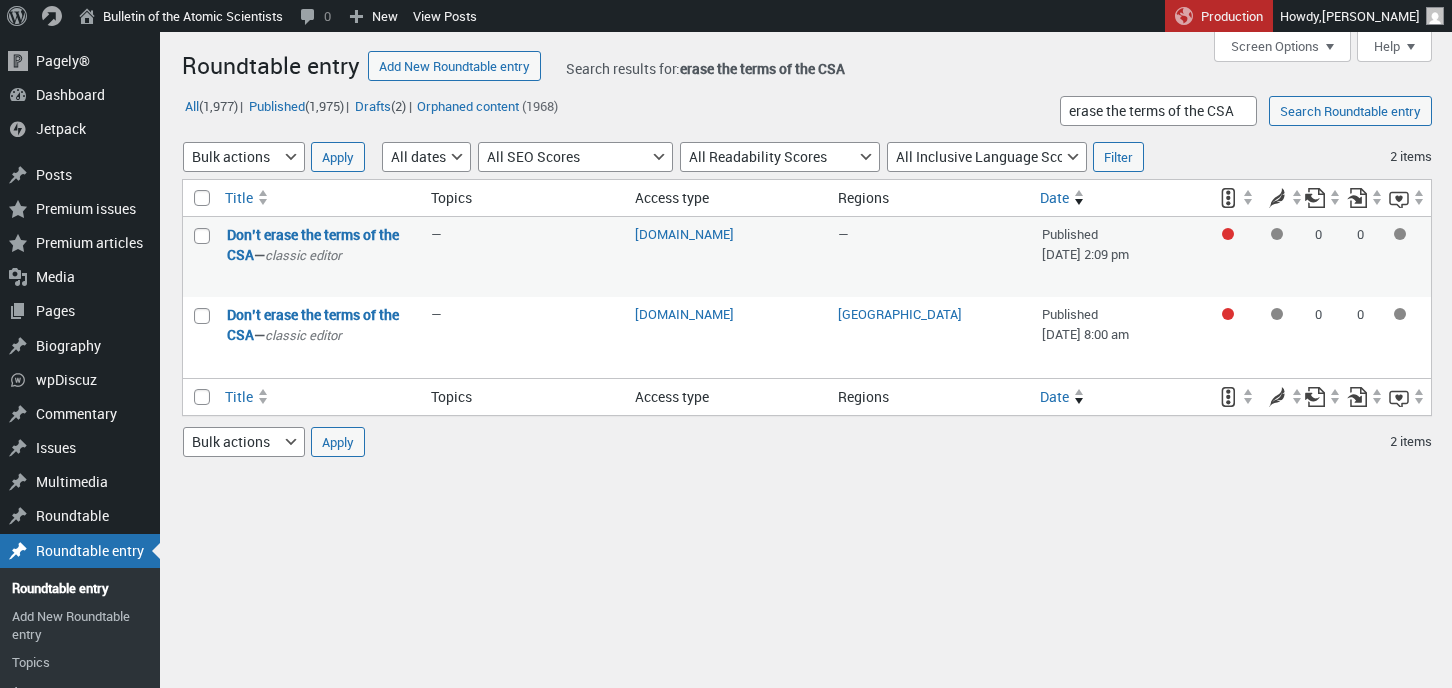 scroll, scrollTop: 0, scrollLeft: 0, axis: both 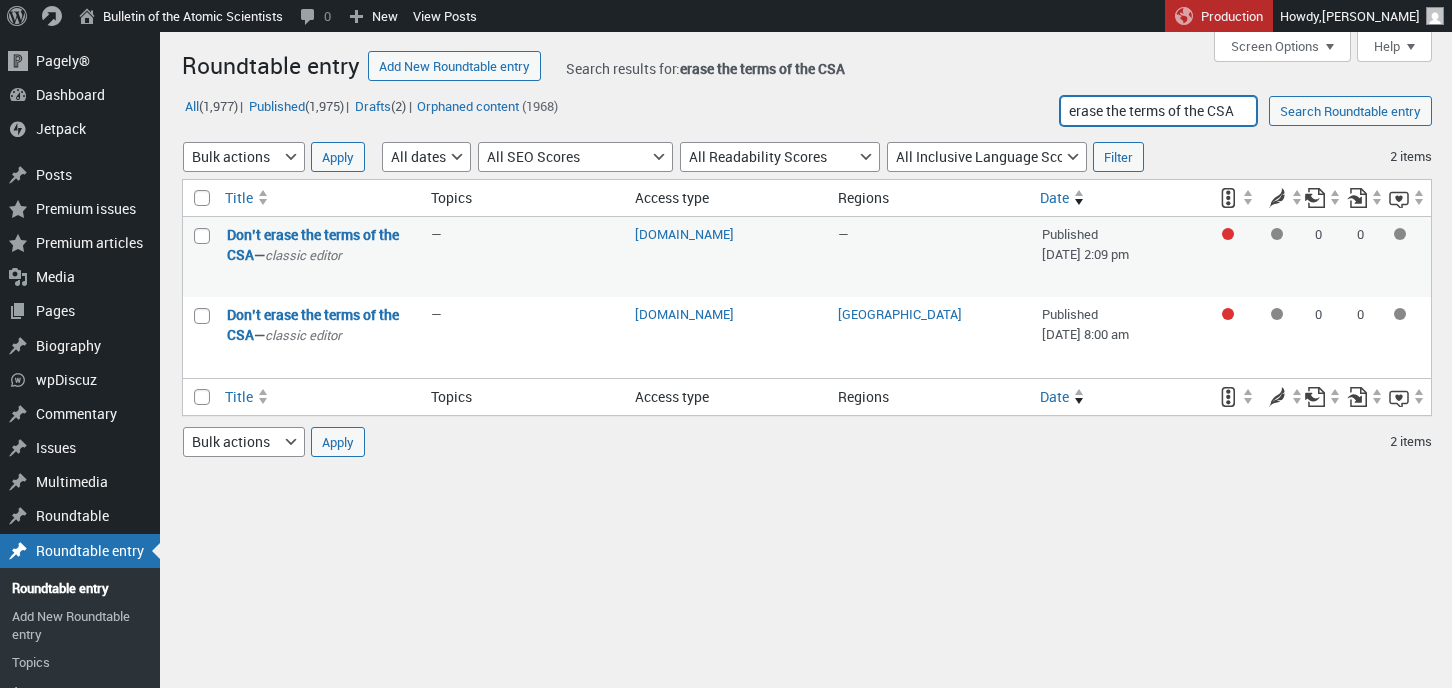 drag, startPoint x: 1086, startPoint y: 110, endPoint x: 1245, endPoint y: 109, distance: 159.00314 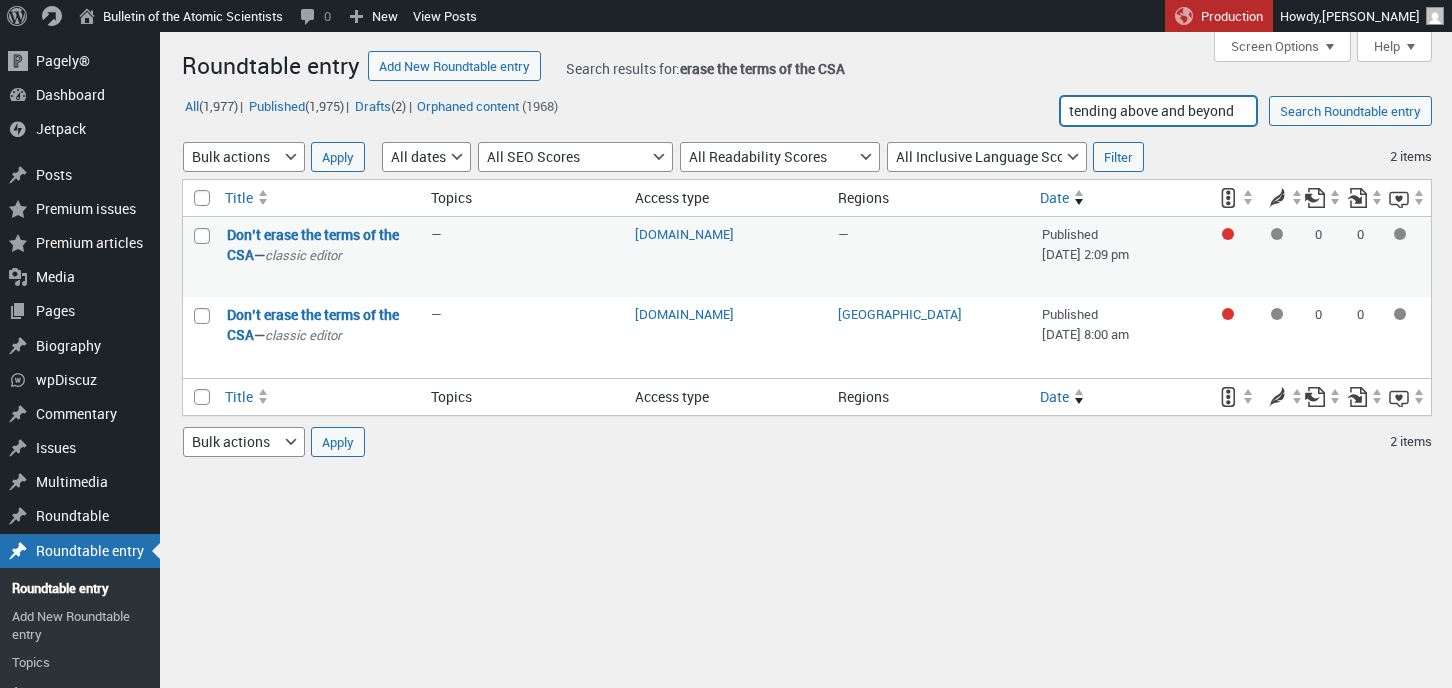 scroll, scrollTop: 0, scrollLeft: 46, axis: horizontal 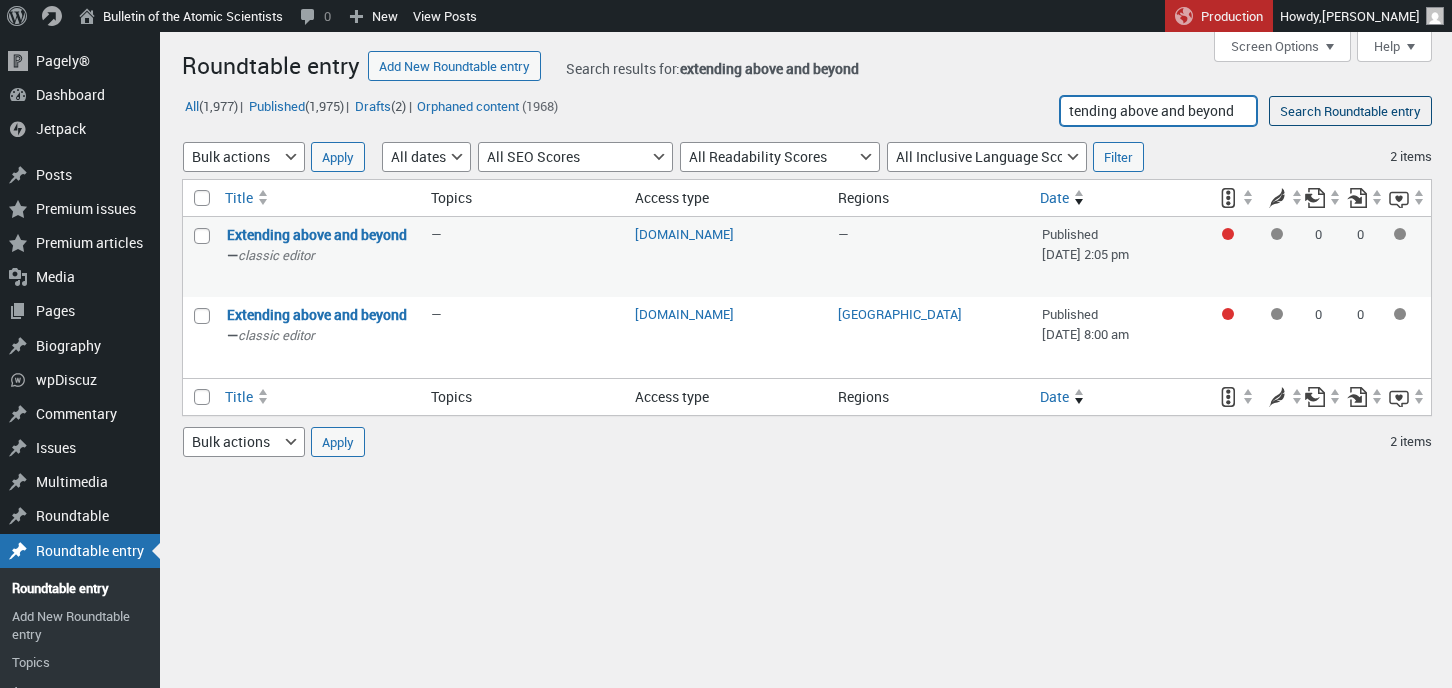 drag, startPoint x: 1083, startPoint y: 113, endPoint x: 1265, endPoint y: 102, distance: 182.3321 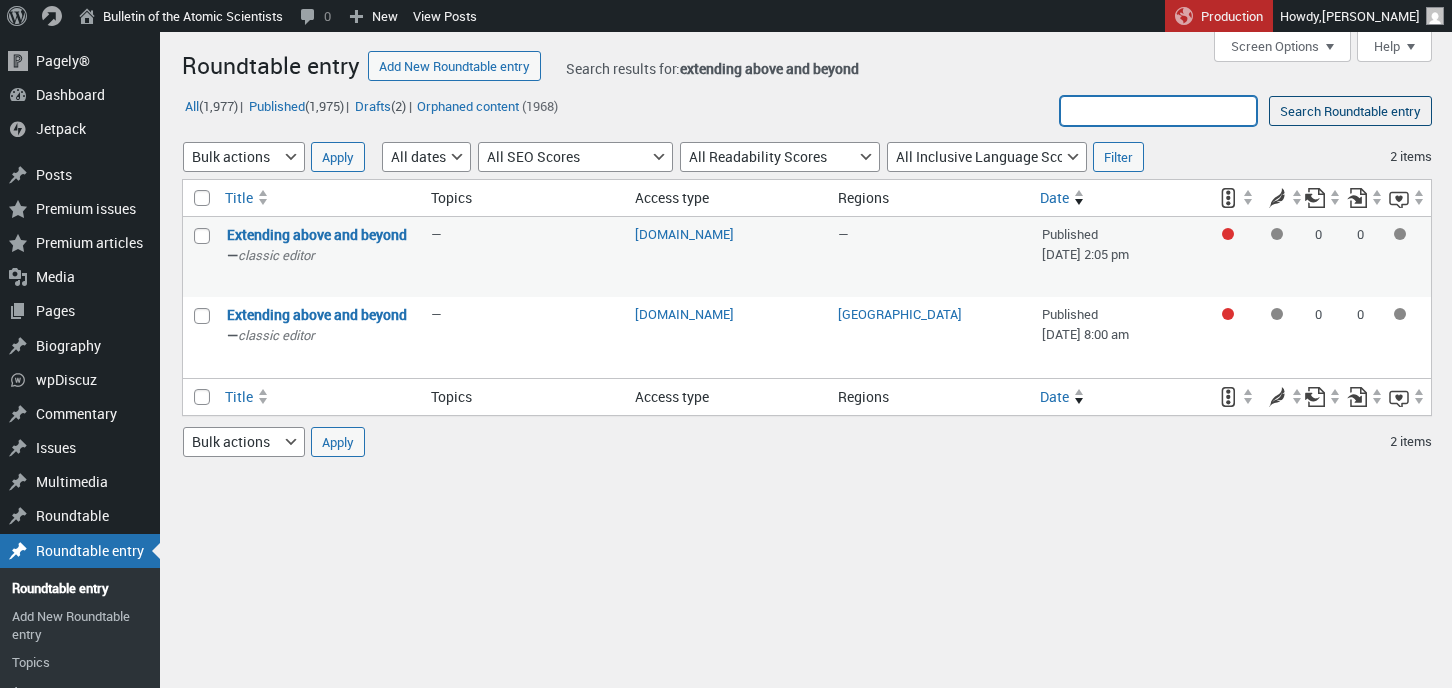 scroll, scrollTop: 0, scrollLeft: 0, axis: both 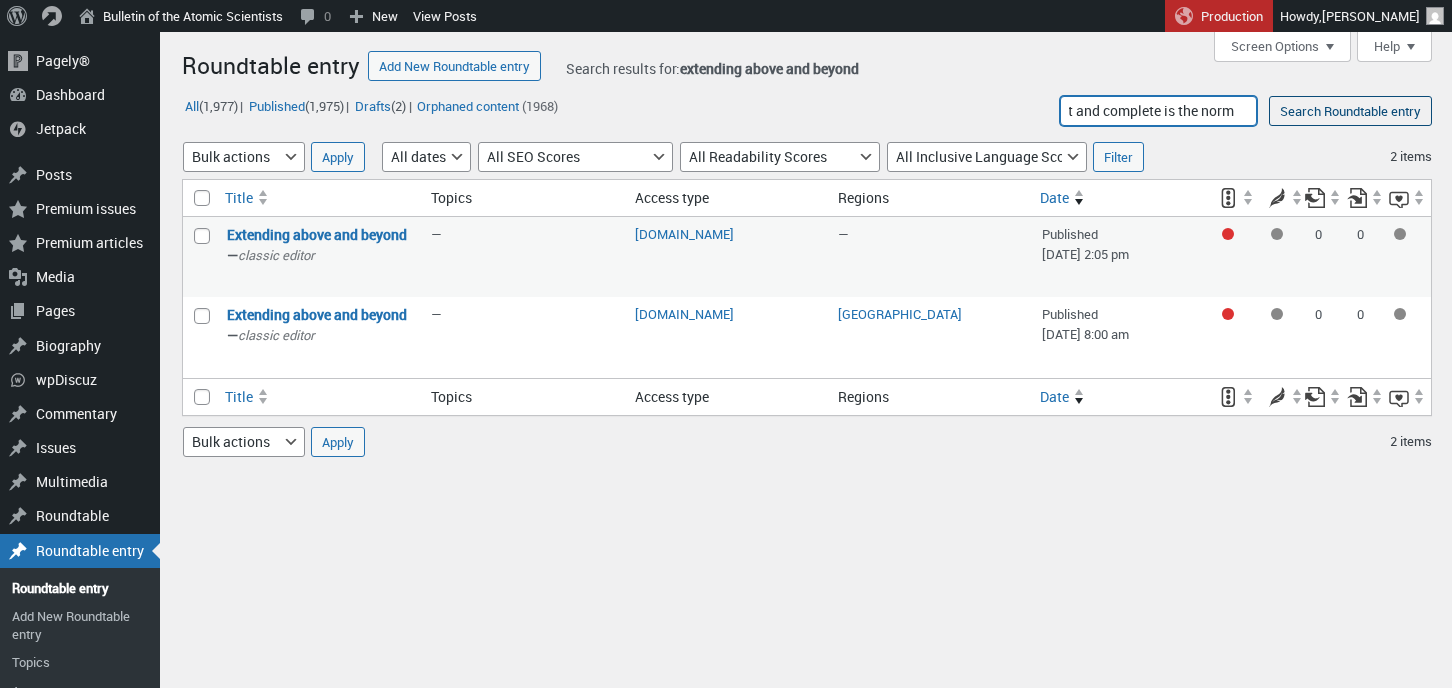 type on "Correct and complete is the norm" 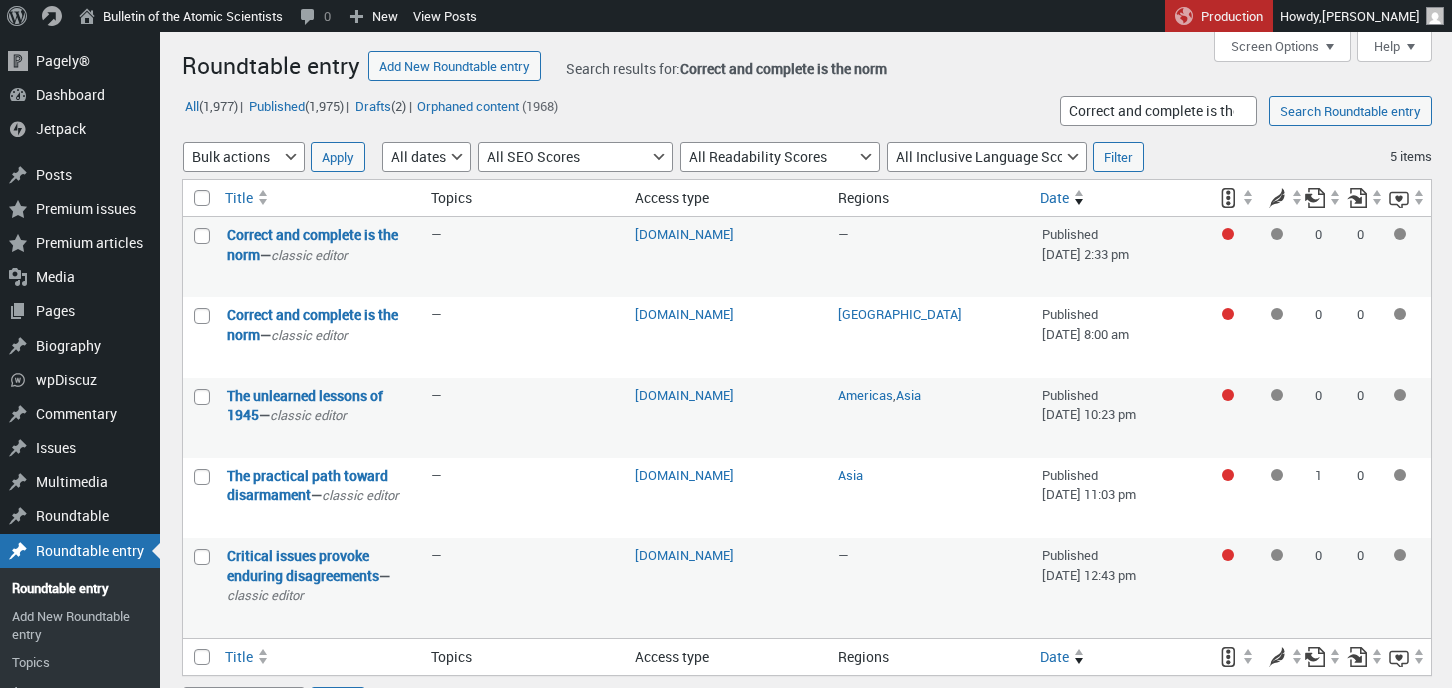 scroll, scrollTop: 0, scrollLeft: 0, axis: both 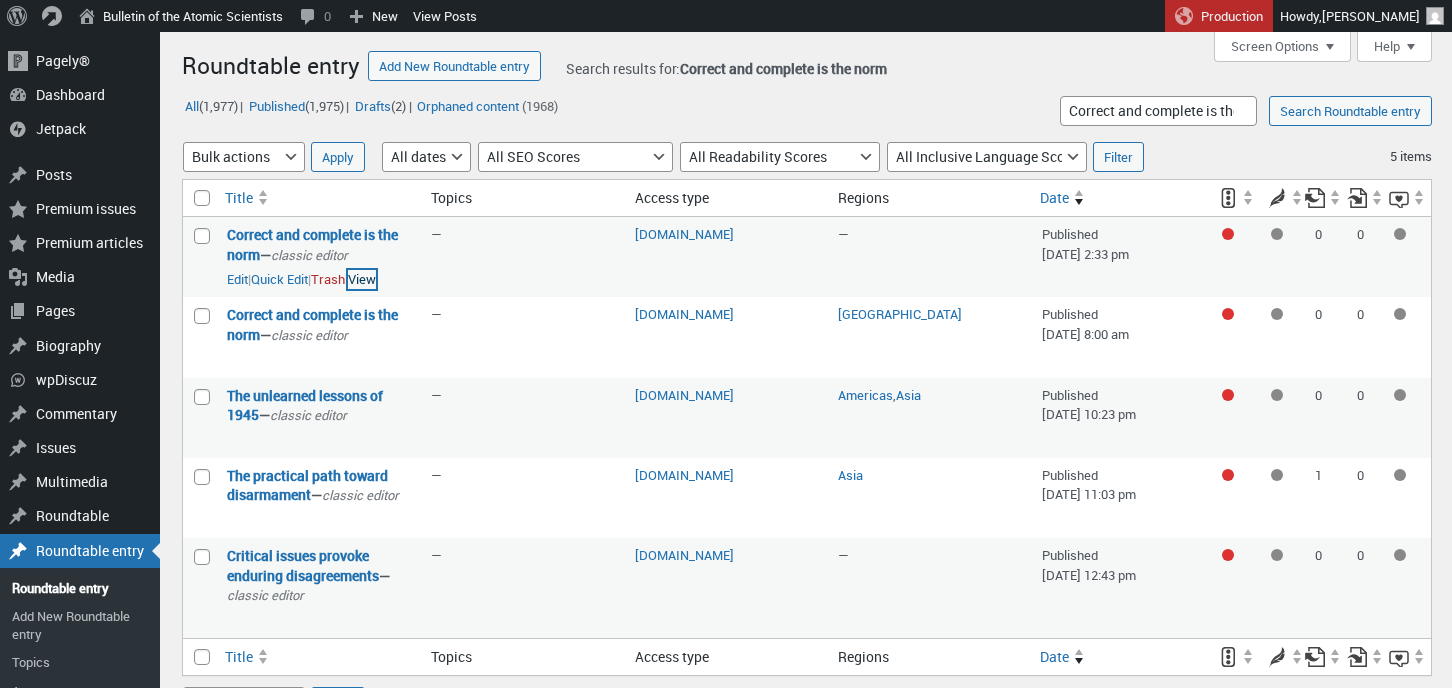 click on "View" at bounding box center [362, 280] 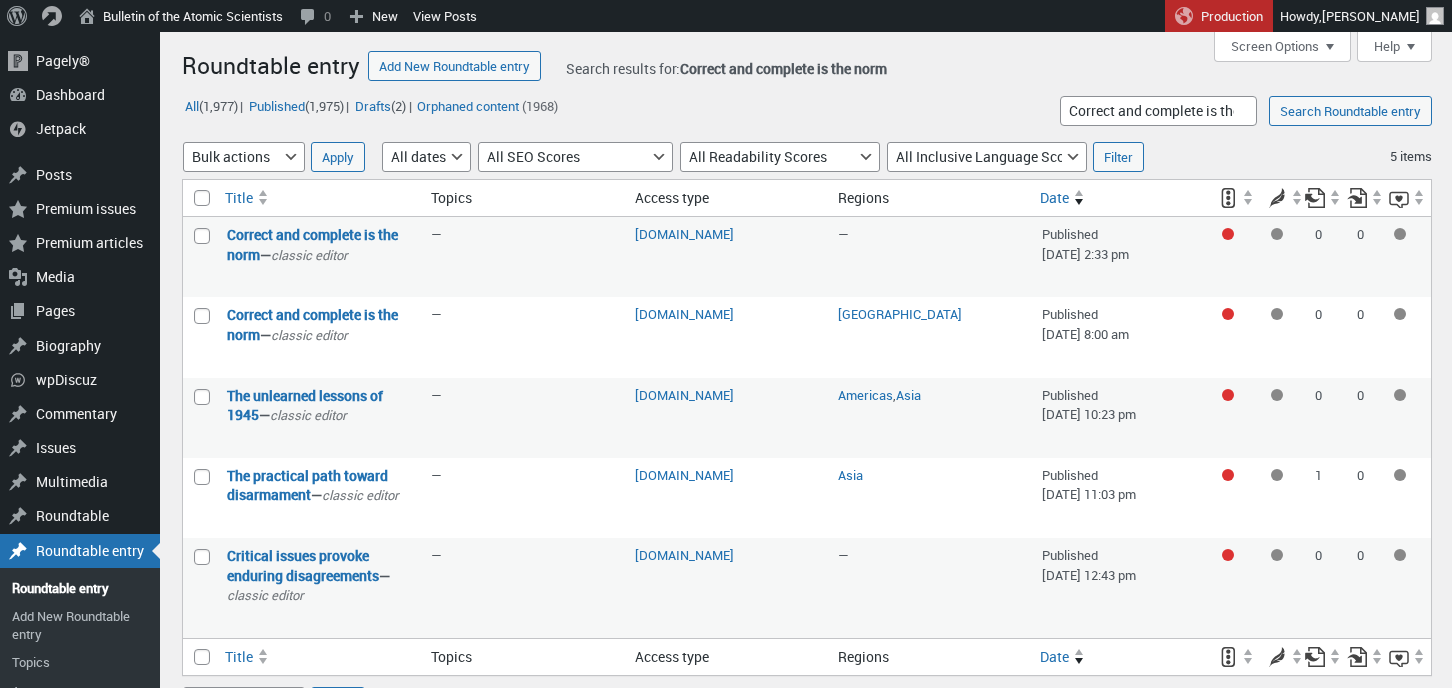 scroll, scrollTop: 0, scrollLeft: 0, axis: both 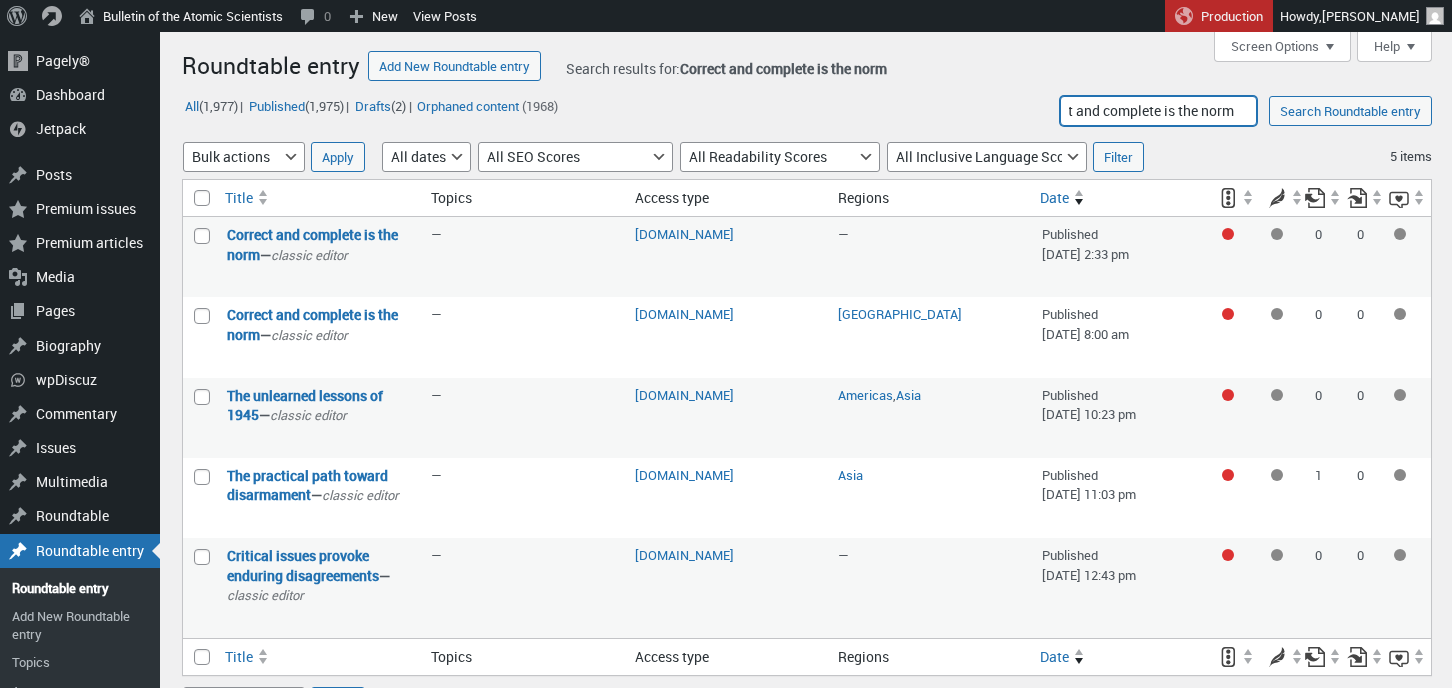 drag, startPoint x: 1082, startPoint y: 108, endPoint x: 1236, endPoint y: 110, distance: 154.01299 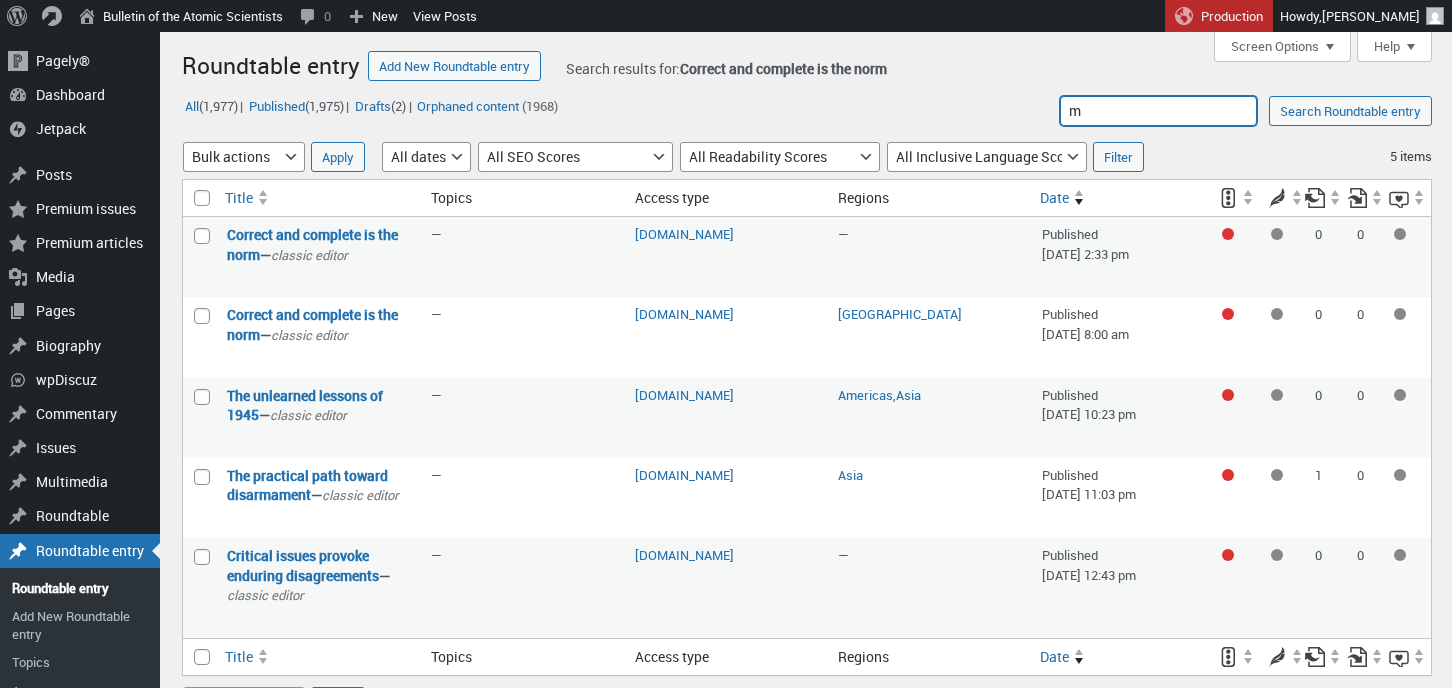 scroll, scrollTop: 0, scrollLeft: 0, axis: both 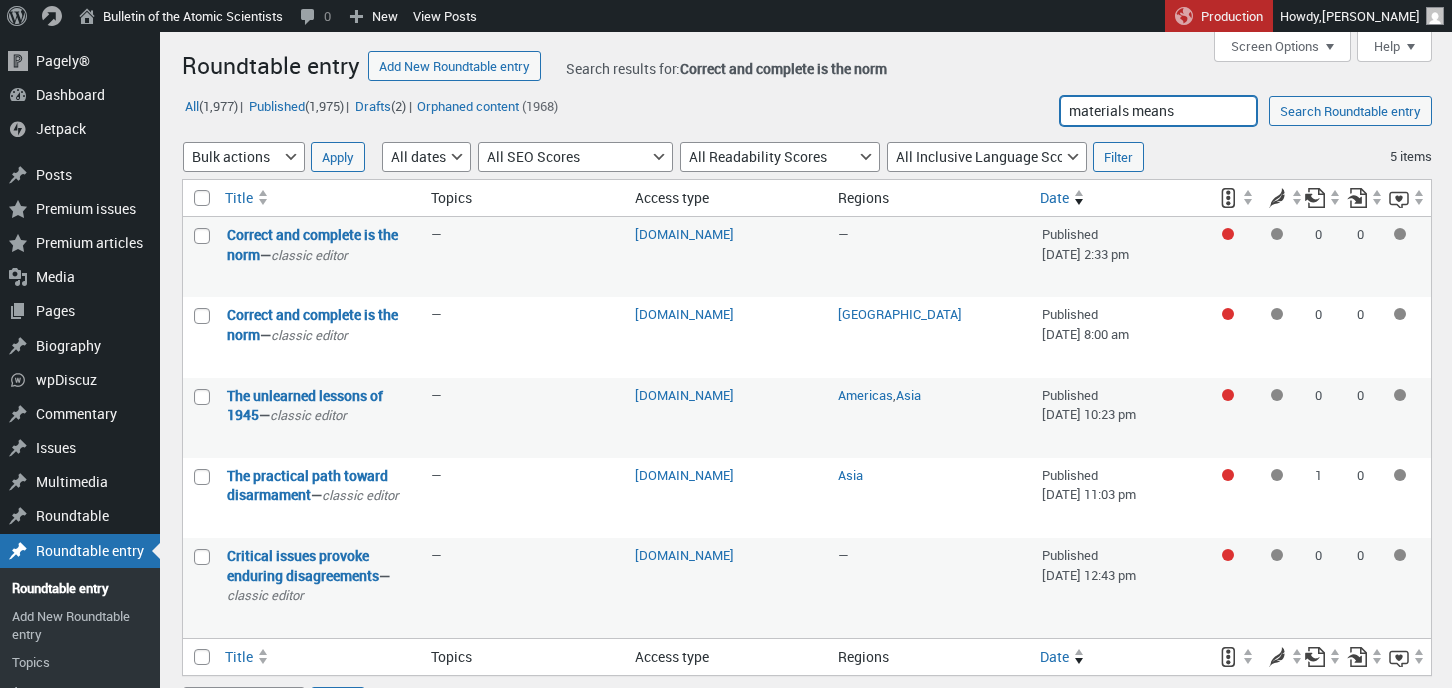 type on "materials means" 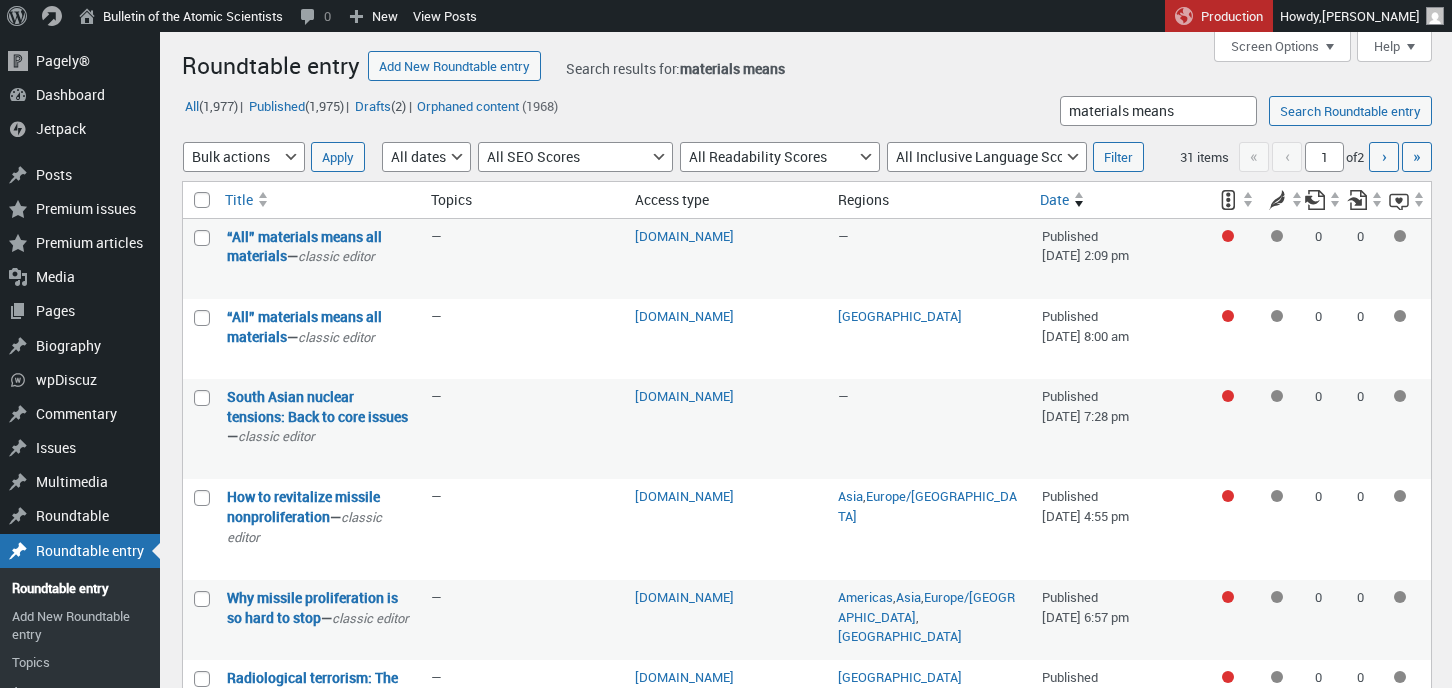 scroll, scrollTop: 0, scrollLeft: 0, axis: both 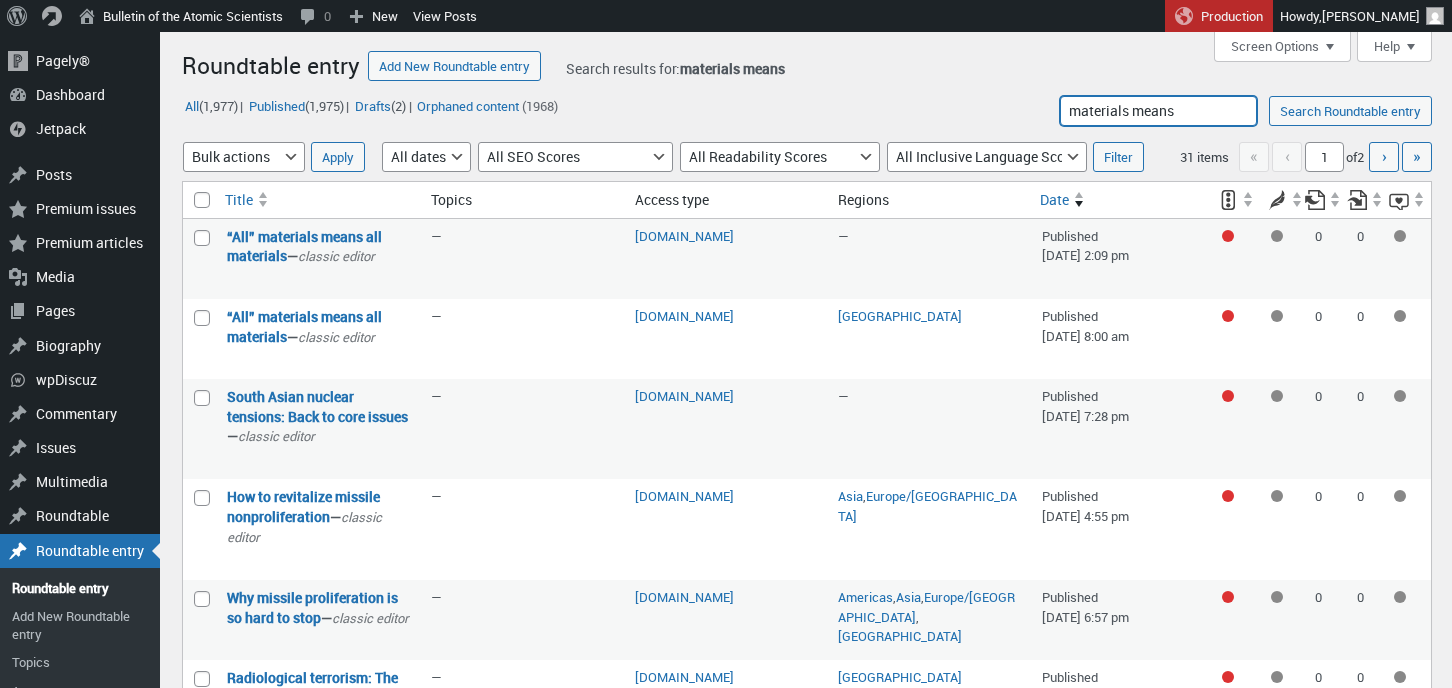 drag, startPoint x: 1206, startPoint y: 114, endPoint x: 1048, endPoint y: 114, distance: 158 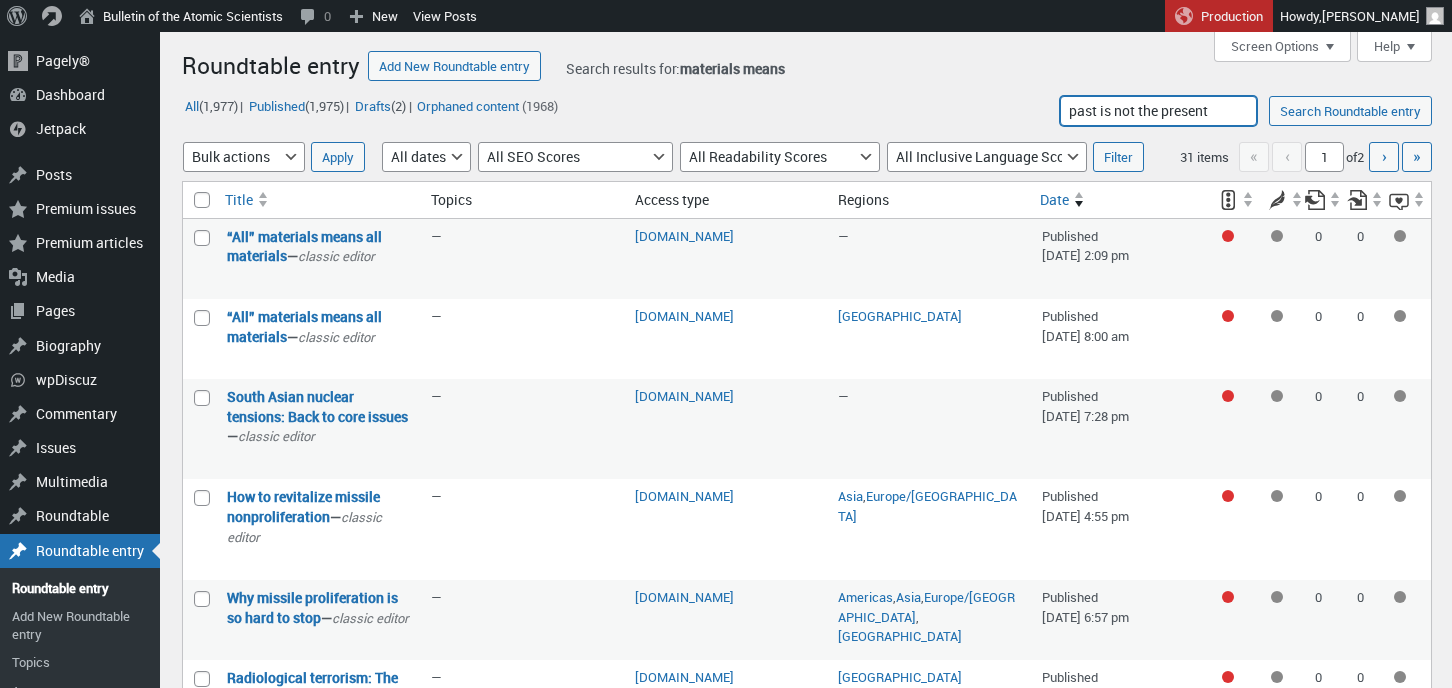 scroll, scrollTop: 0, scrollLeft: 5, axis: horizontal 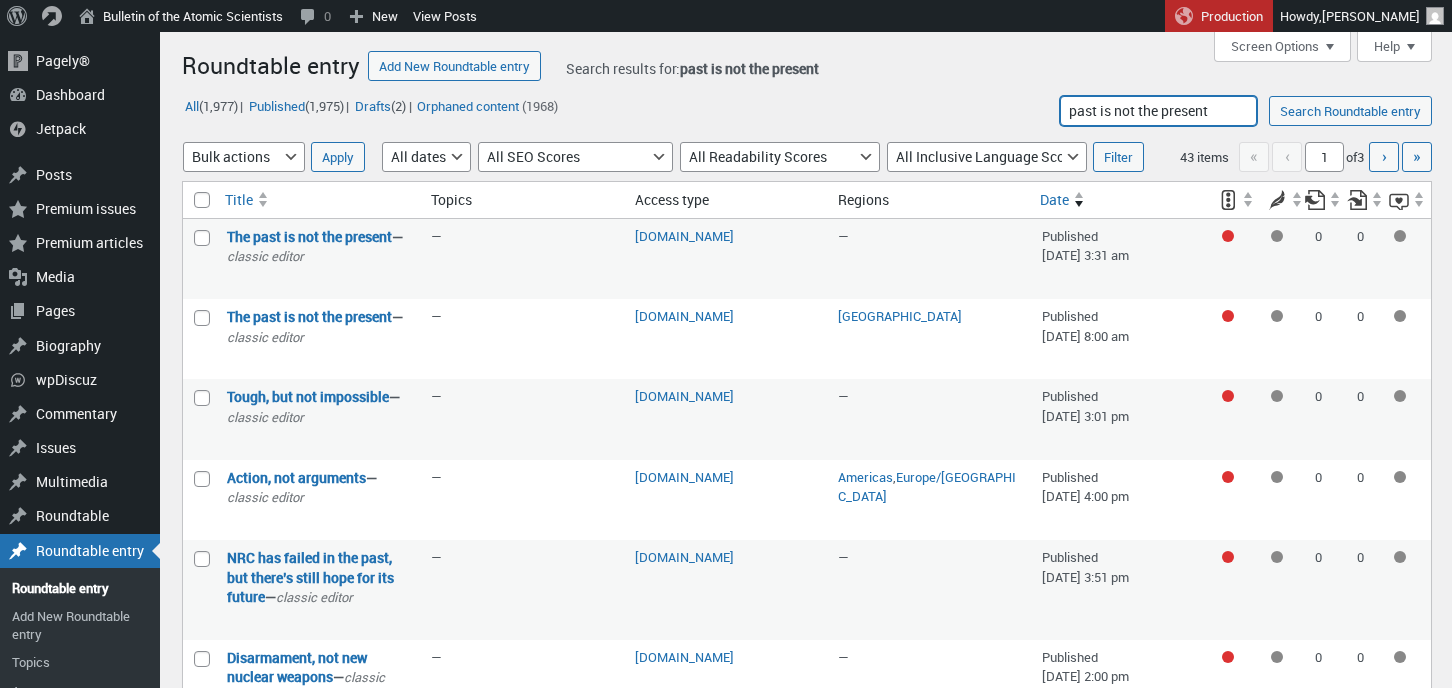 drag, startPoint x: 1085, startPoint y: 112, endPoint x: 1234, endPoint y: 109, distance: 149.0302 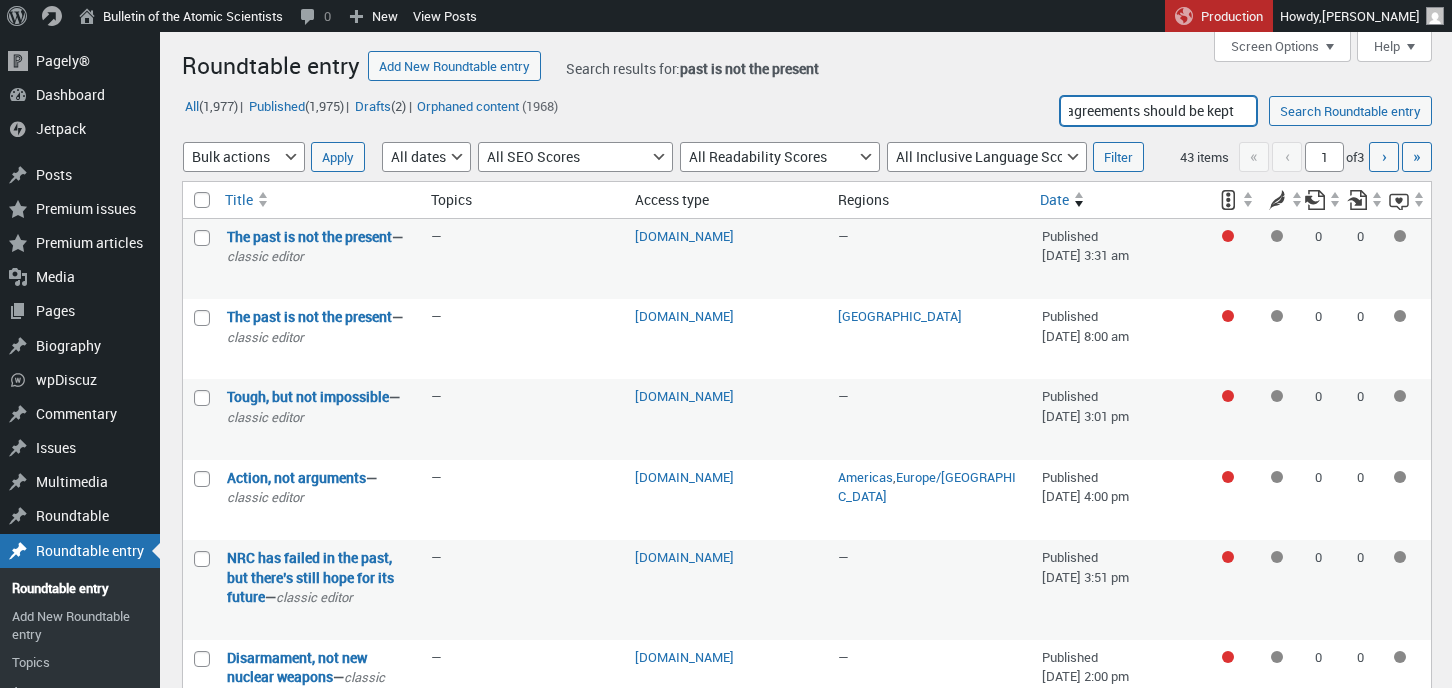 scroll, scrollTop: 0, scrollLeft: 36, axis: horizontal 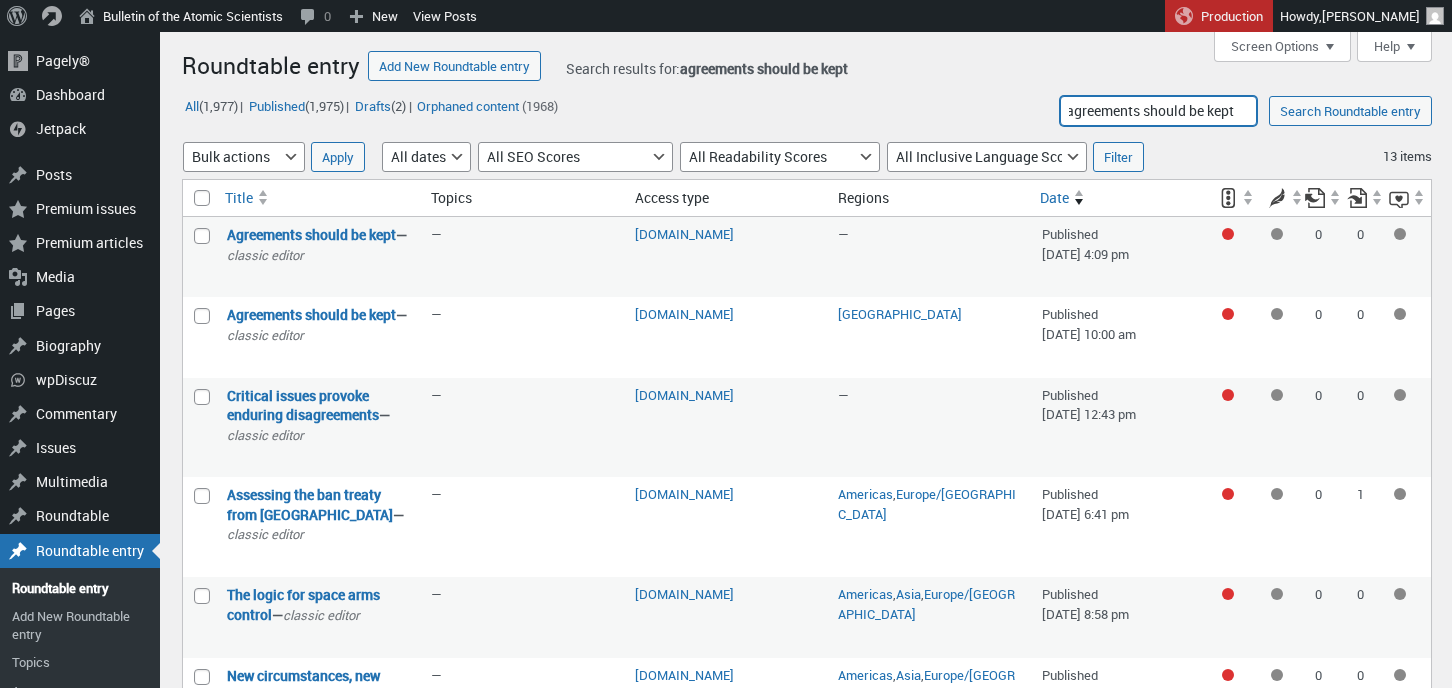 drag, startPoint x: 1085, startPoint y: 113, endPoint x: 1232, endPoint y: 103, distance: 147.33974 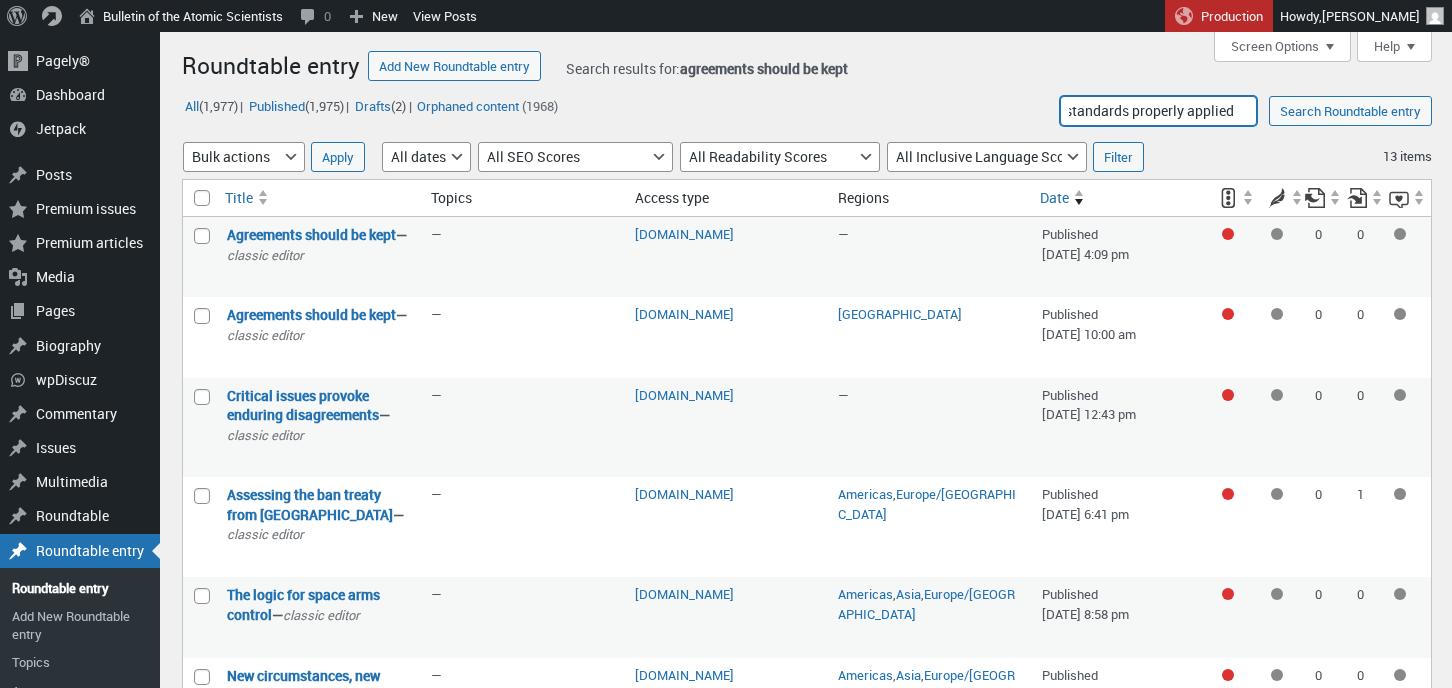scroll, scrollTop: 0, scrollLeft: 33, axis: horizontal 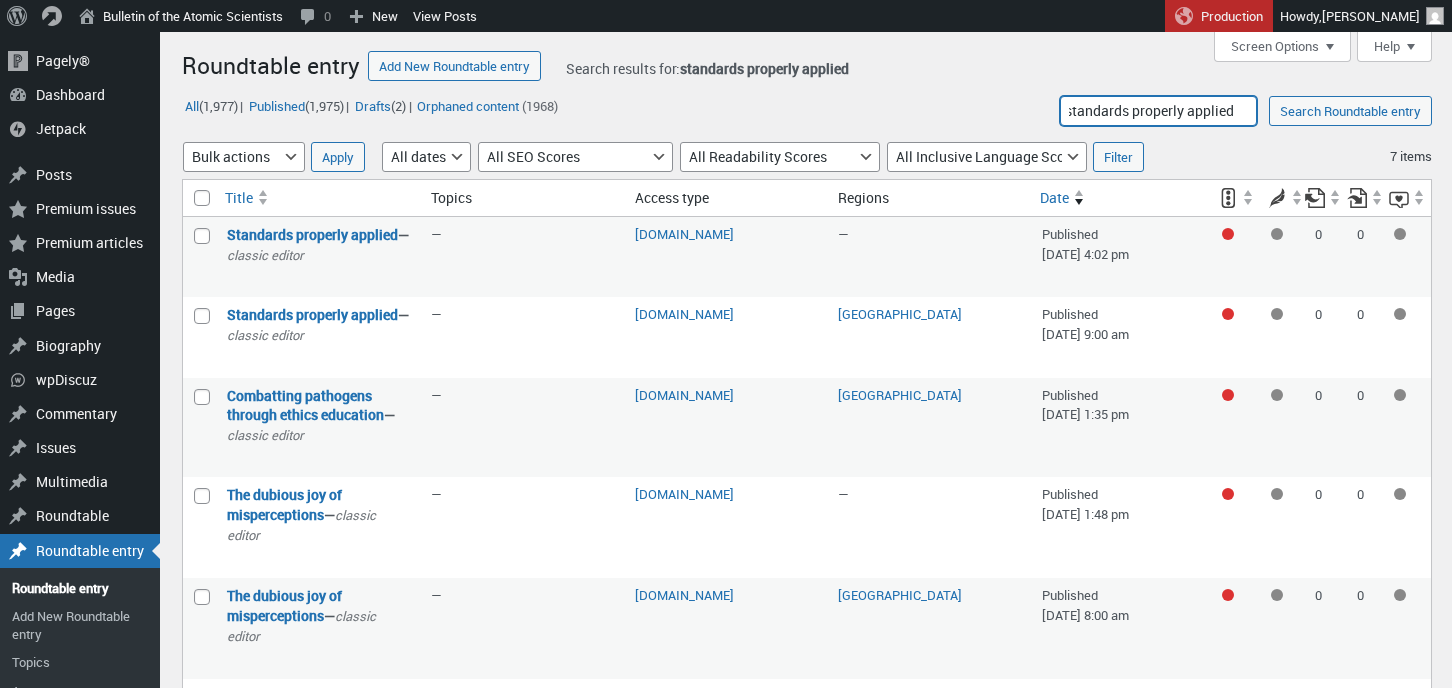 drag, startPoint x: 1085, startPoint y: 111, endPoint x: 1231, endPoint y: 109, distance: 146.0137 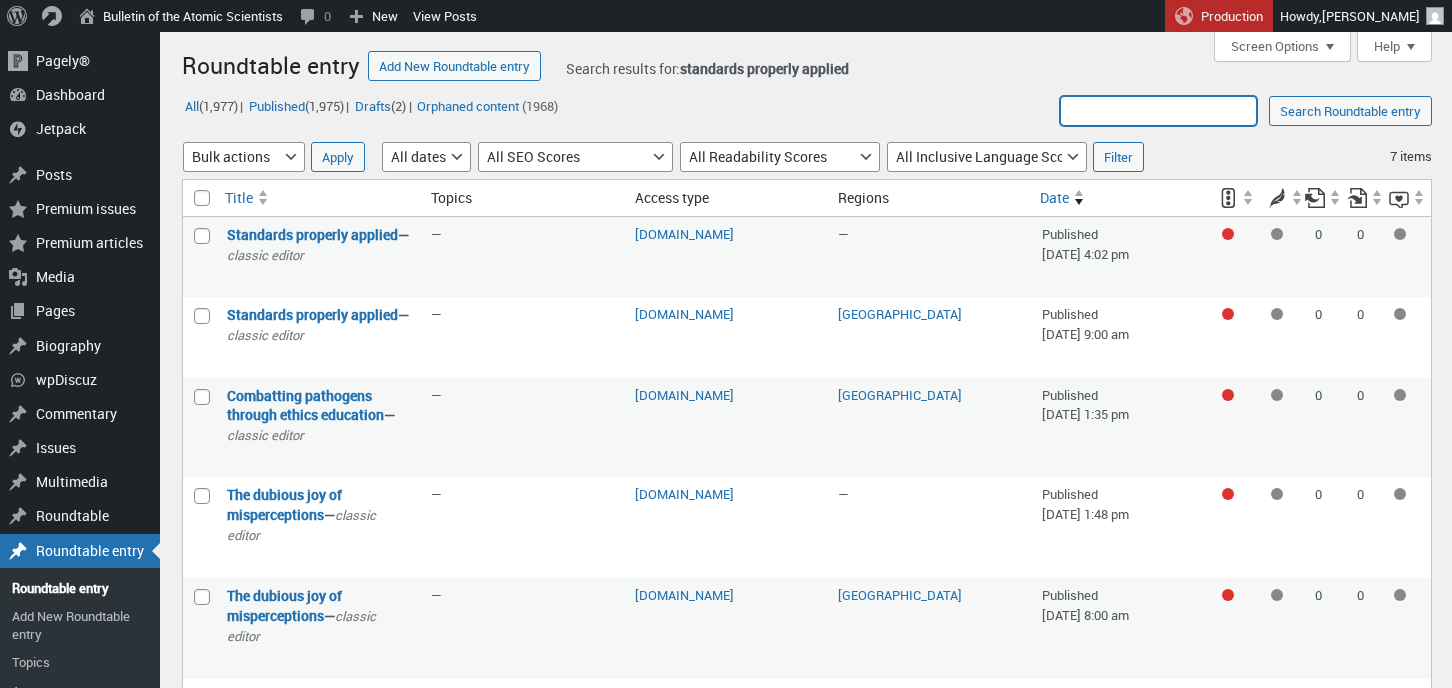 scroll, scrollTop: 0, scrollLeft: 0, axis: both 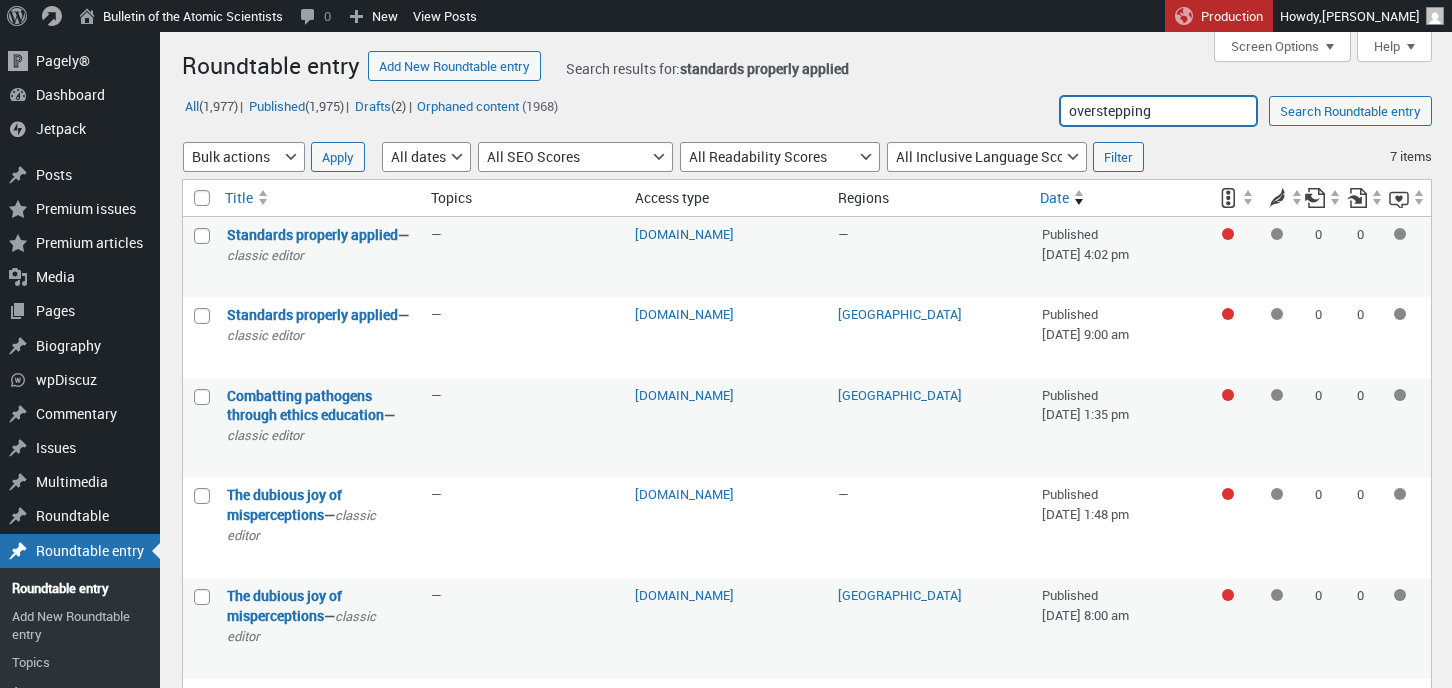 type on "overstepping" 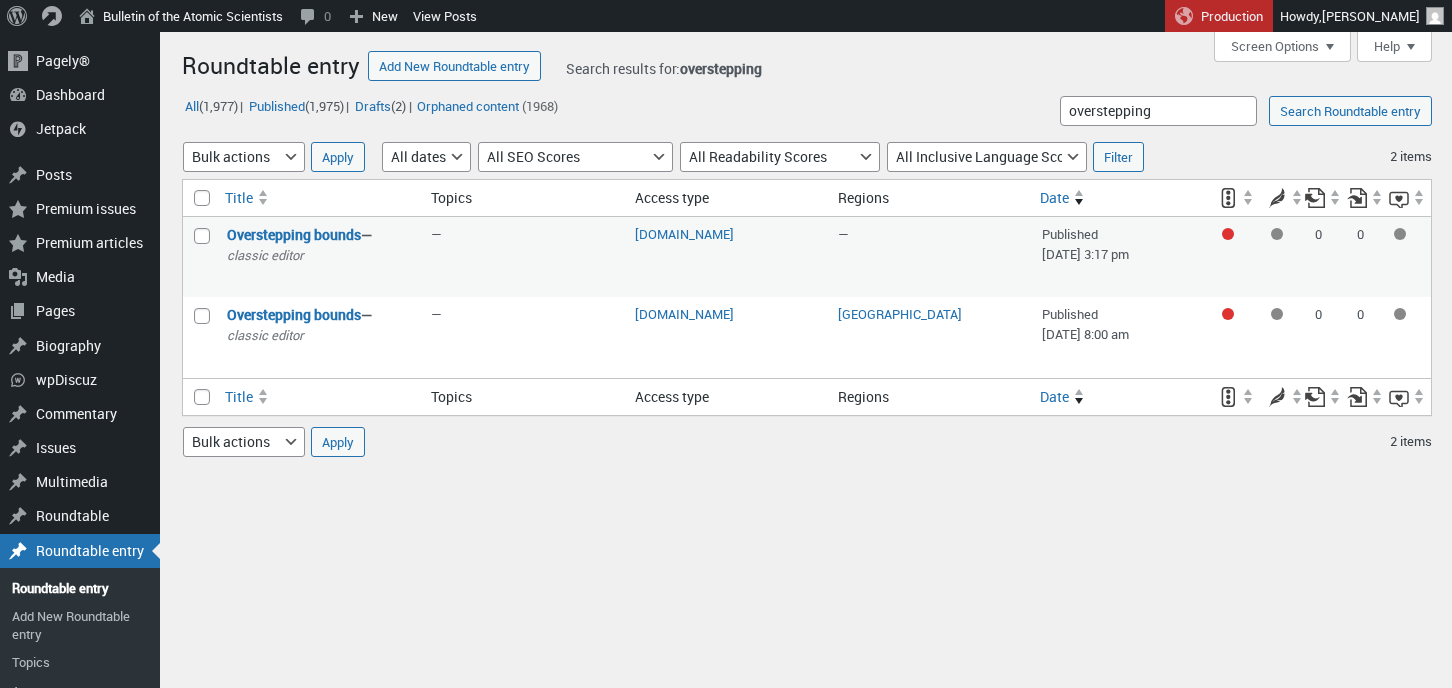 scroll, scrollTop: 0, scrollLeft: 0, axis: both 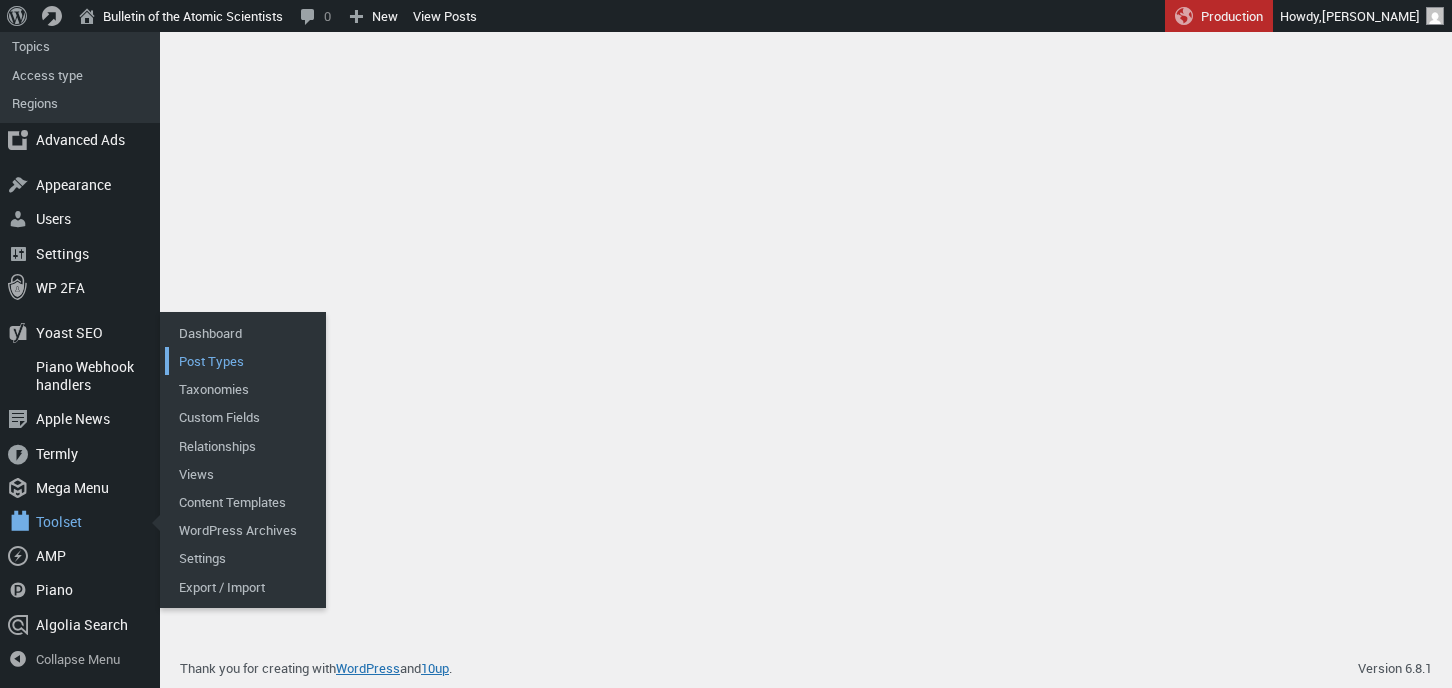 click on "Post Types" at bounding box center [245, 361] 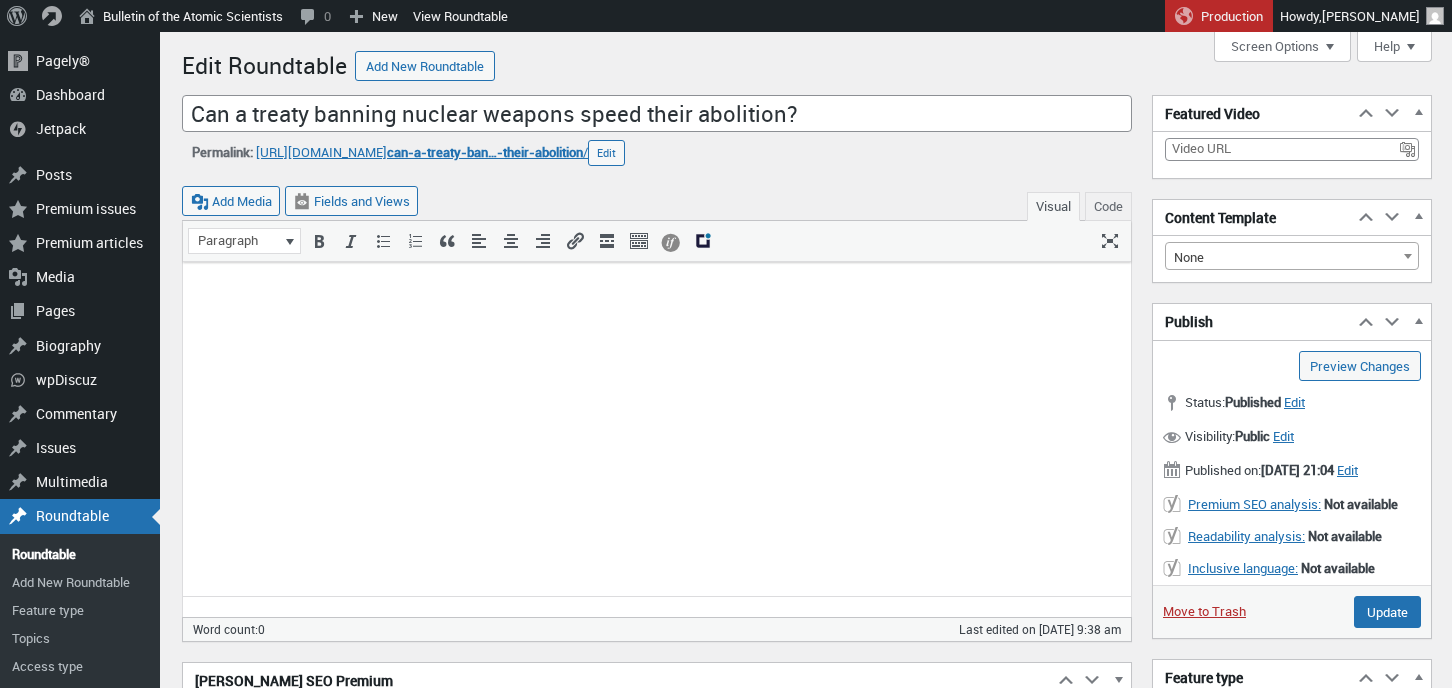 scroll, scrollTop: 0, scrollLeft: 0, axis: both 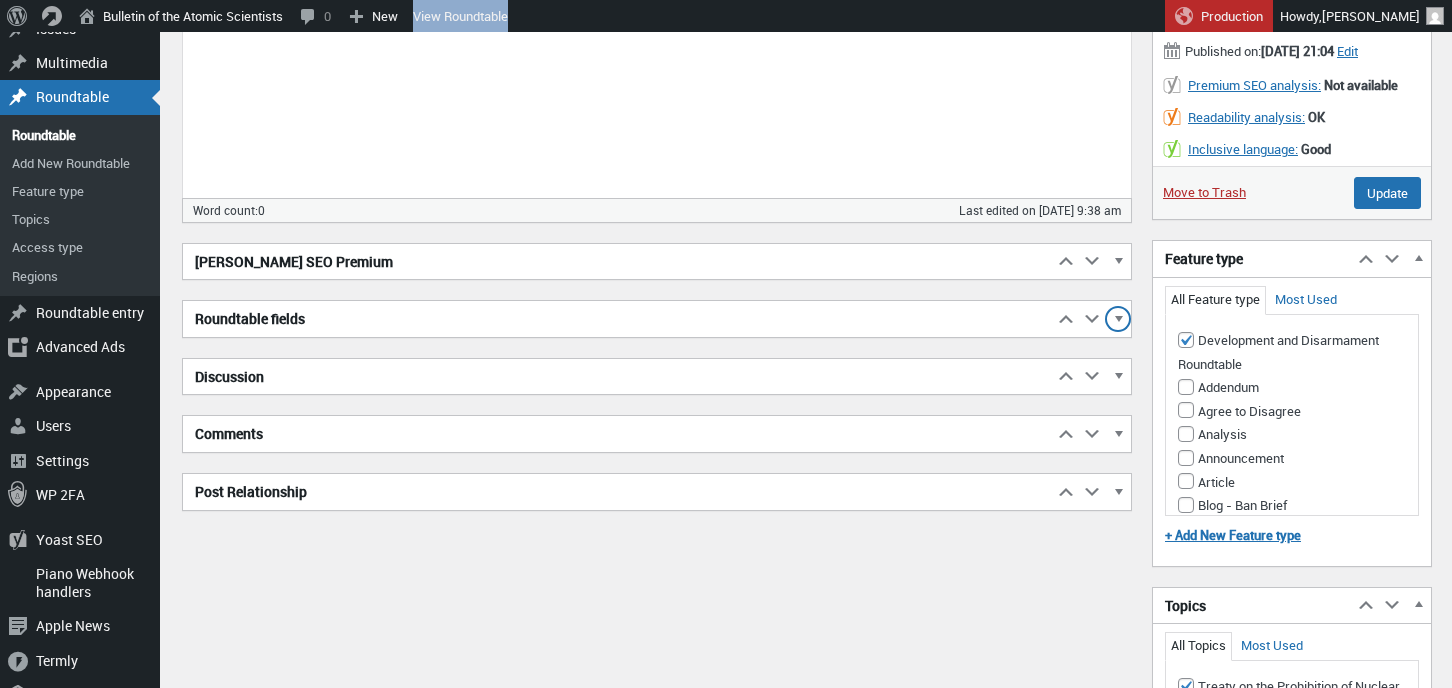 click at bounding box center (1118, 322) 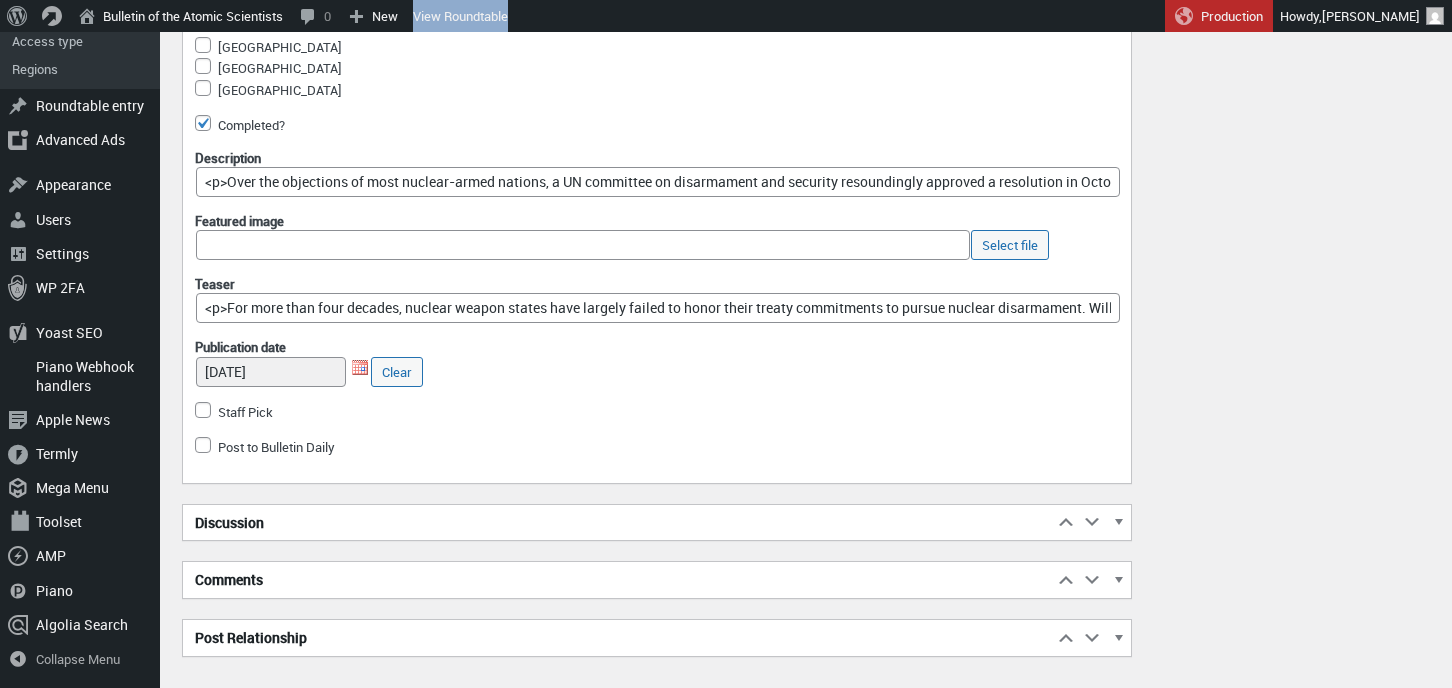 scroll, scrollTop: 6088, scrollLeft: 0, axis: vertical 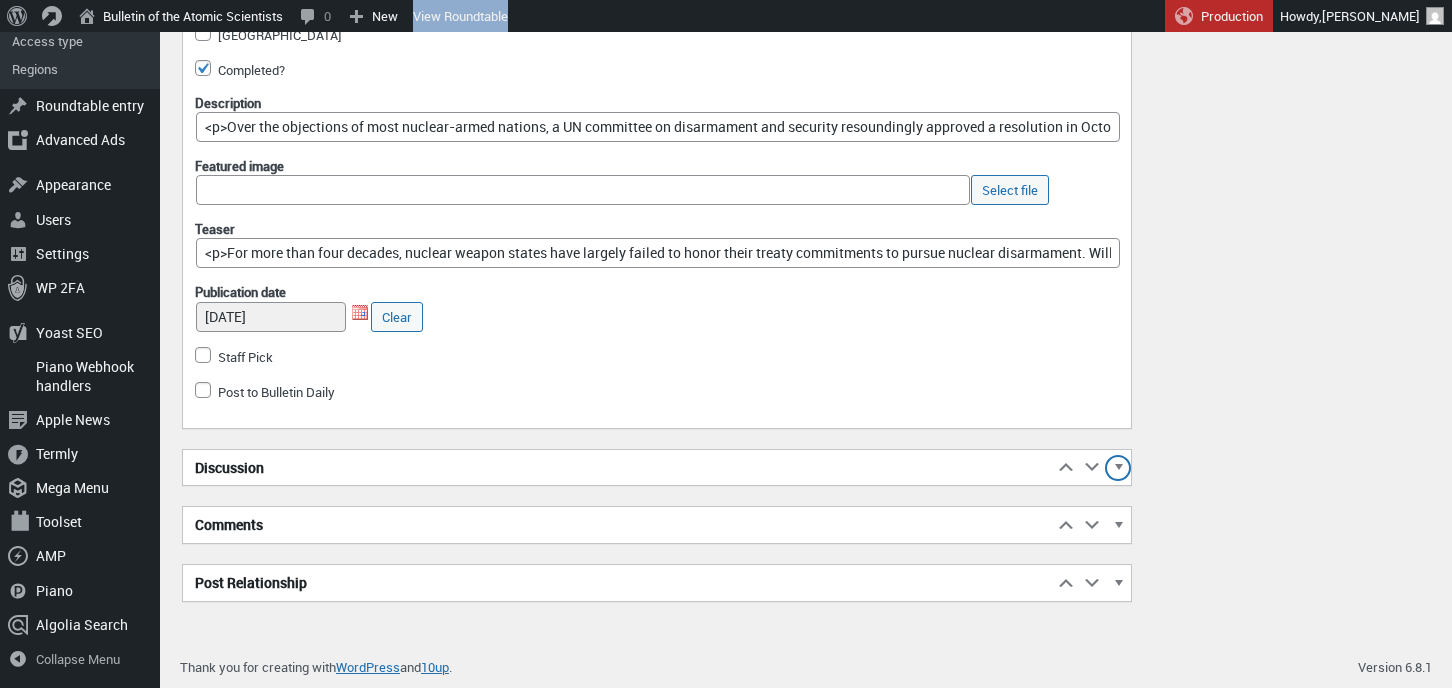 click at bounding box center [1118, 471] 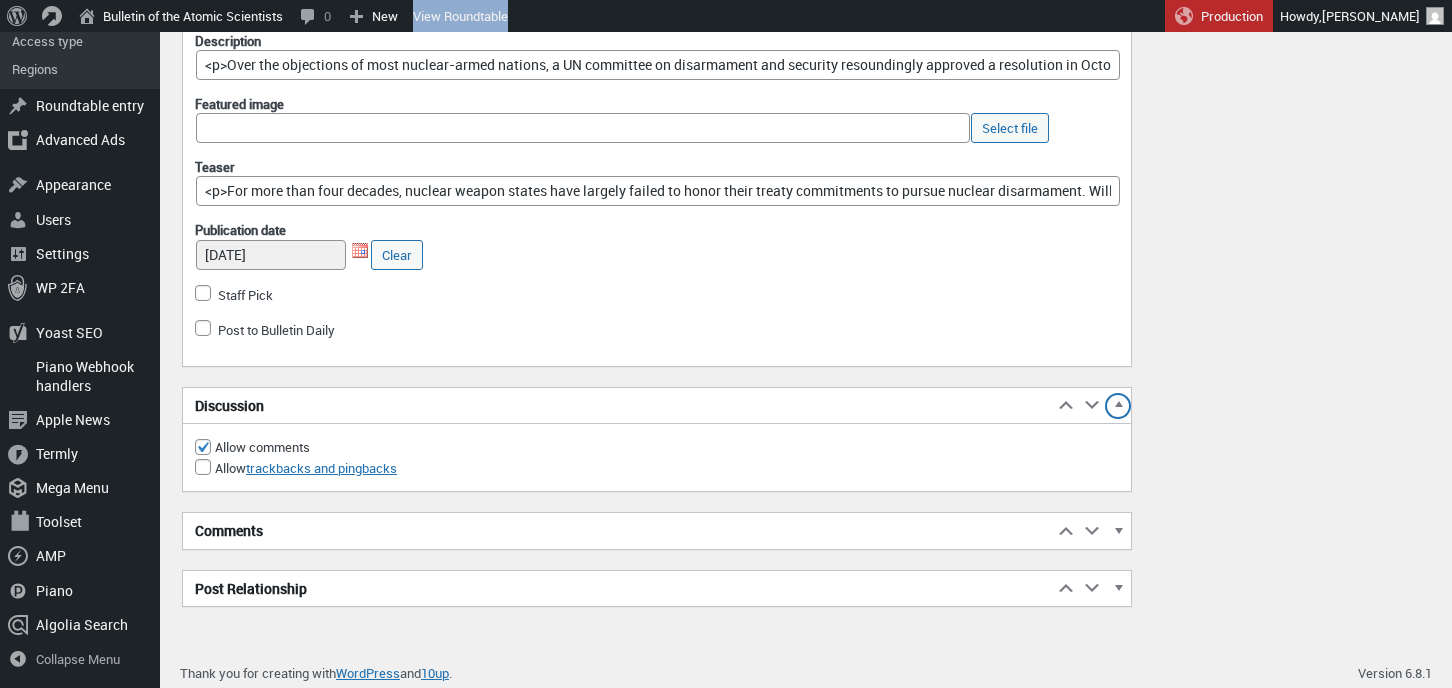 scroll, scrollTop: 6155, scrollLeft: 0, axis: vertical 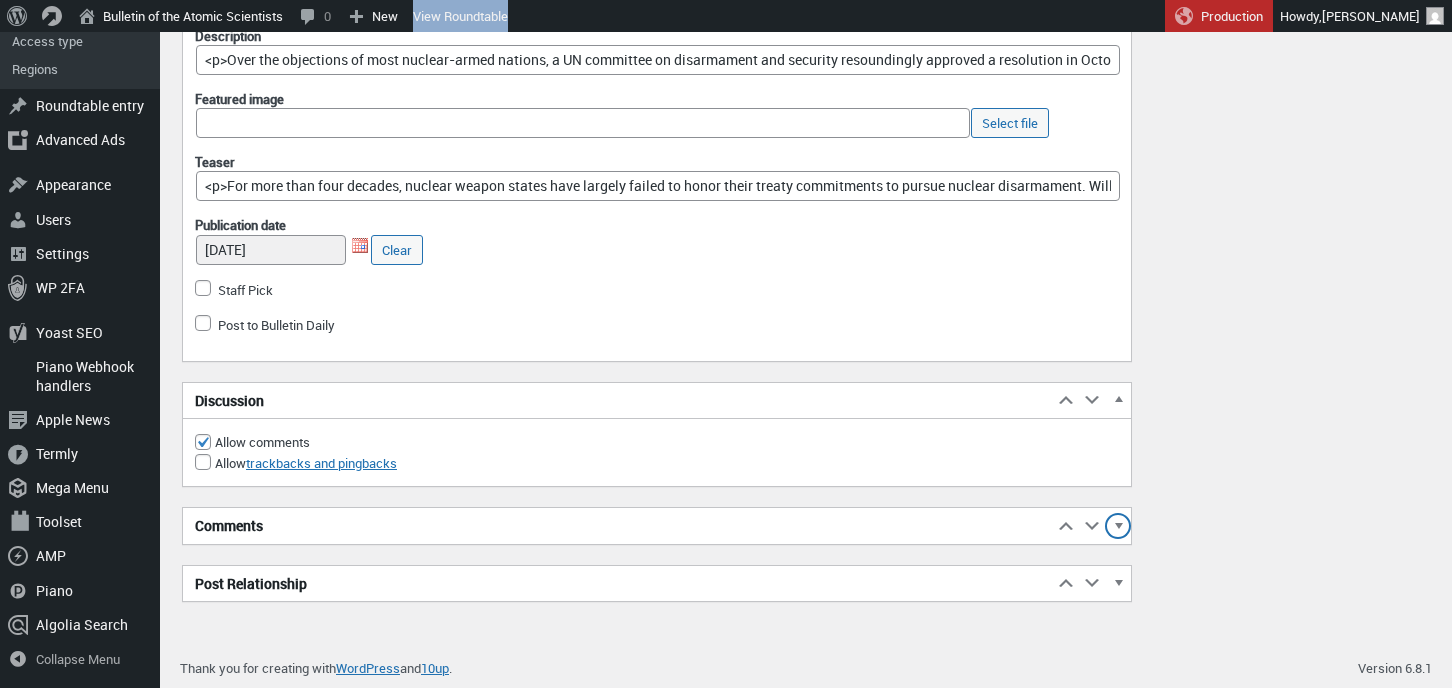 click at bounding box center [1118, 529] 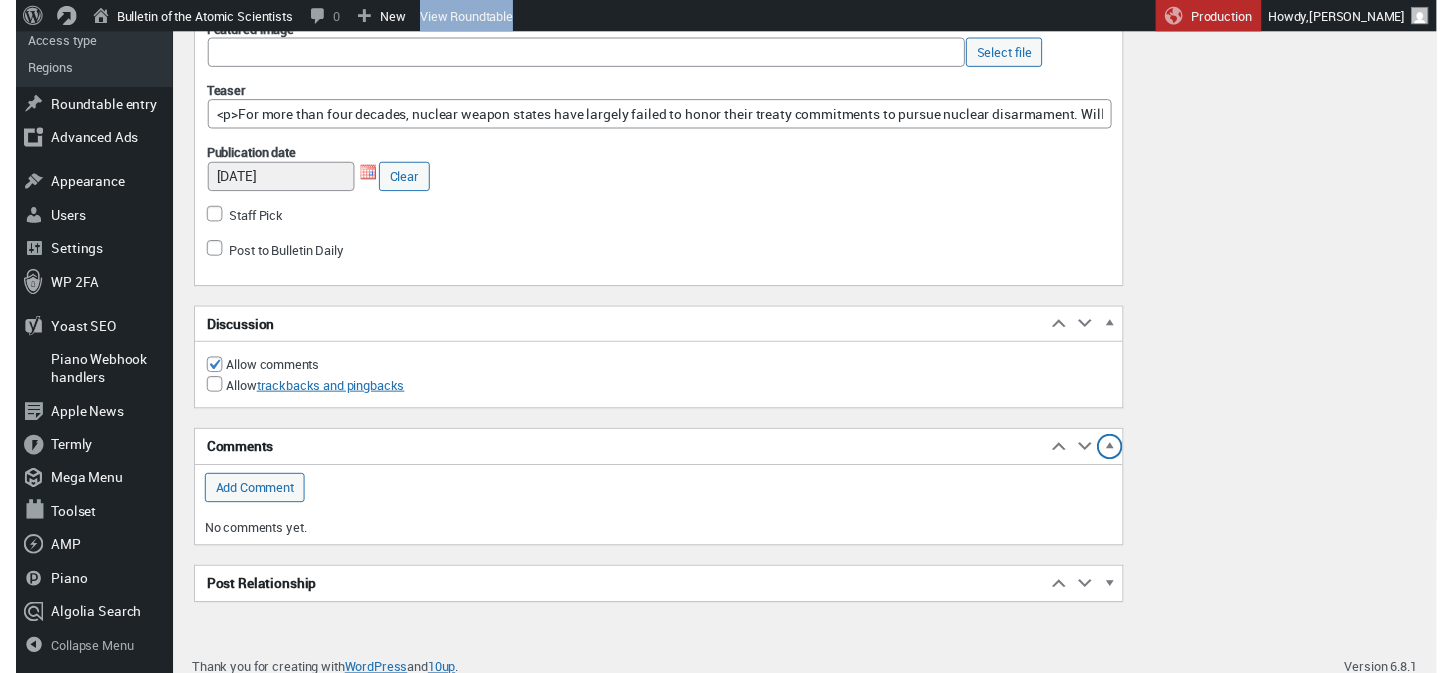 scroll, scrollTop: 6238, scrollLeft: 0, axis: vertical 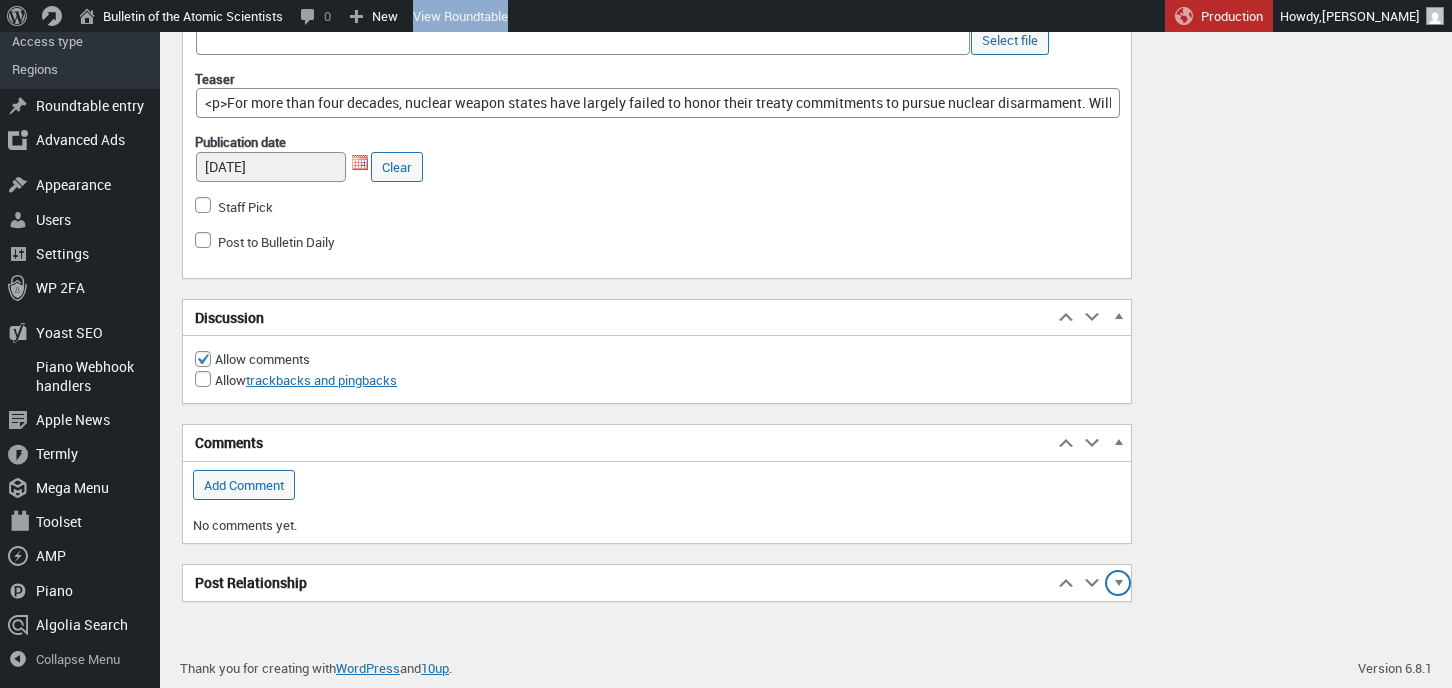 click at bounding box center (1118, 586) 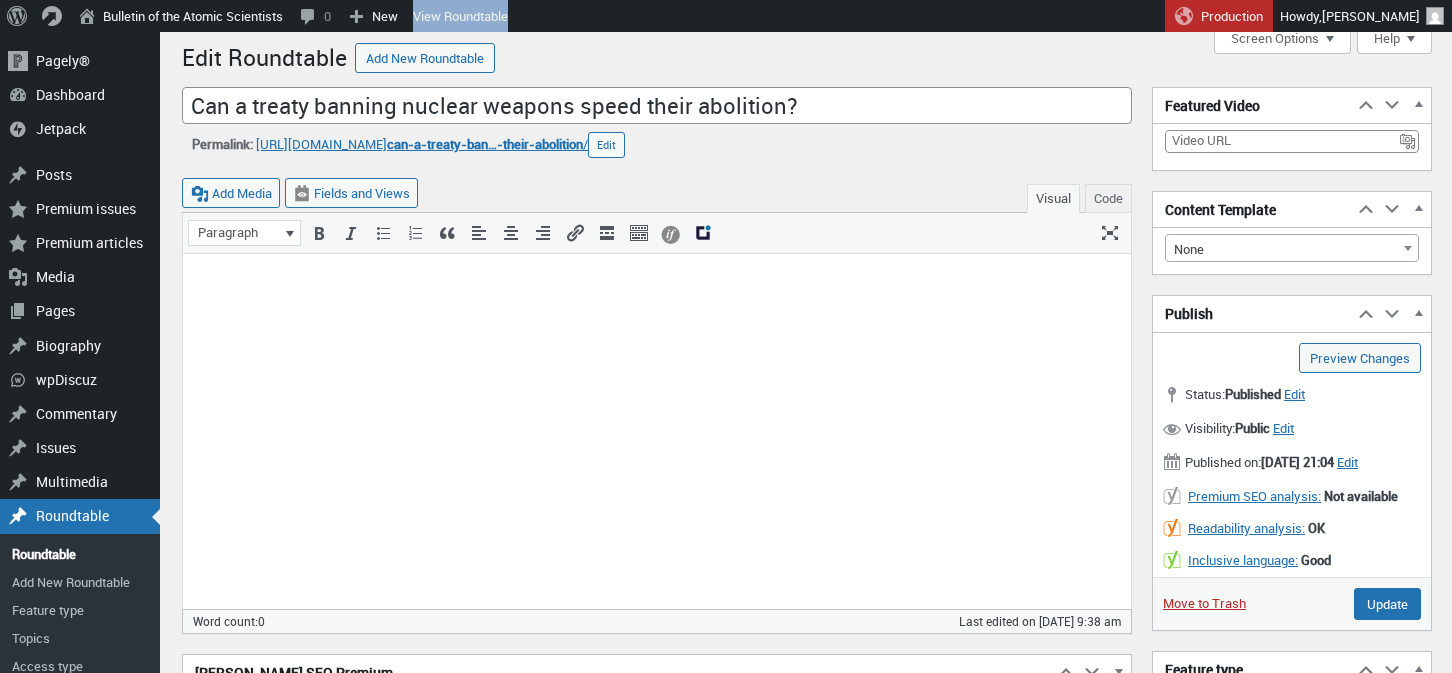 scroll, scrollTop: 0, scrollLeft: 0, axis: both 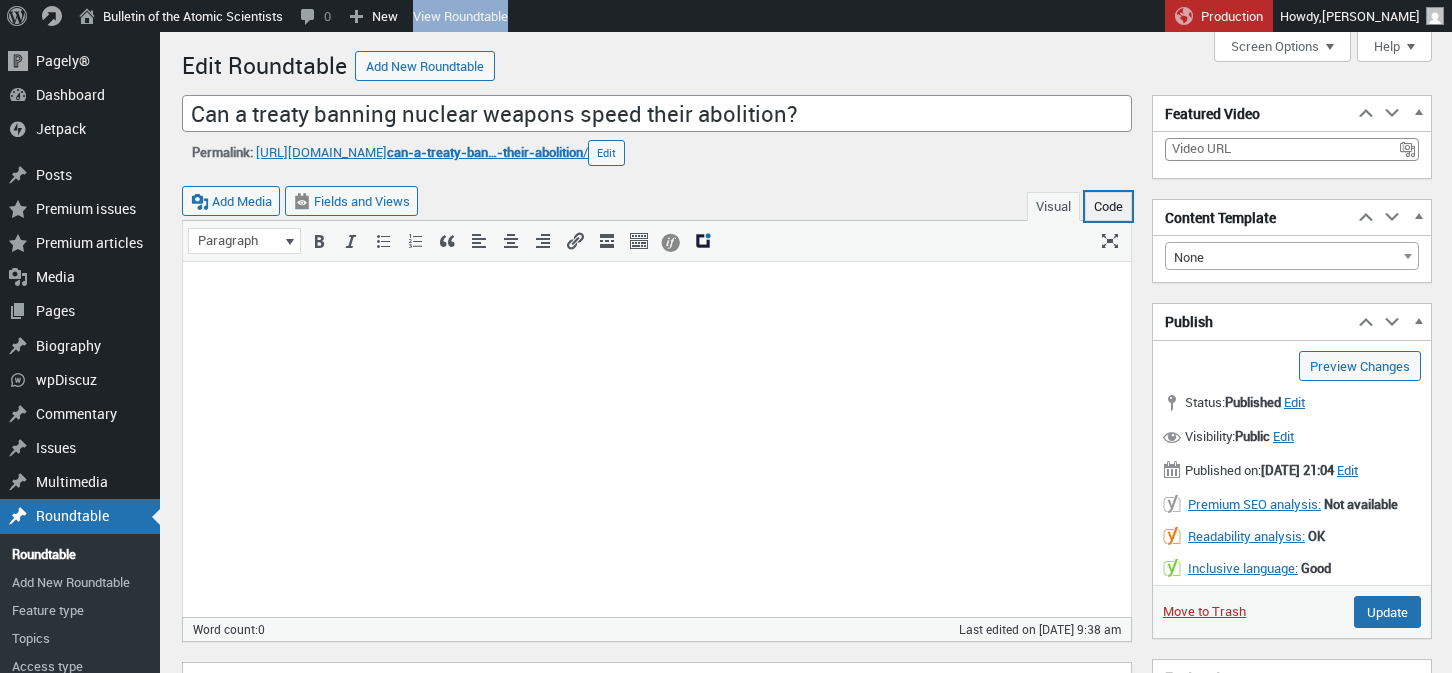 click on "Code" at bounding box center (1108, 206) 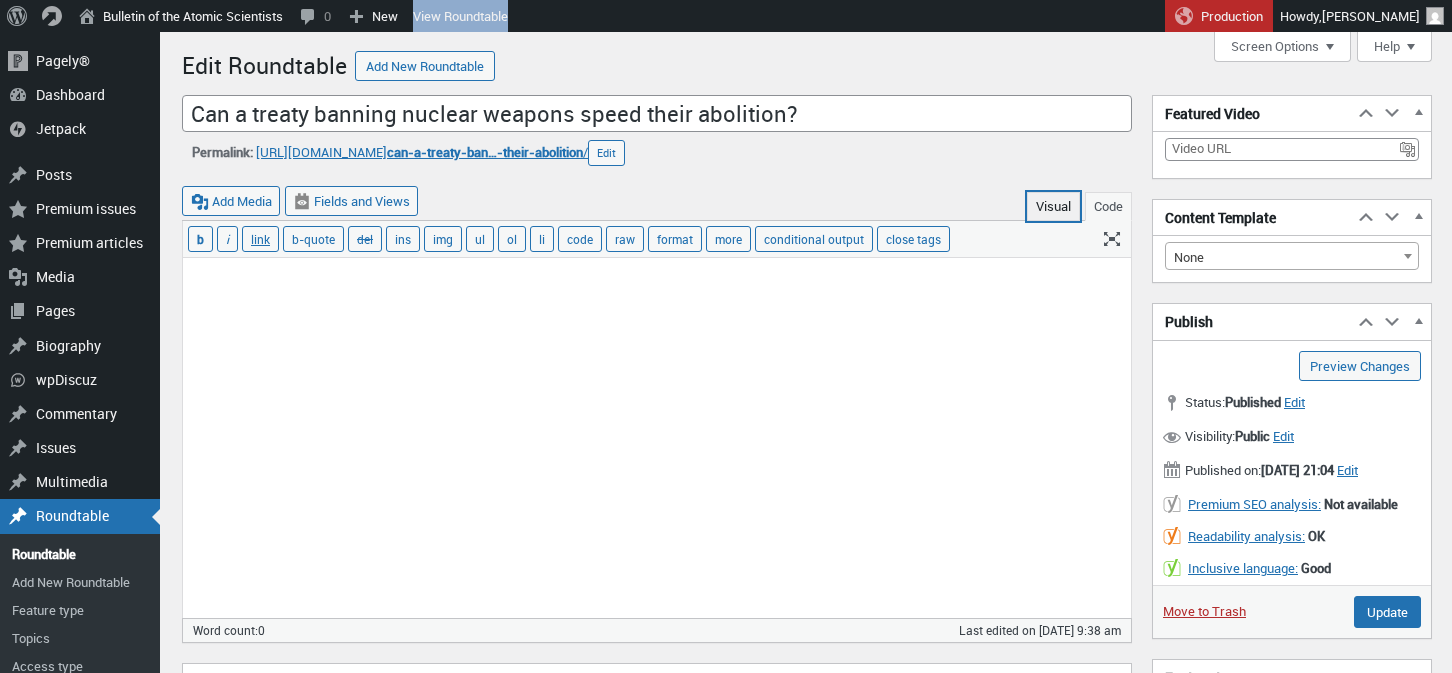 click on "Visual" at bounding box center (1053, 206) 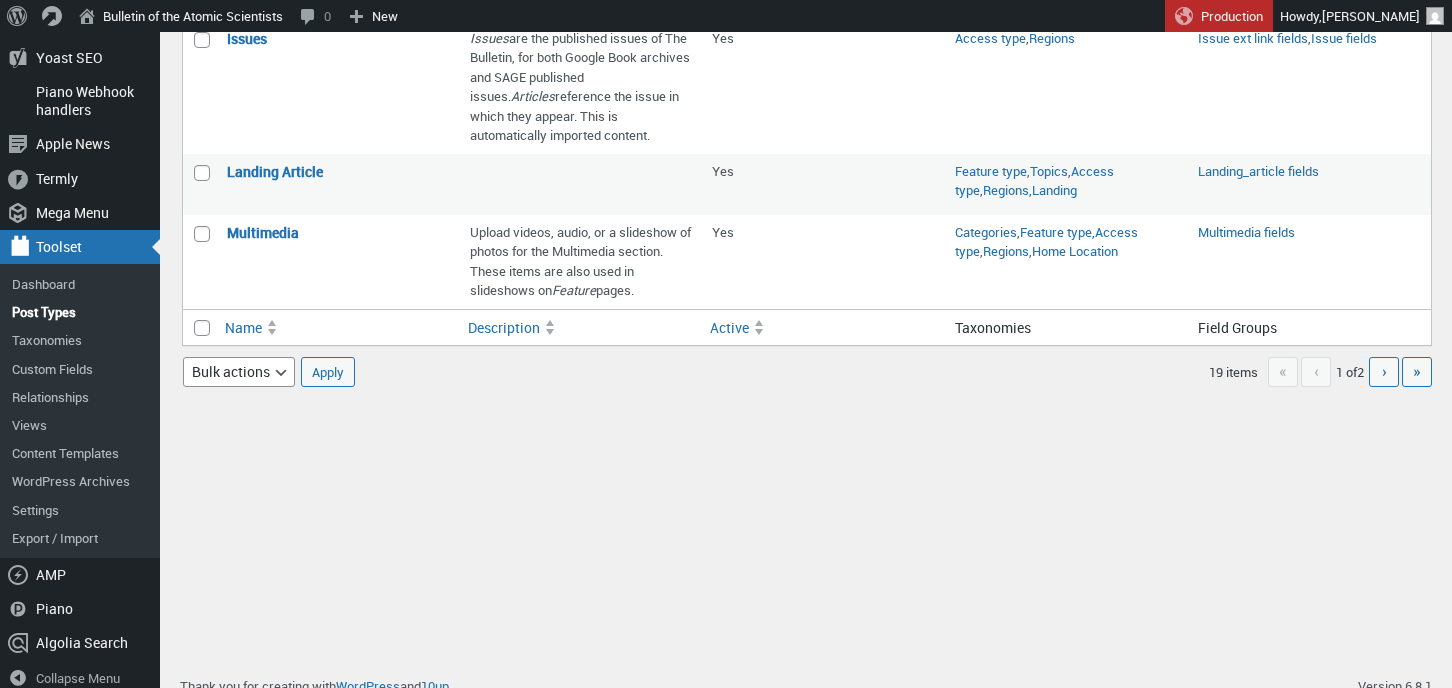 scroll, scrollTop: 739, scrollLeft: 0, axis: vertical 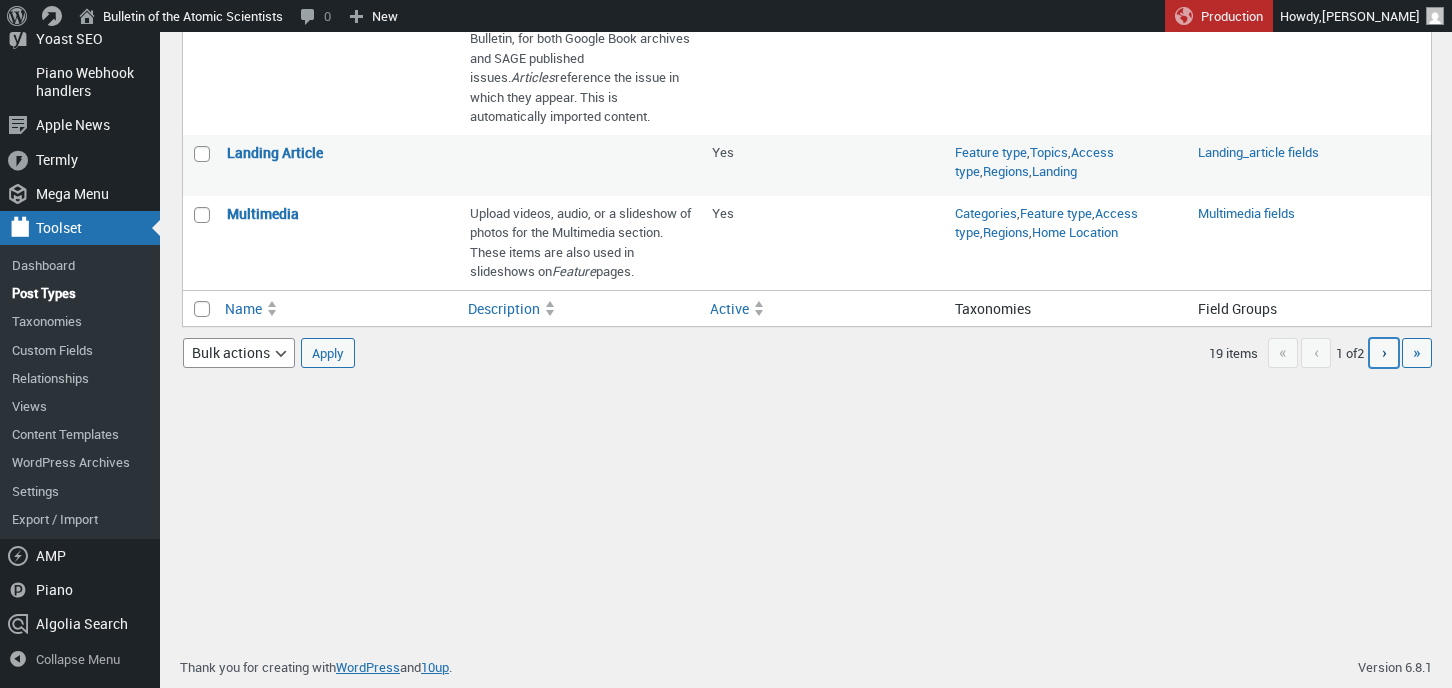 click on "Next page ›" at bounding box center (1384, 353) 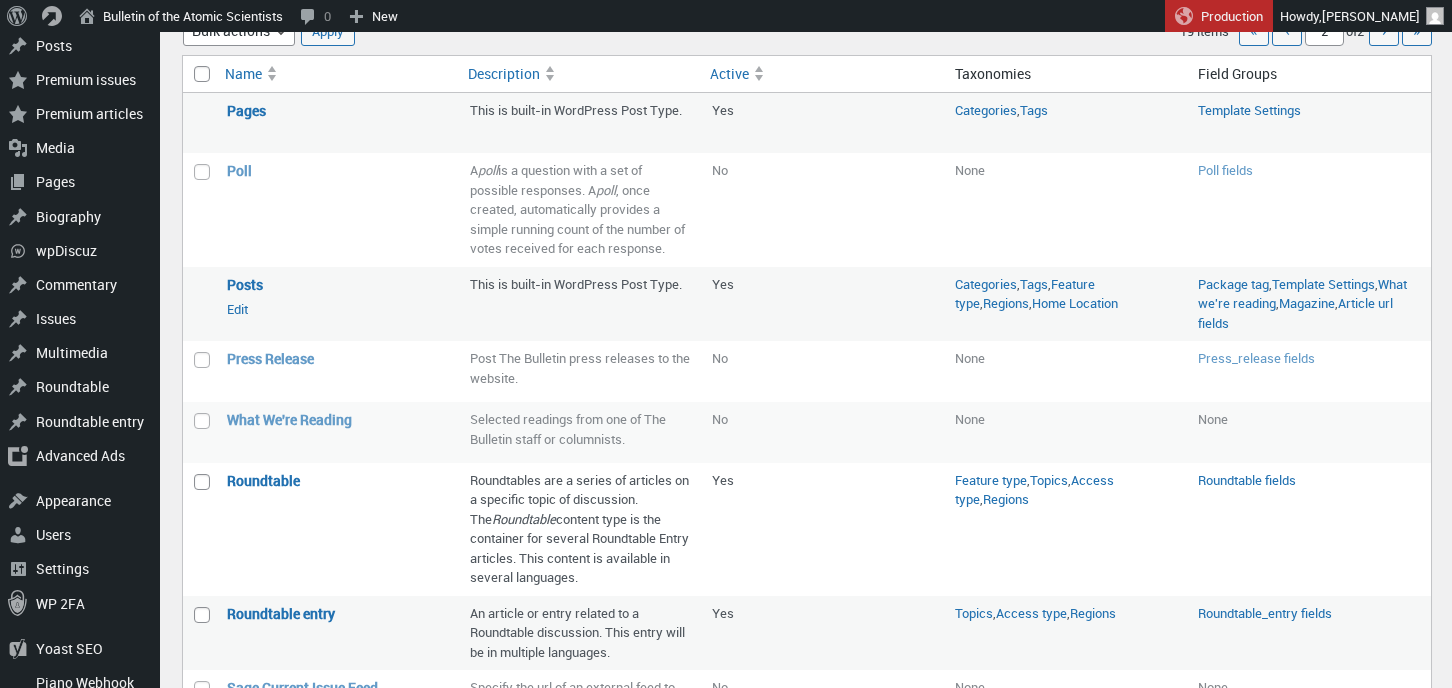 scroll, scrollTop: 290, scrollLeft: 0, axis: vertical 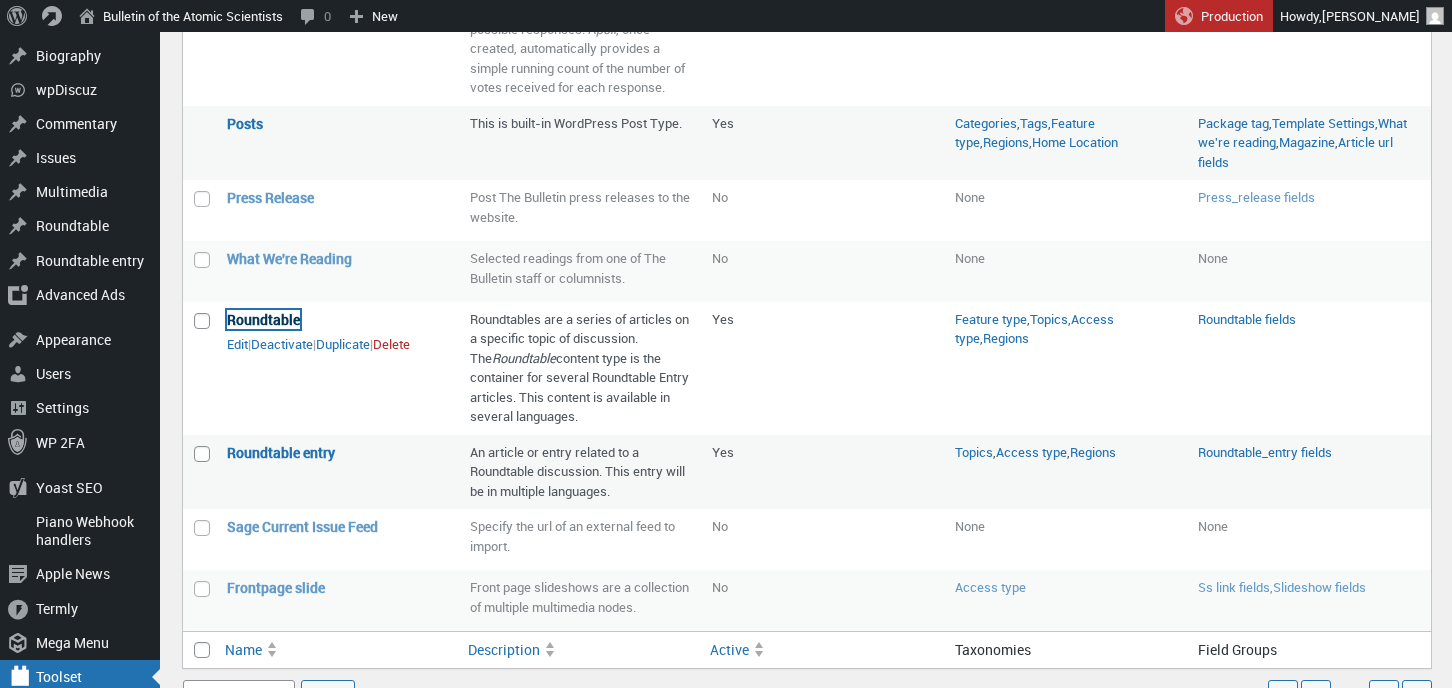 click on "Roundtable" at bounding box center (263, 319) 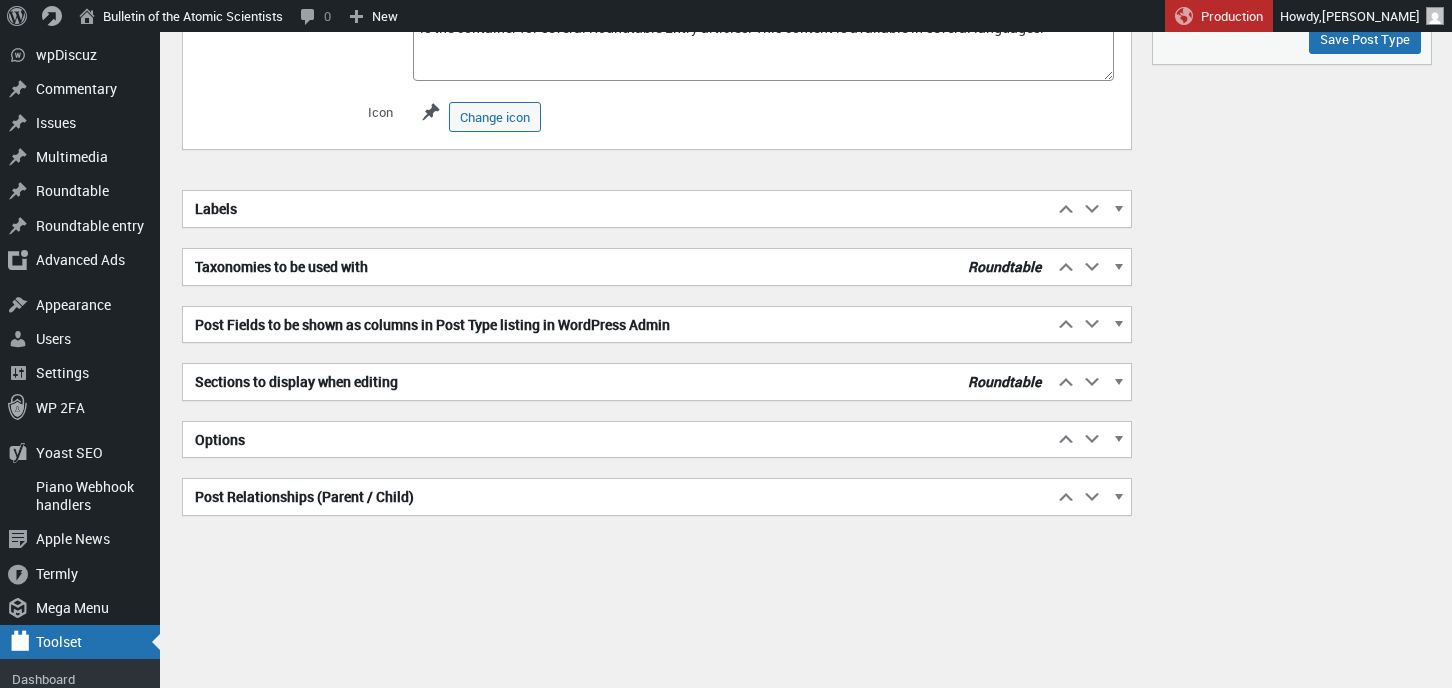 scroll, scrollTop: 386, scrollLeft: 0, axis: vertical 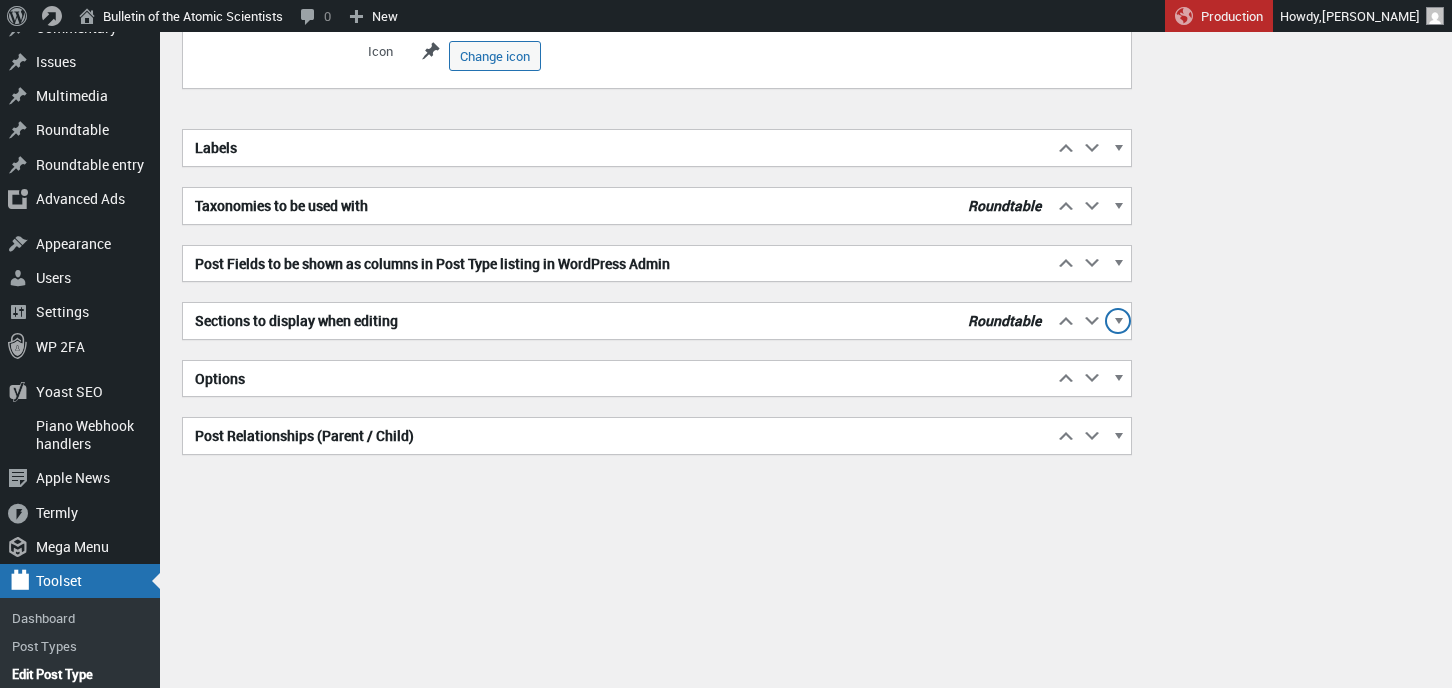 click at bounding box center (1118, 324) 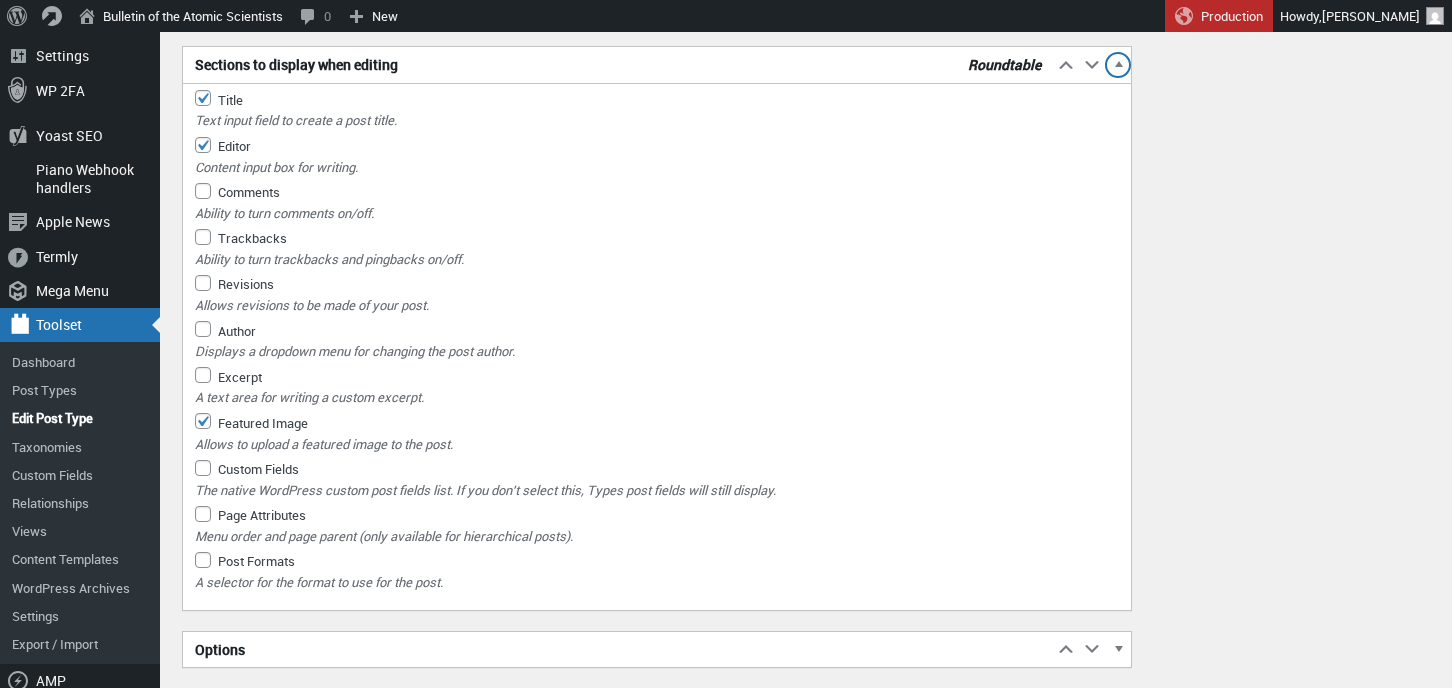 scroll, scrollTop: 767, scrollLeft: 0, axis: vertical 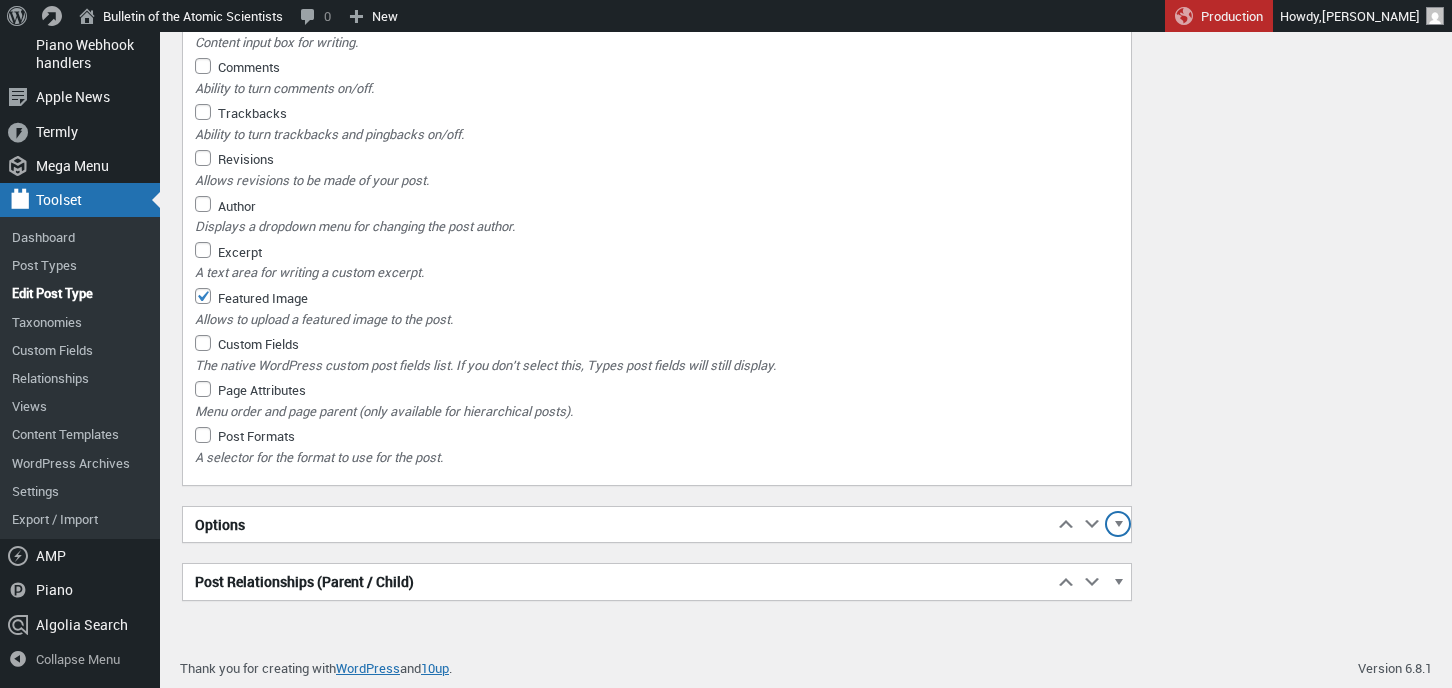 click at bounding box center [1118, 527] 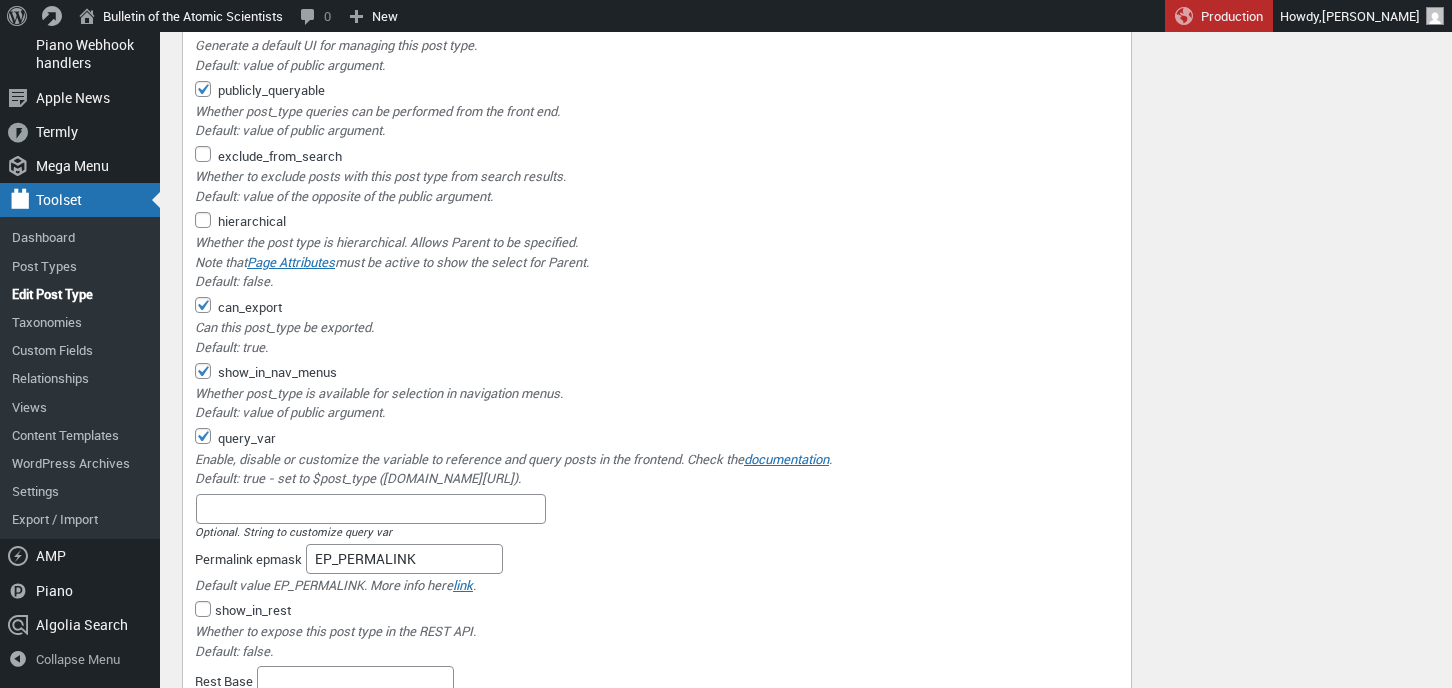 scroll, scrollTop: 1987, scrollLeft: 0, axis: vertical 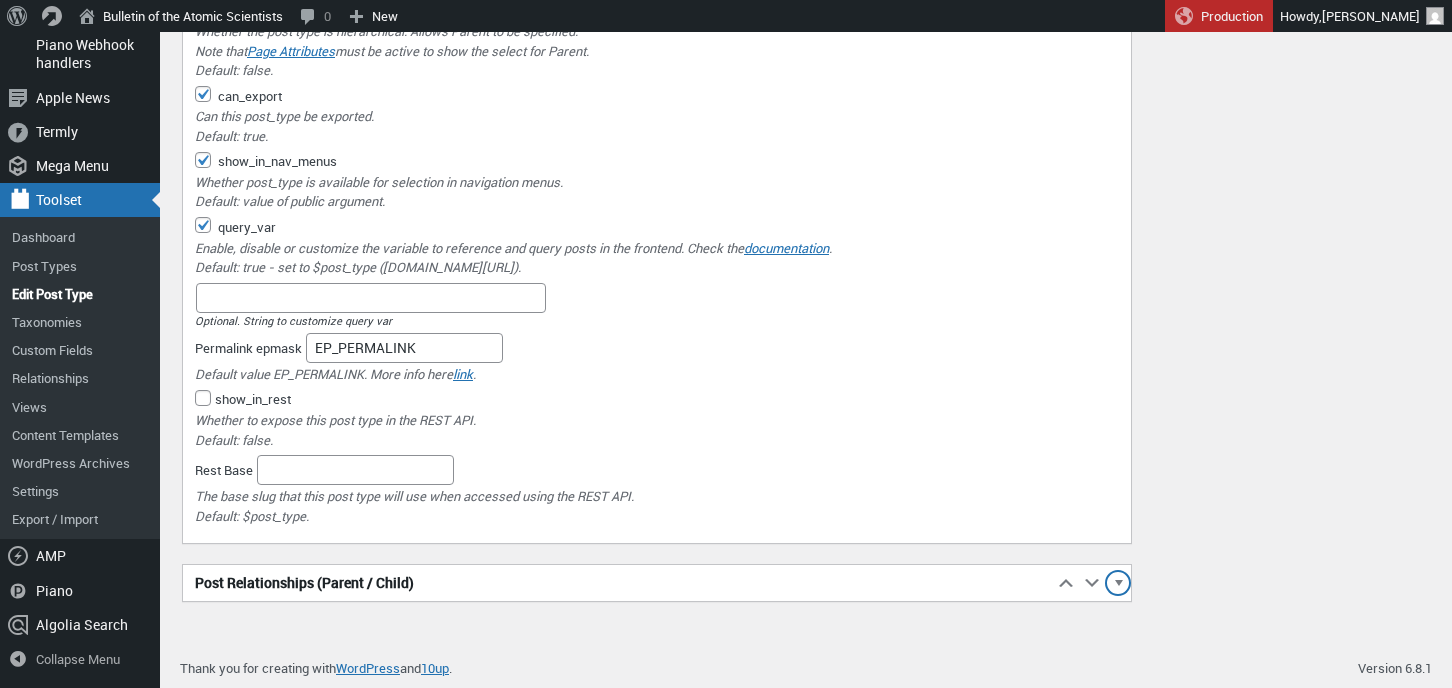 click at bounding box center (1118, 586) 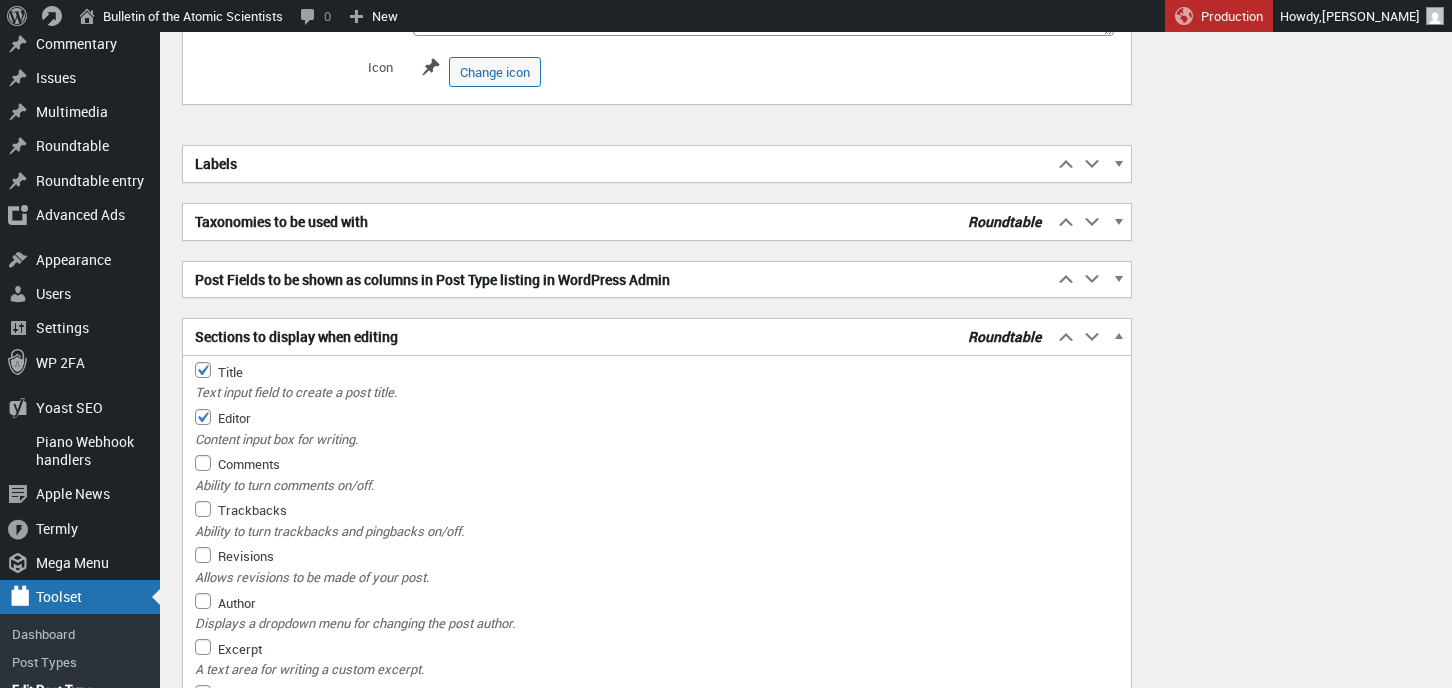 scroll, scrollTop: 371, scrollLeft: 0, axis: vertical 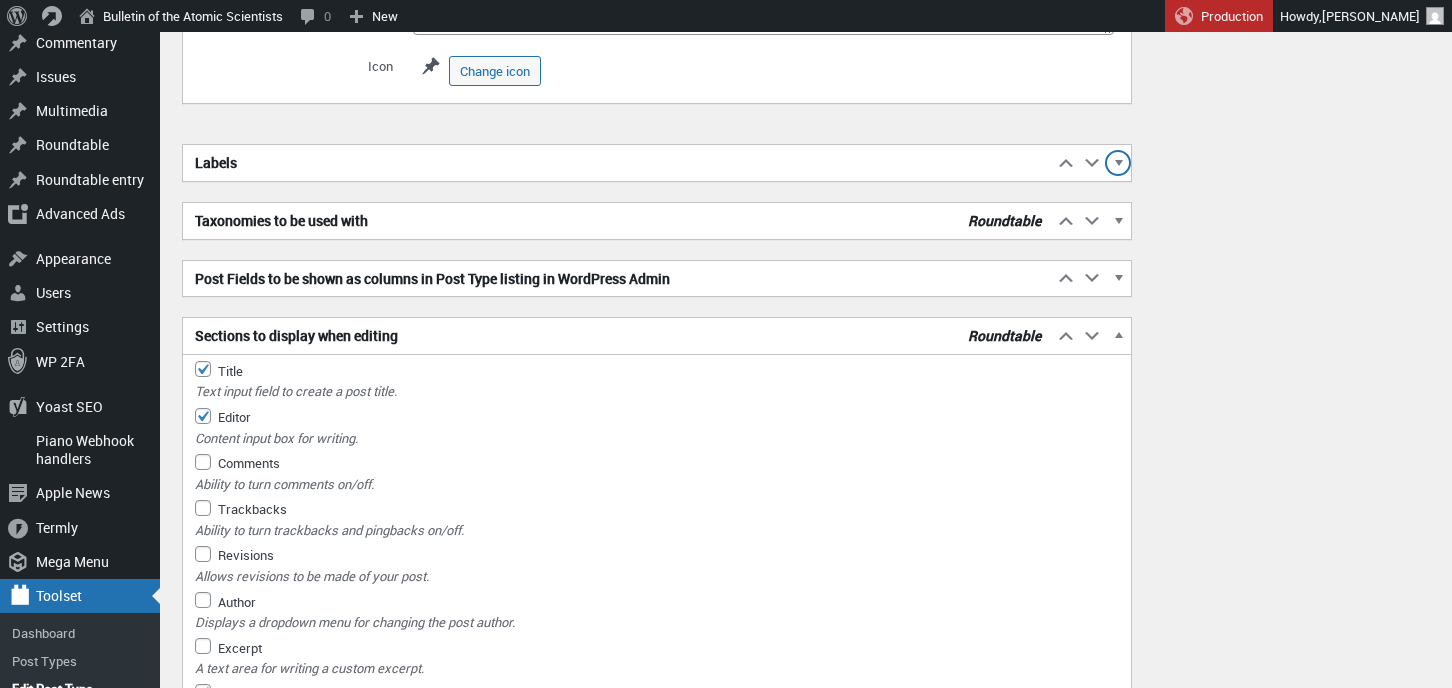 click at bounding box center [1118, 166] 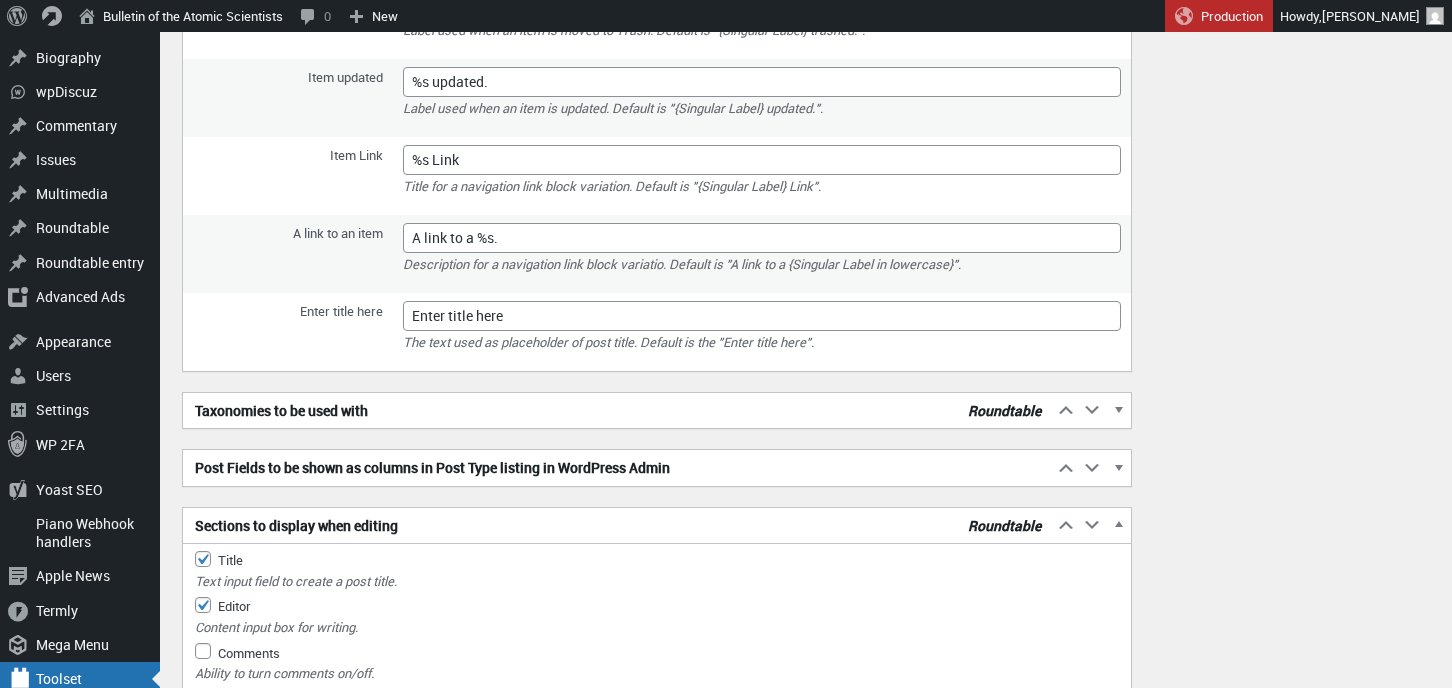 scroll, scrollTop: 2723, scrollLeft: 0, axis: vertical 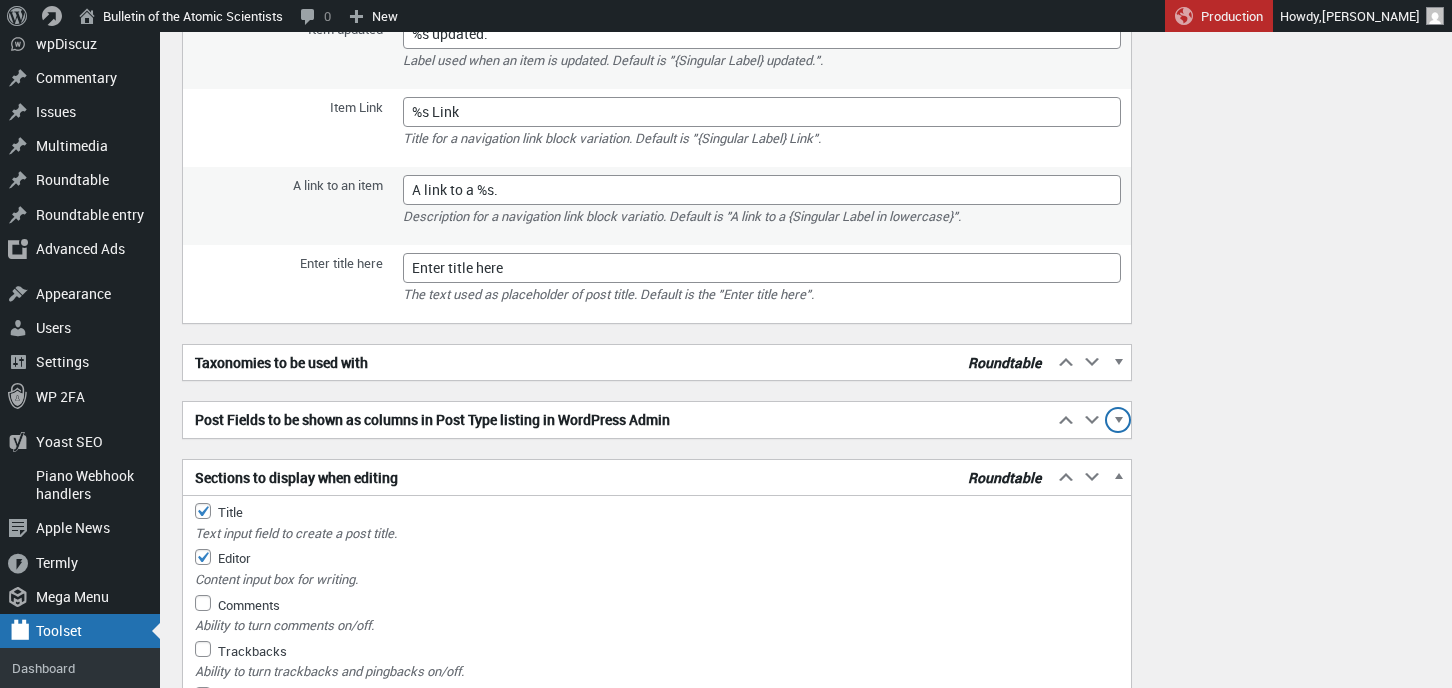 click at bounding box center [1118, 423] 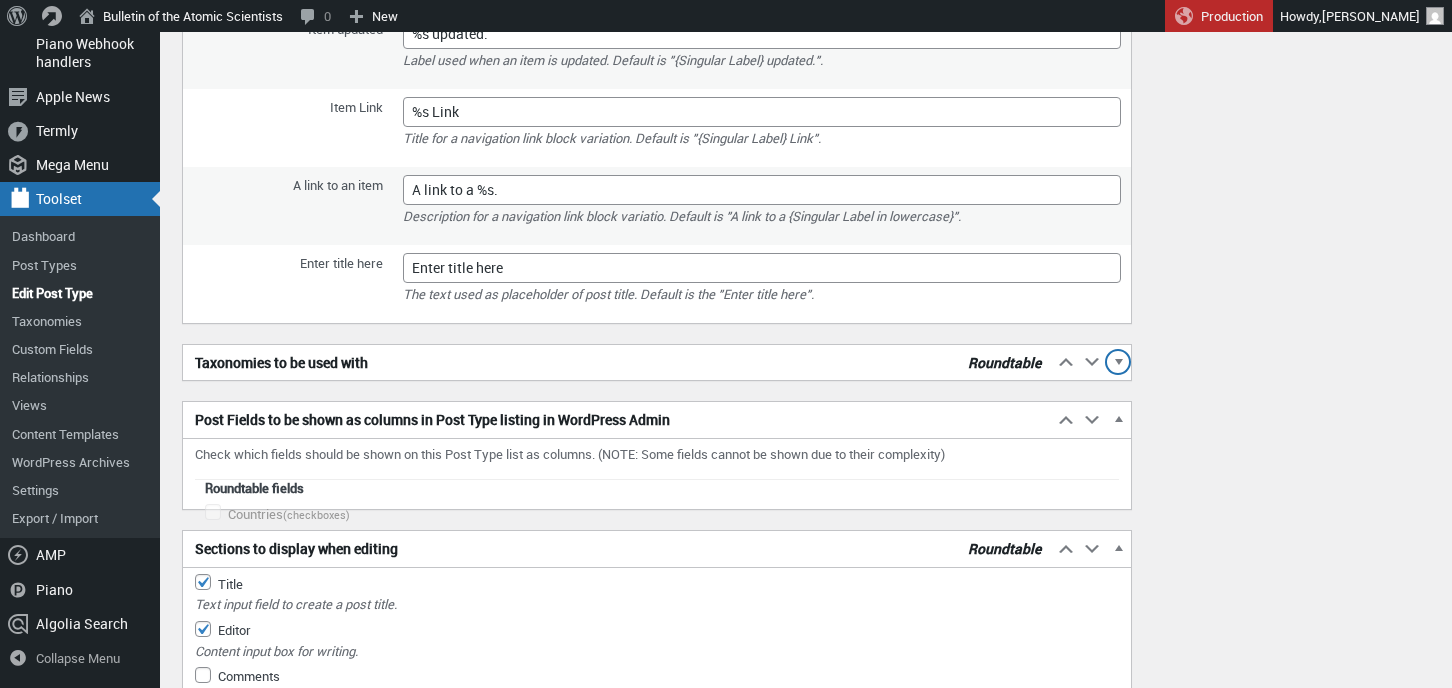 click at bounding box center [1118, 365] 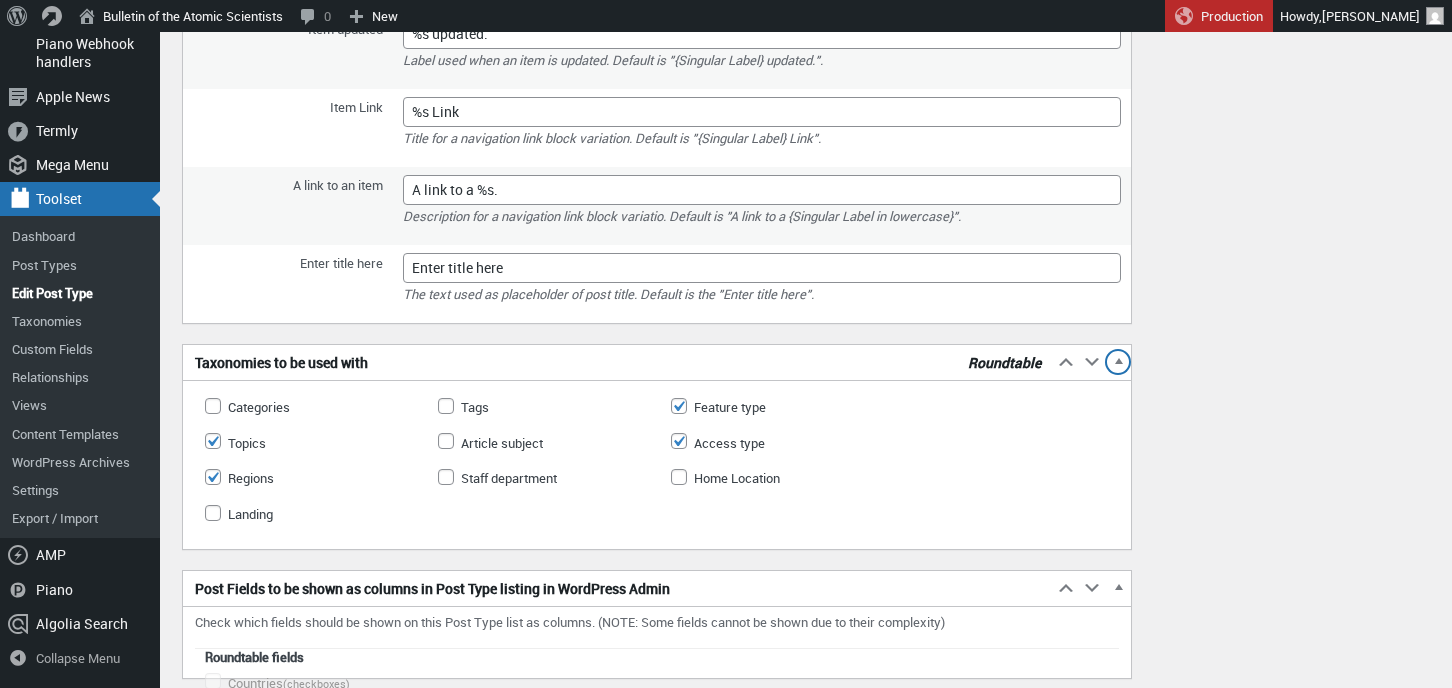 click at bounding box center (1118, 365) 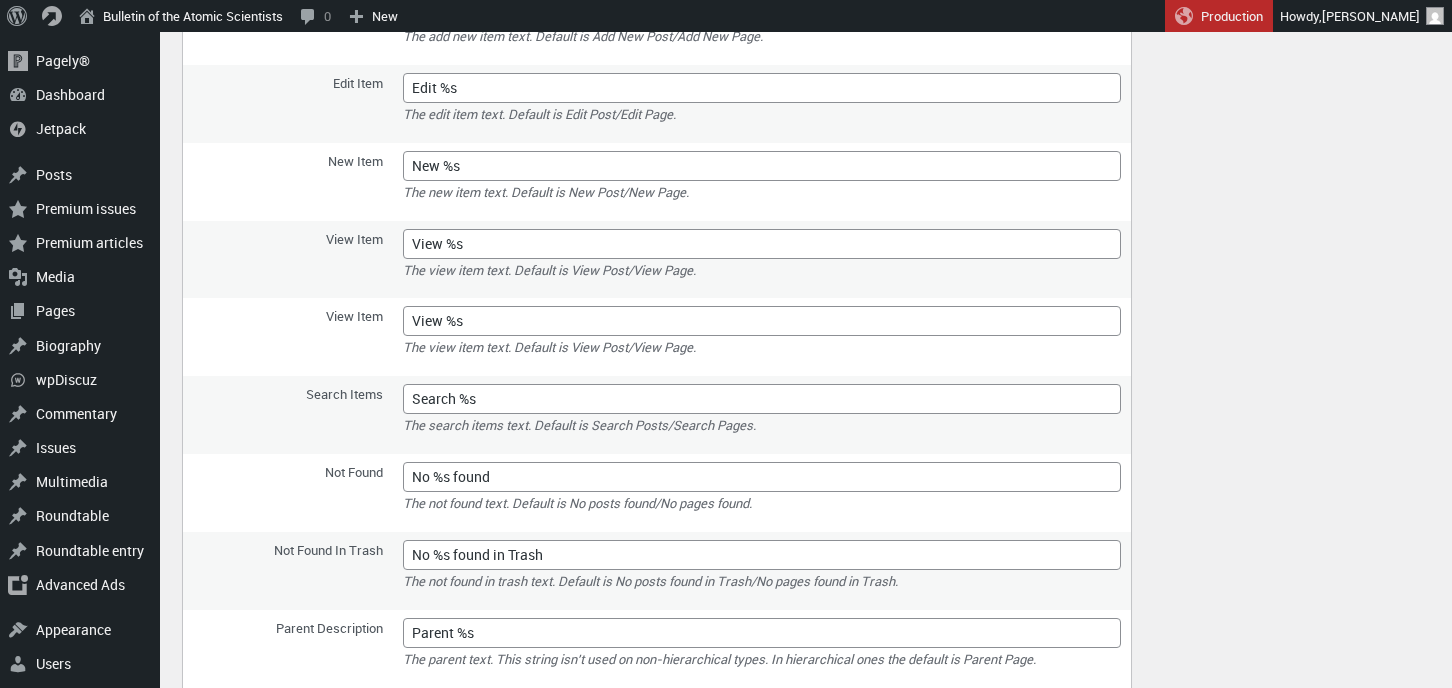 scroll, scrollTop: 554, scrollLeft: 0, axis: vertical 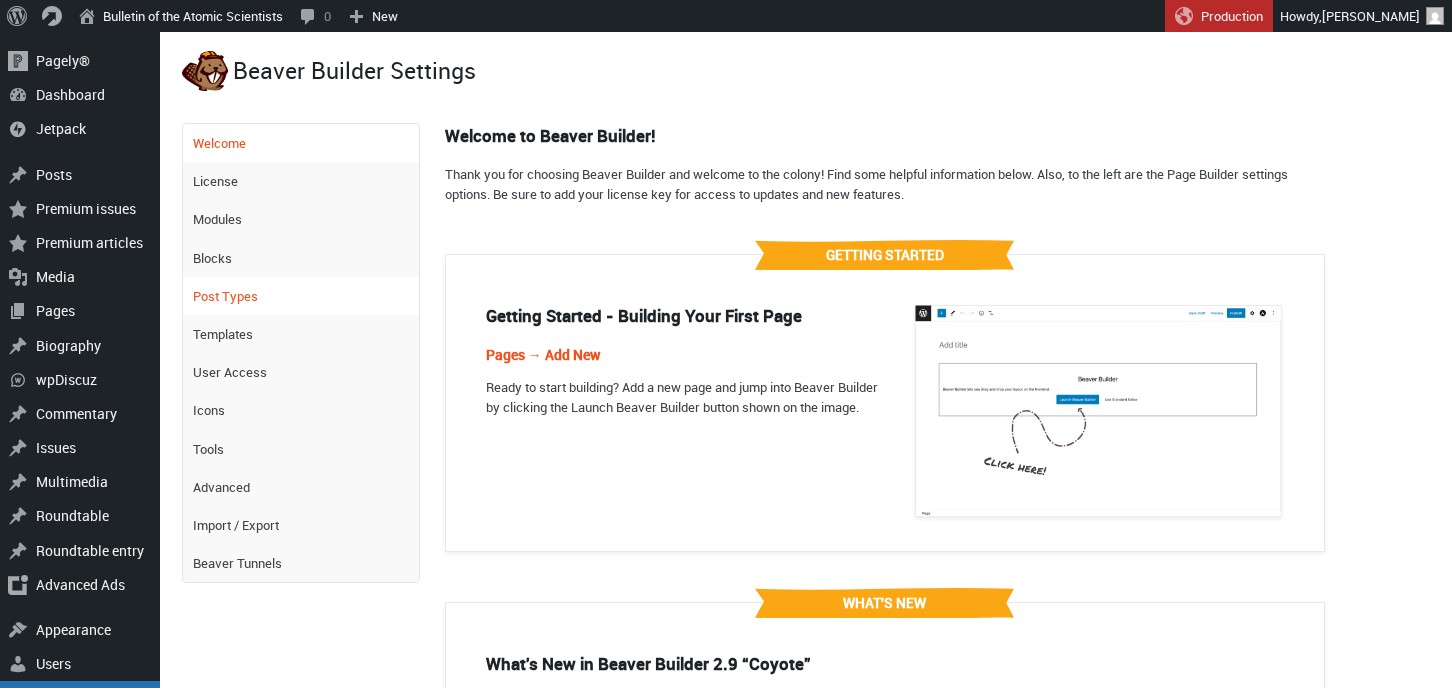 click on "Post Types" at bounding box center (301, 296) 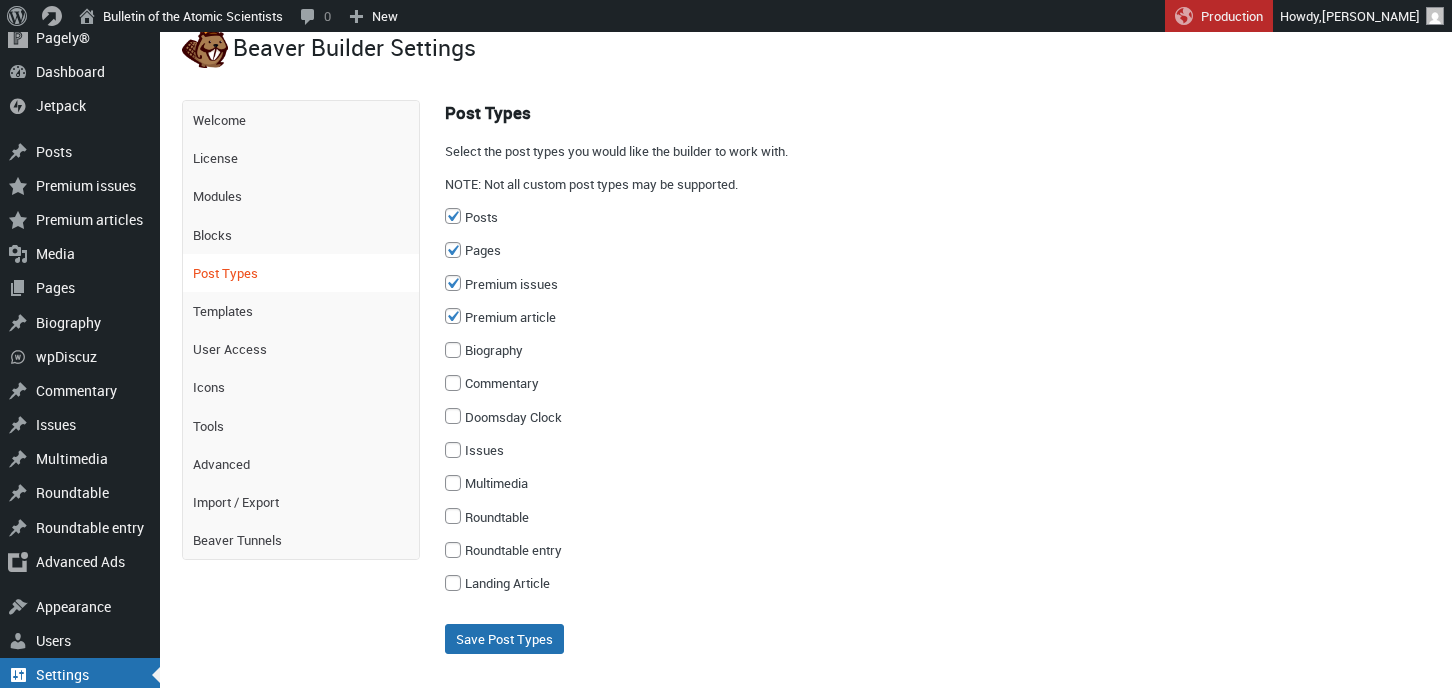scroll, scrollTop: 22, scrollLeft: 0, axis: vertical 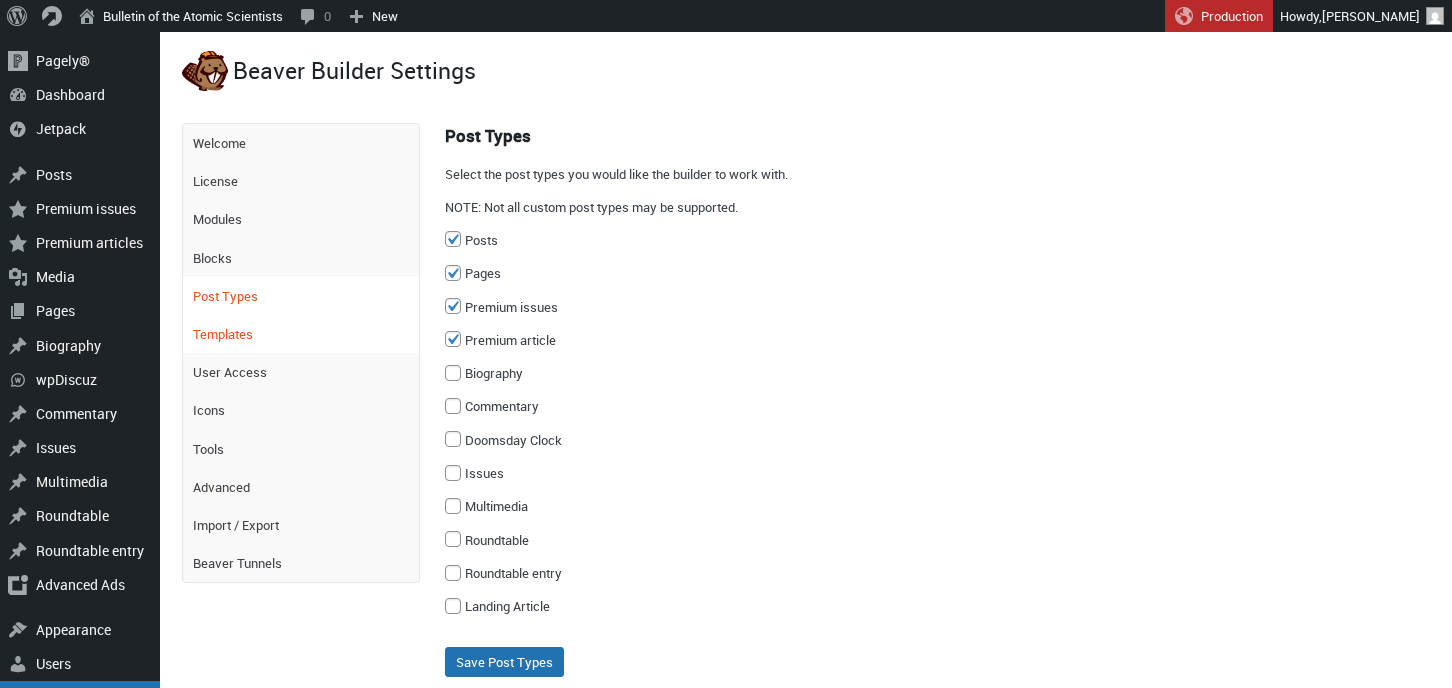 click on "Templates" at bounding box center [301, 334] 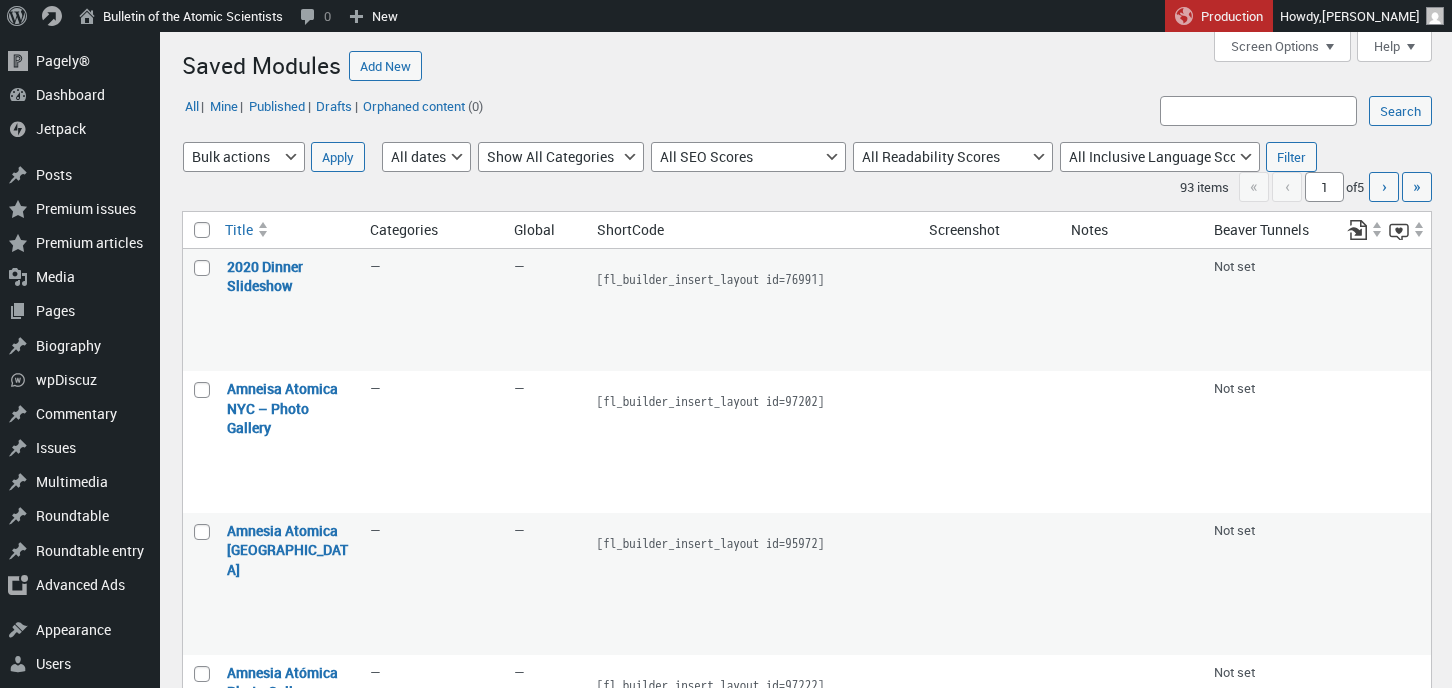scroll, scrollTop: 0, scrollLeft: 0, axis: both 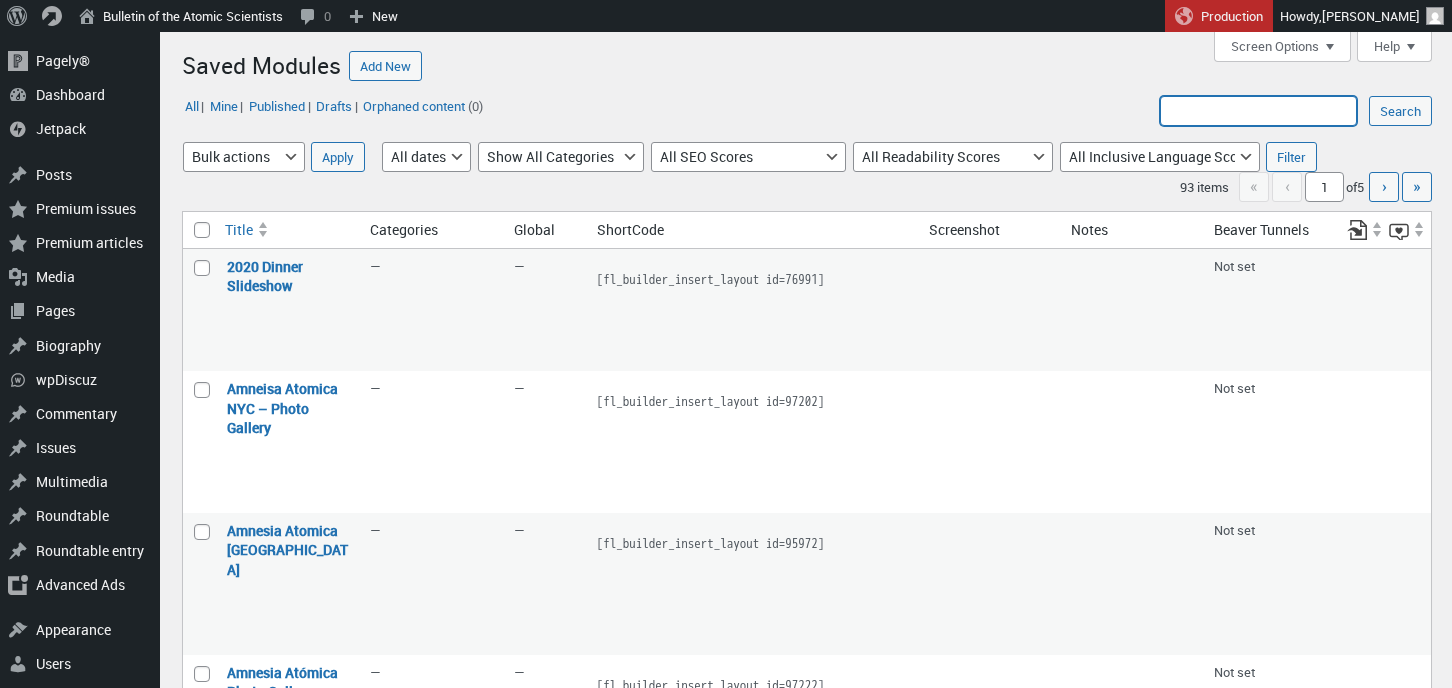 click on "Search:" at bounding box center [1258, 111] 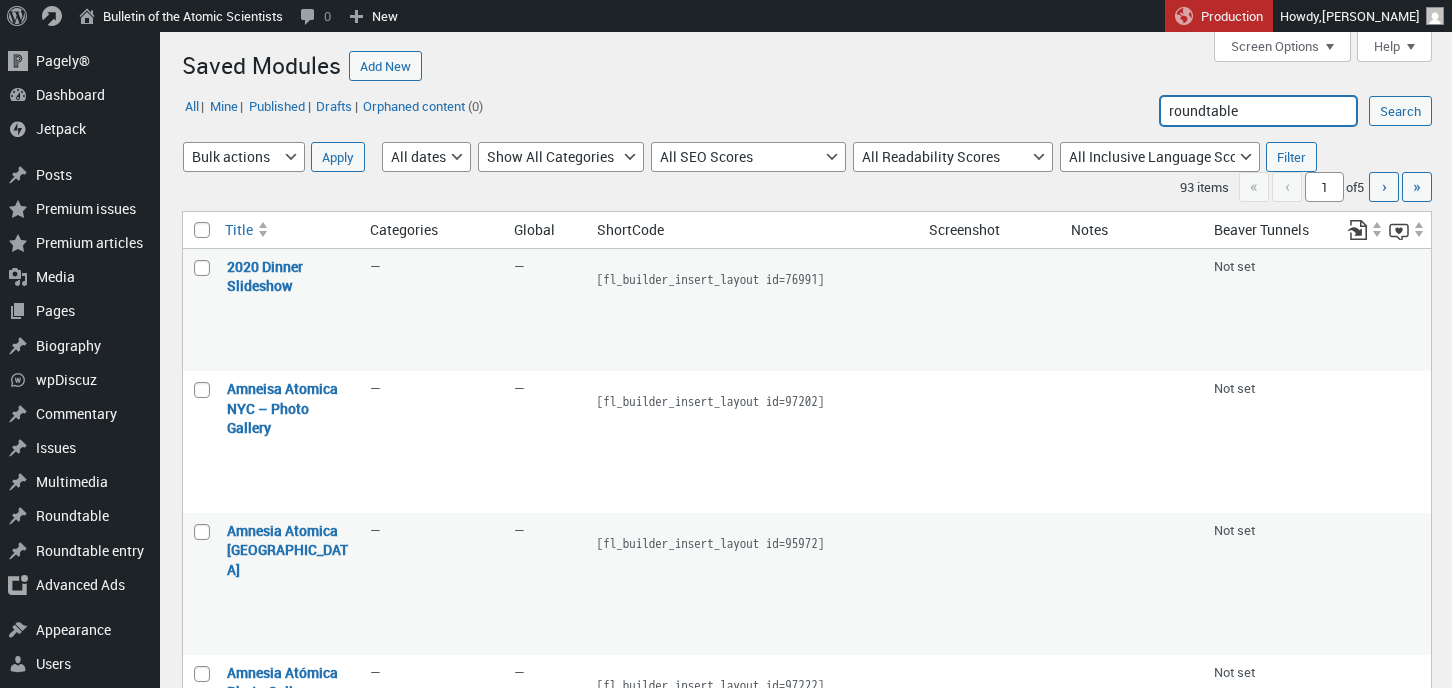 type on "roundtable" 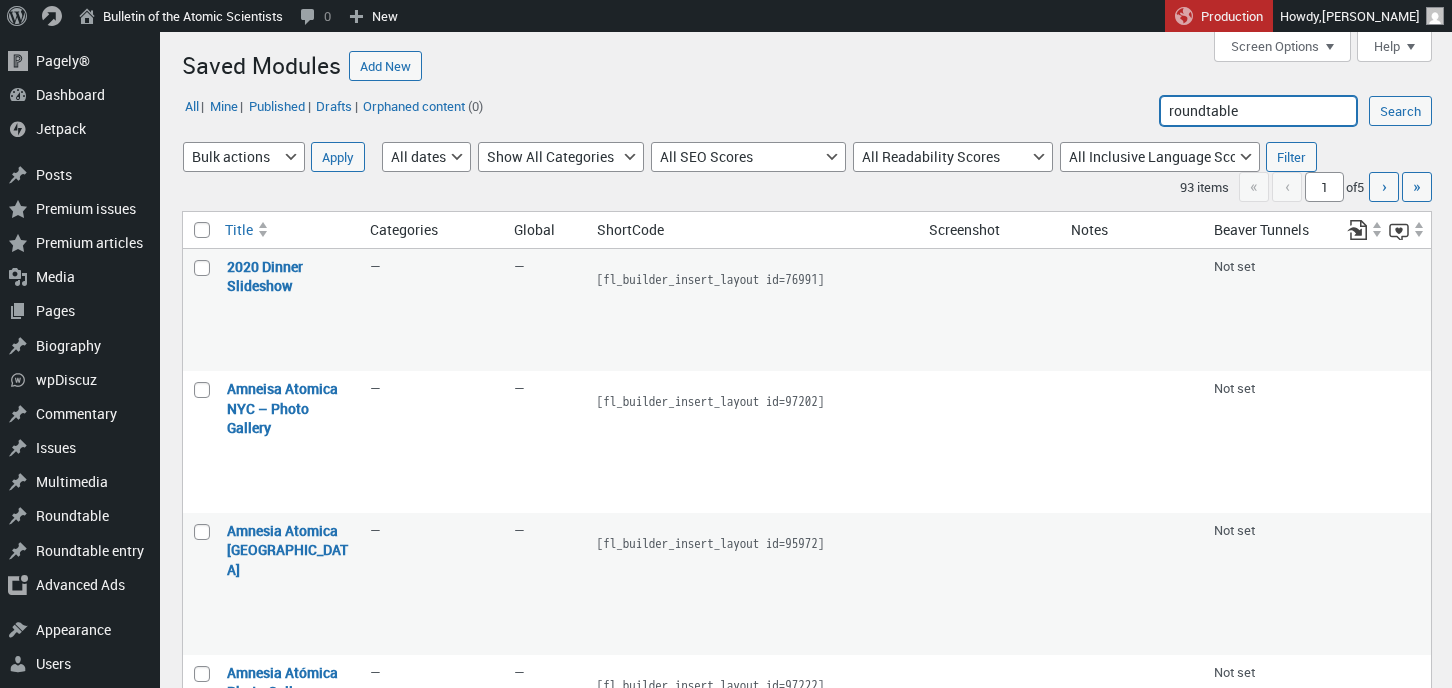 click on "Search" at bounding box center [1400, 111] 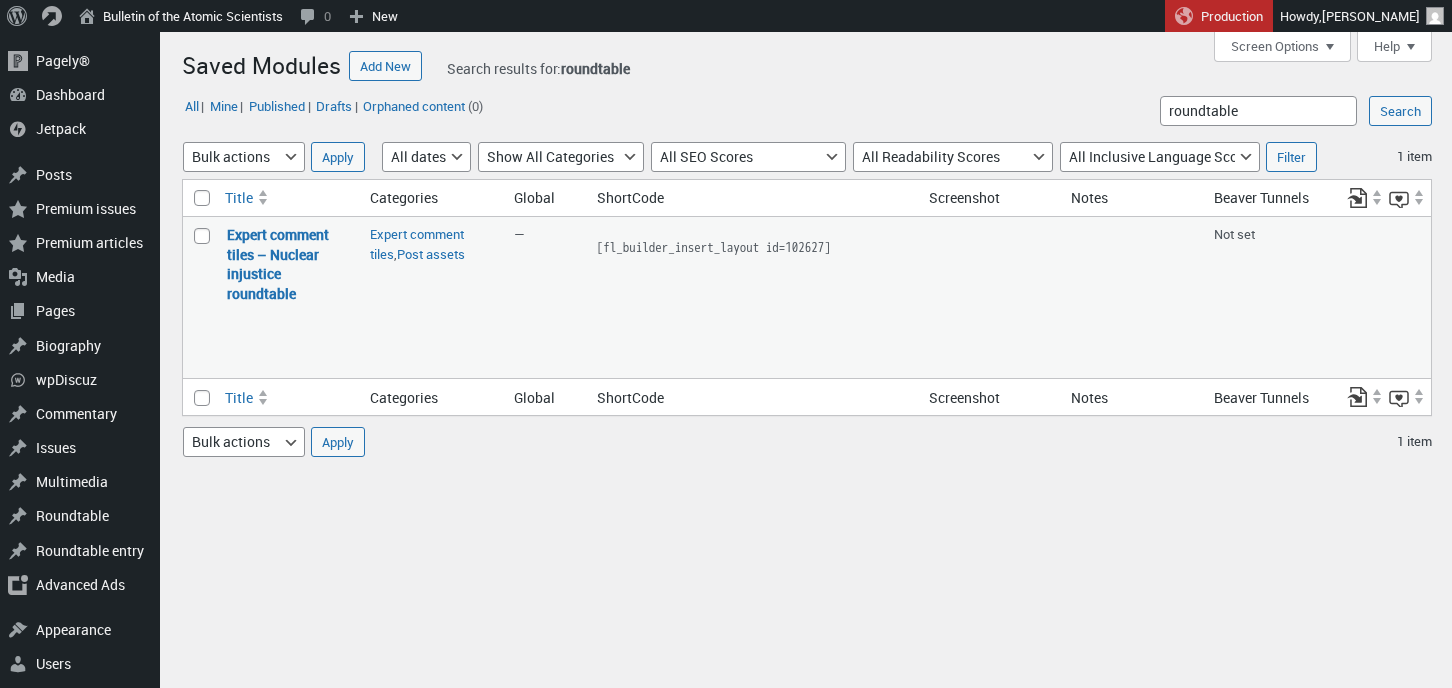 scroll, scrollTop: 0, scrollLeft: 0, axis: both 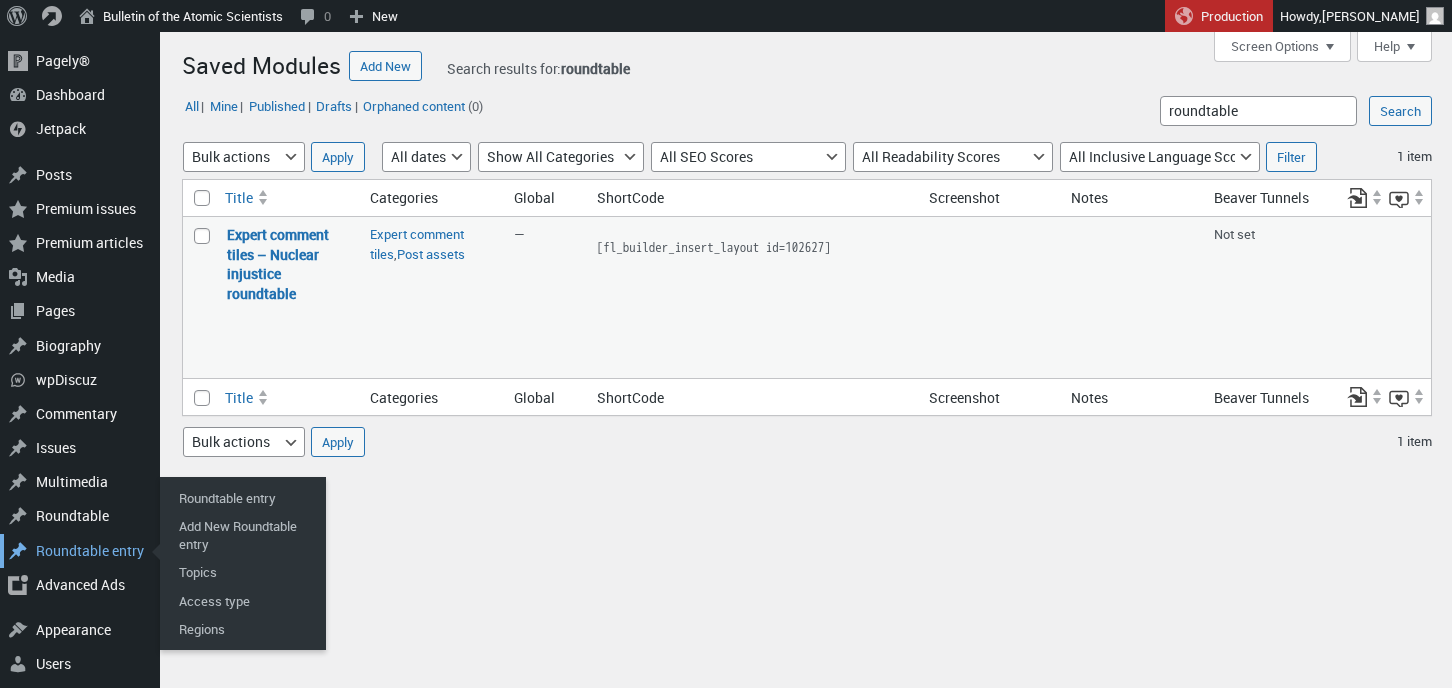 click on "Roundtable entry" at bounding box center [80, 551] 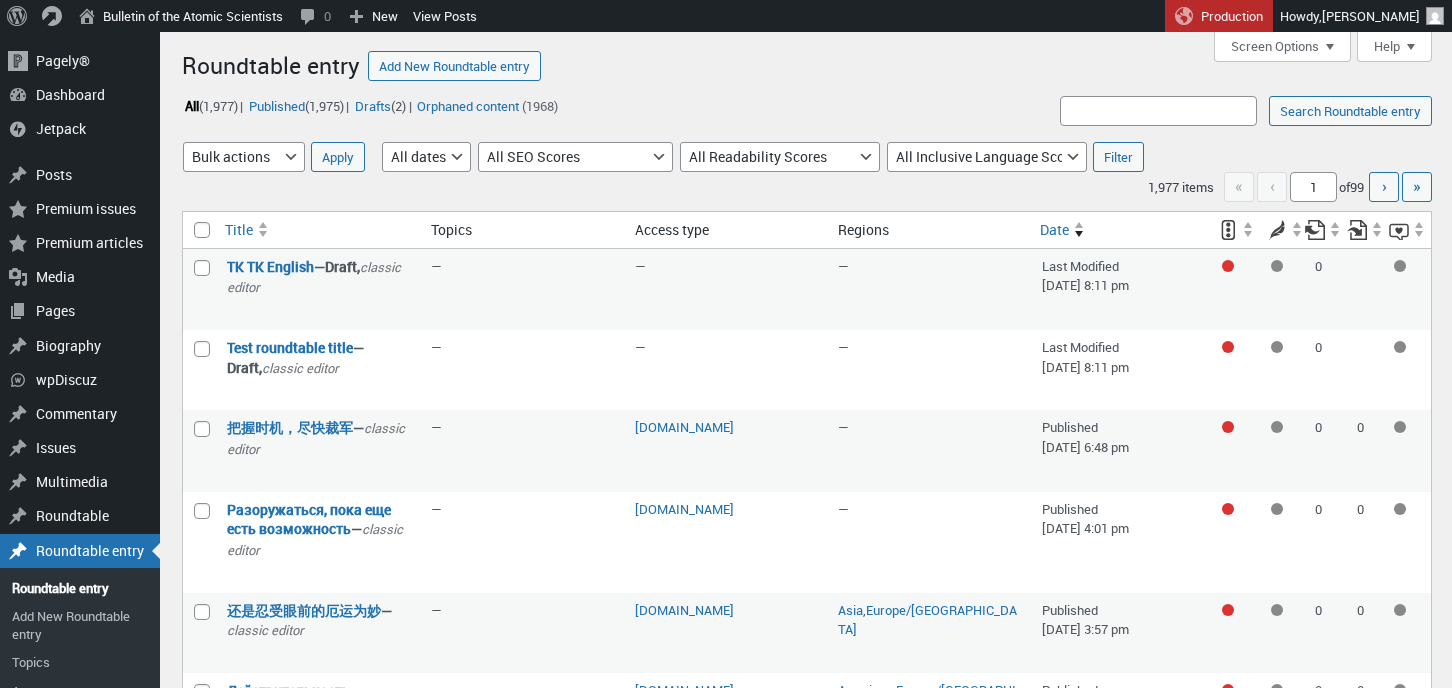 scroll, scrollTop: 0, scrollLeft: 0, axis: both 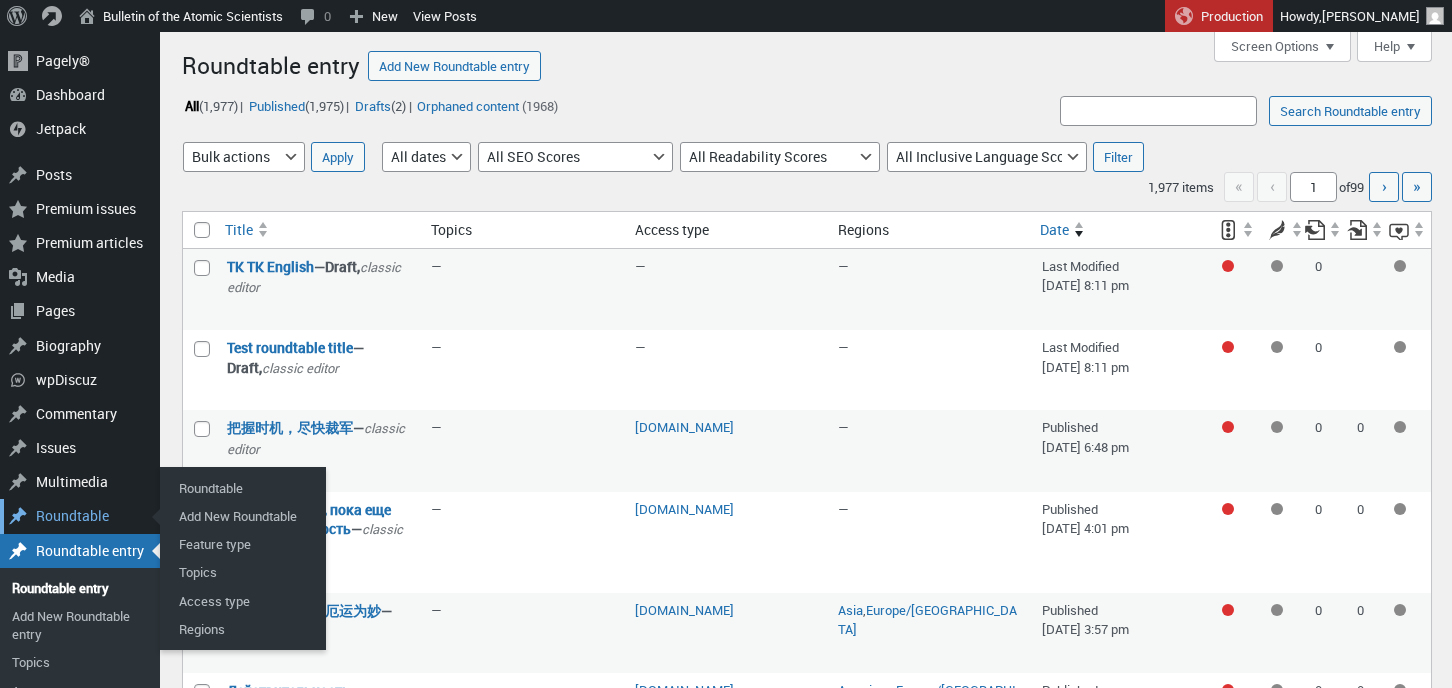 click on "Roundtable" at bounding box center (80, 516) 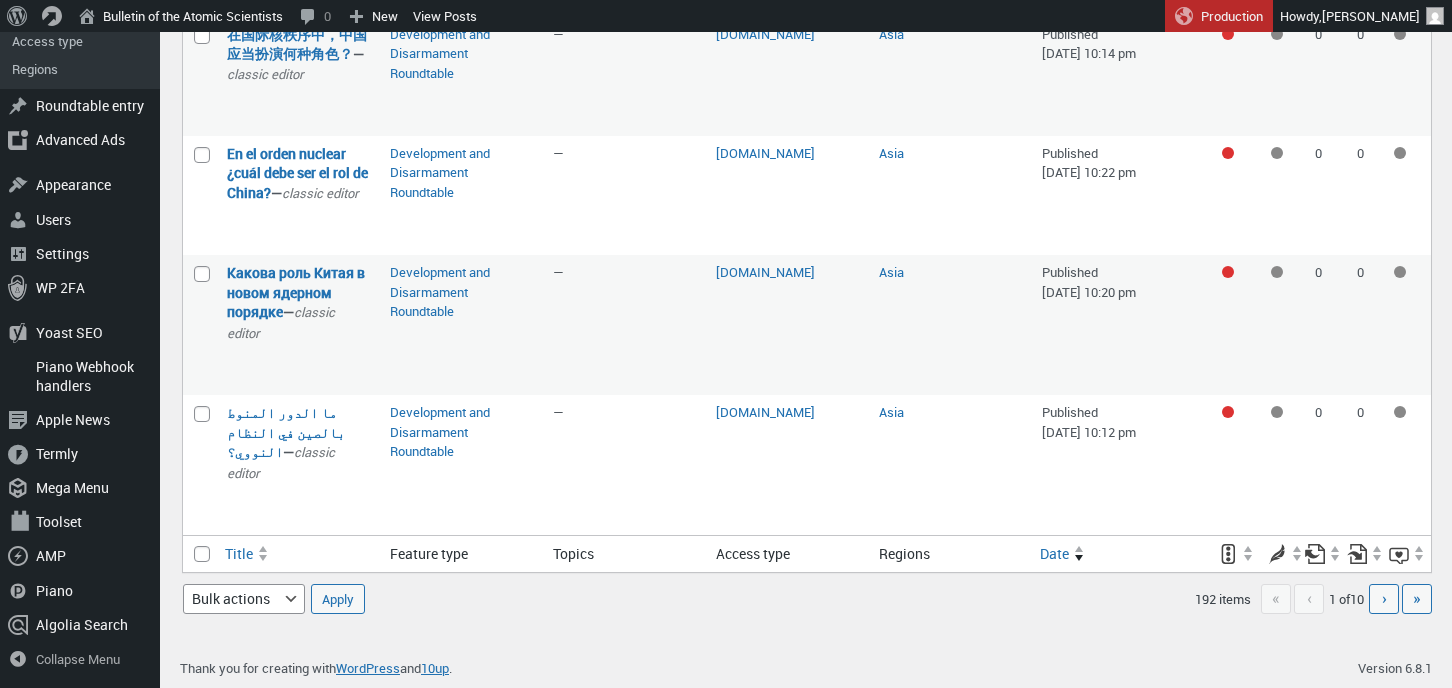 scroll, scrollTop: 2396, scrollLeft: 0, axis: vertical 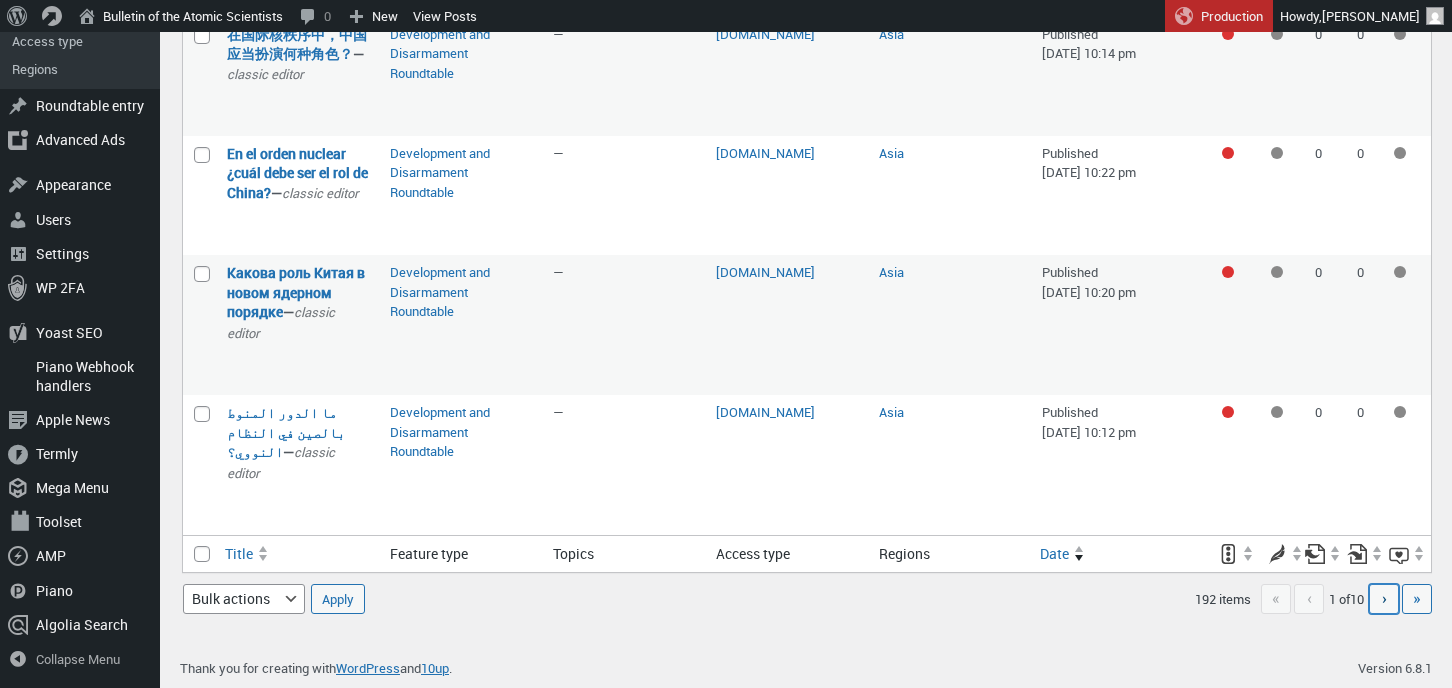 click on "›" at bounding box center [1384, 598] 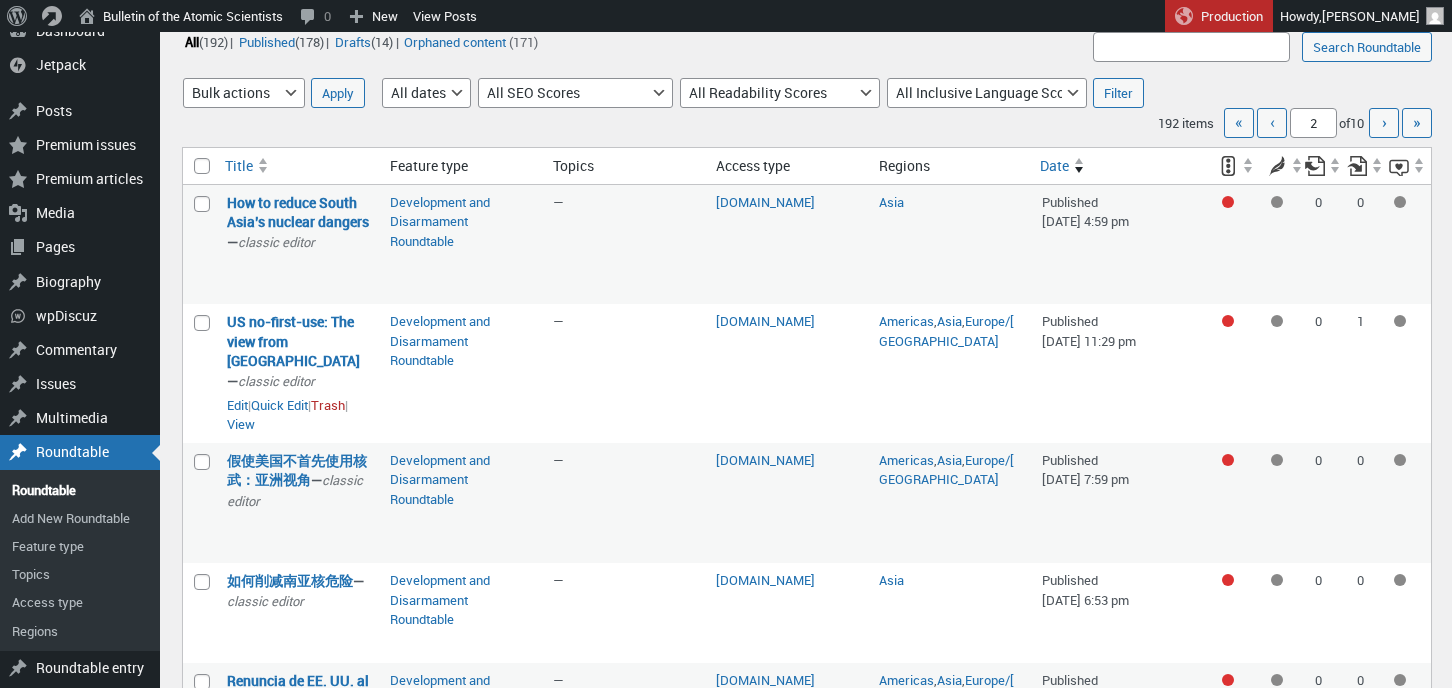 scroll, scrollTop: 67, scrollLeft: 0, axis: vertical 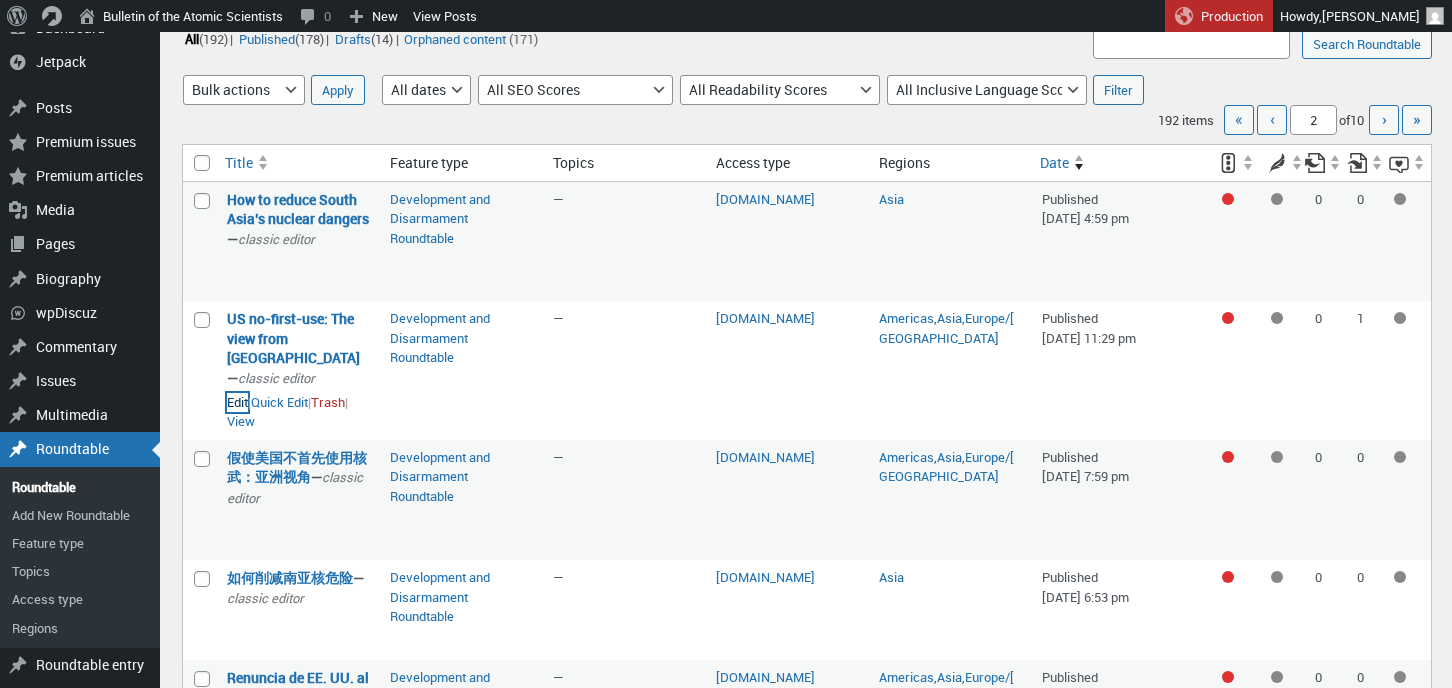 click on "Edit" at bounding box center [237, 403] 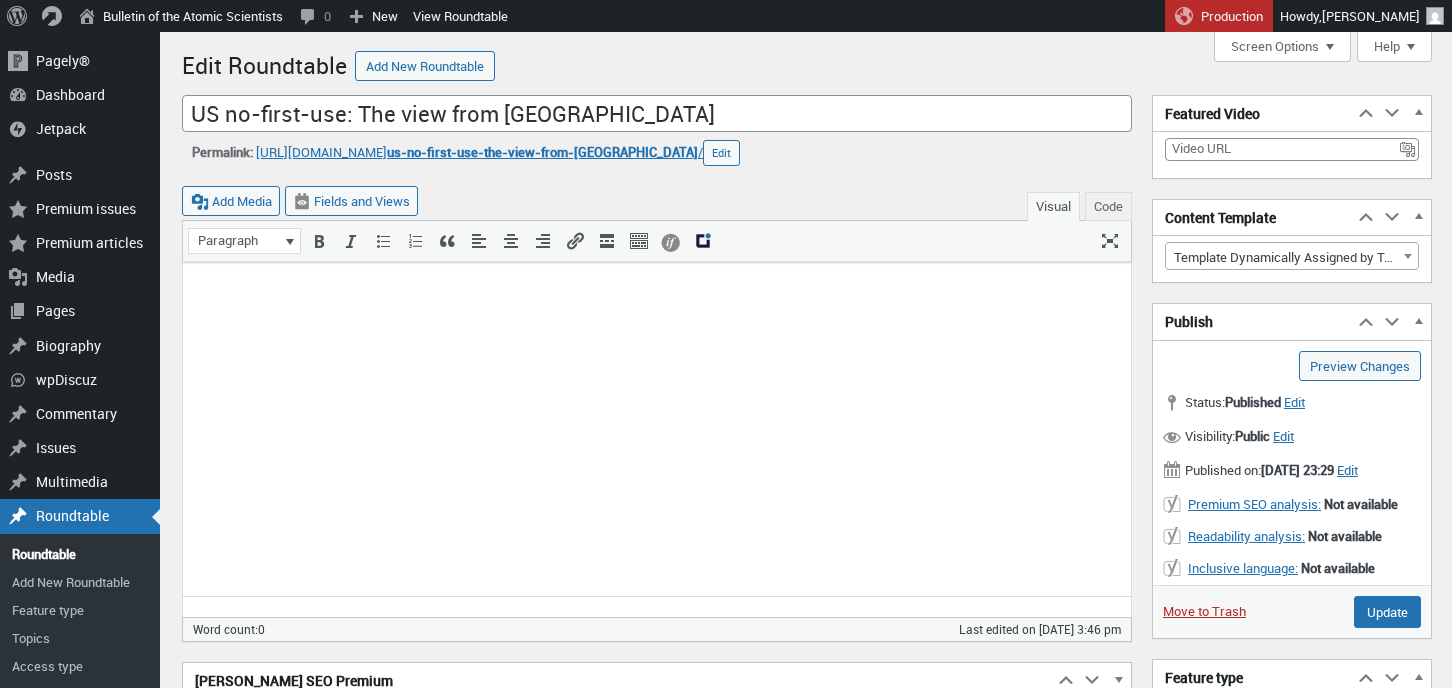 scroll, scrollTop: 0, scrollLeft: 0, axis: both 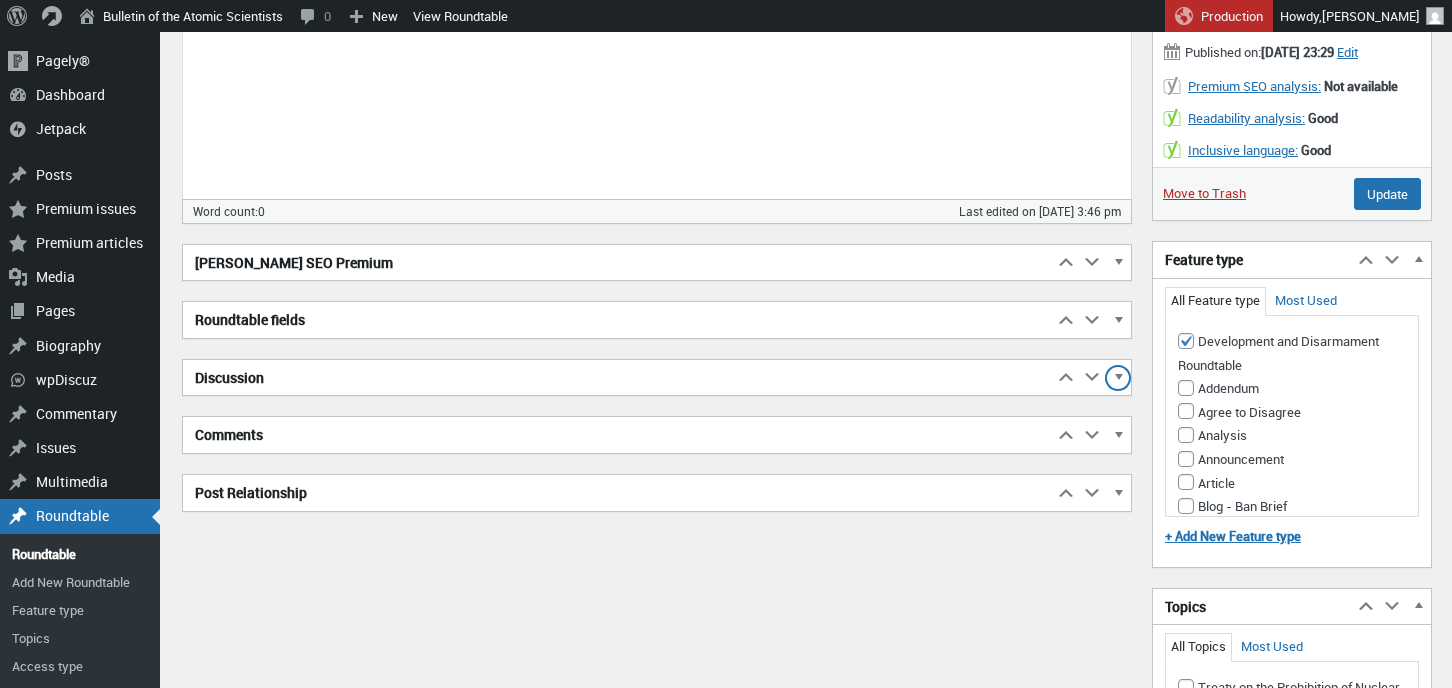 click at bounding box center (1118, 381) 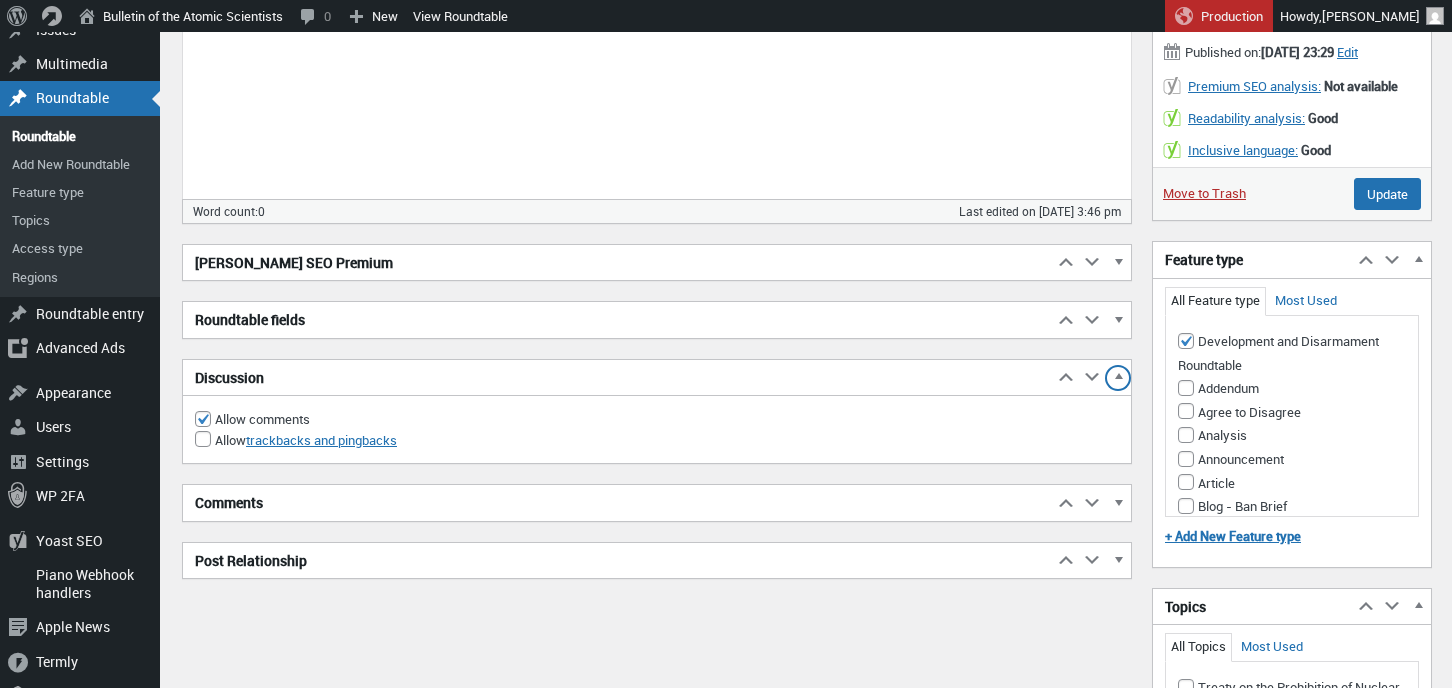 click at bounding box center (1118, 381) 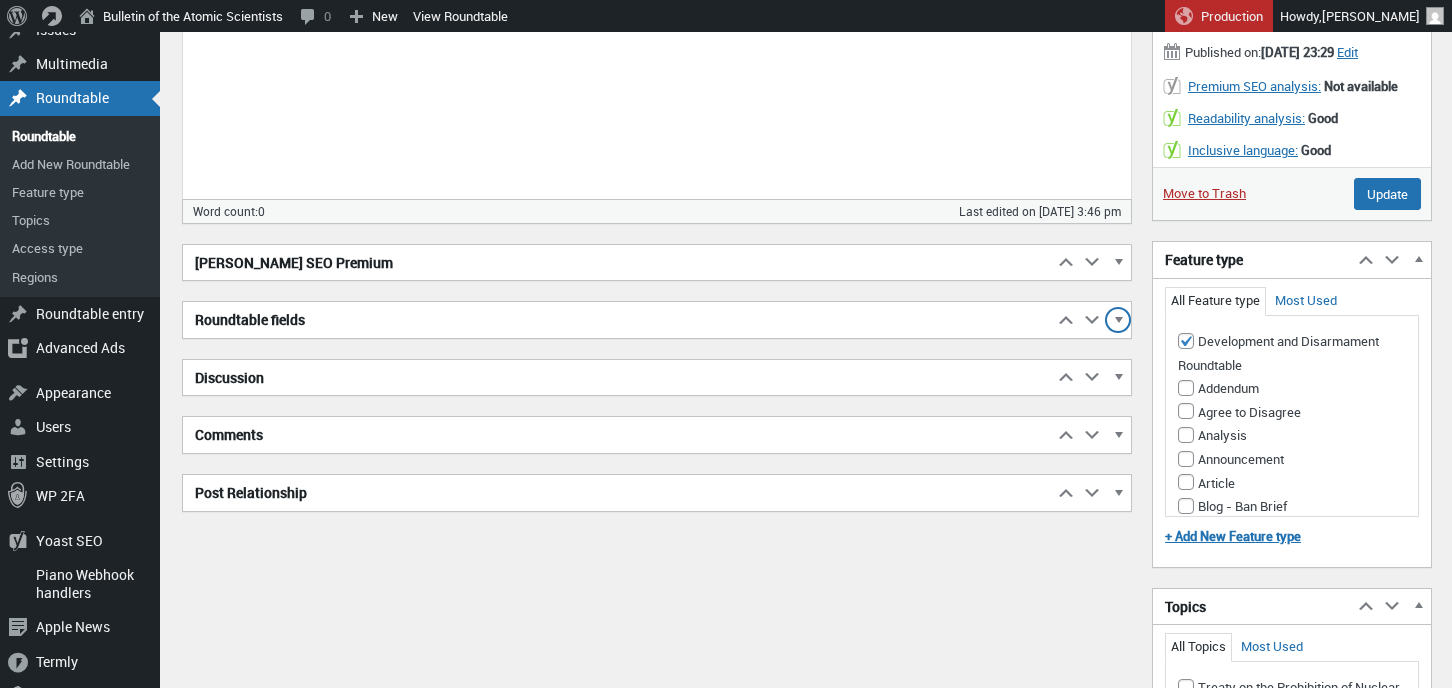 click at bounding box center [1118, 323] 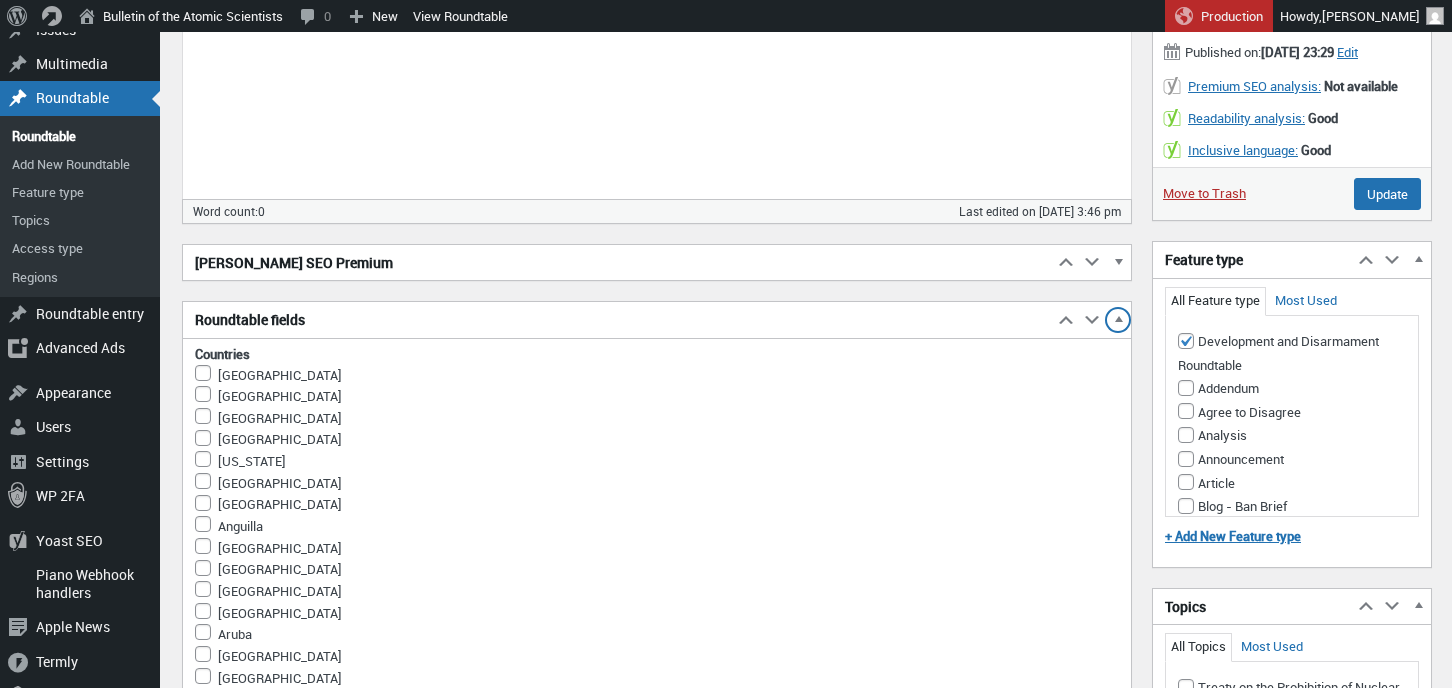 click at bounding box center [1118, 323] 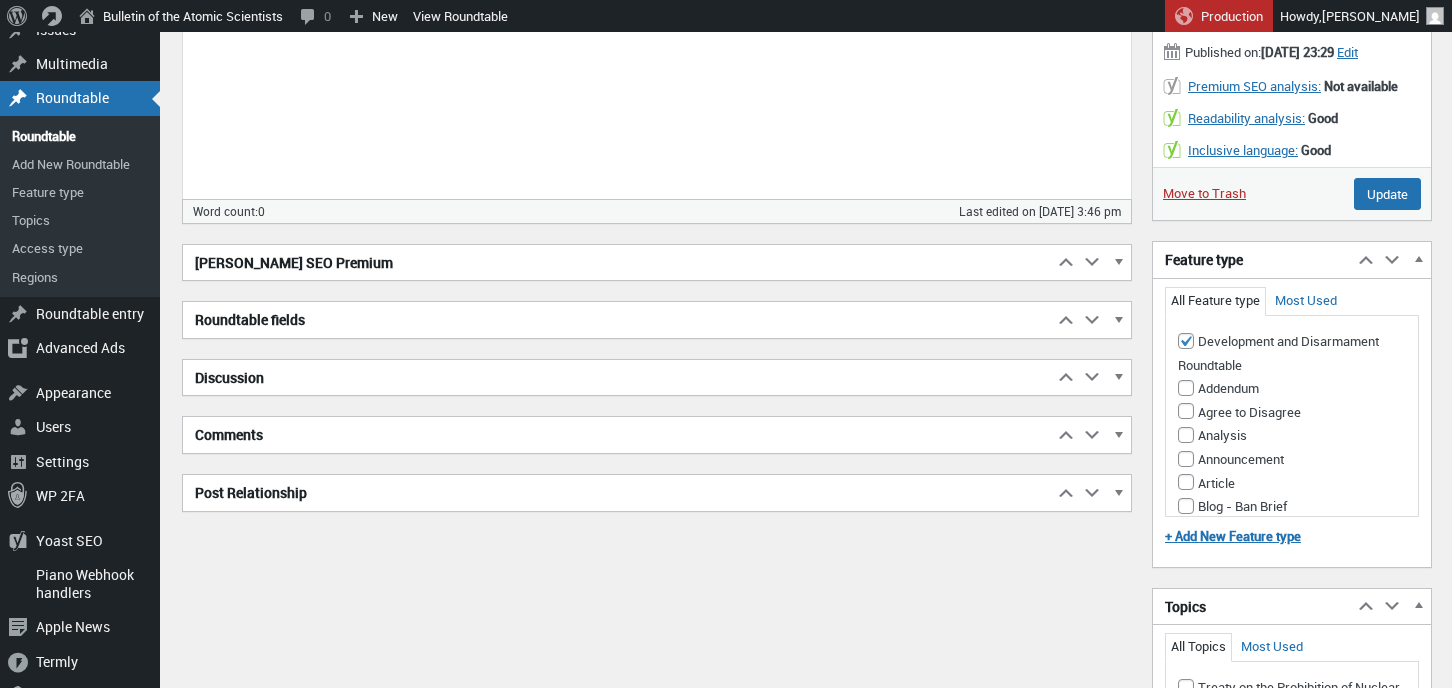 click on "Add title
US no-first-use: The view from Asia
Skip to Editor
Permalink:
https://thebulletin.org/roundtable/ us-no-first-use-the-view-from-asia /
‎ Edit
us-no-first-use-the-view-from-asia
Complete the custom search setup by inserting the results This page should display the results of the custom search provided by the View  . You can copy and paste this shortcode wherever you want to display the results:  Also, you can click in the  Views  button and select   in the  View  section. Then, select the option to display just the results for the custom search. Finally, if you use a page builder, activate it on this page, create a  Toolset View  widget/module/block and select   in the  View  selection control. Then, select the option to display just the results for the custom search.
Add Media Fields and Views
Visual
Code
b i link b-quote del ins img ul ol li code raw format more conditional output close tags Paragraph" at bounding box center [807, 728] 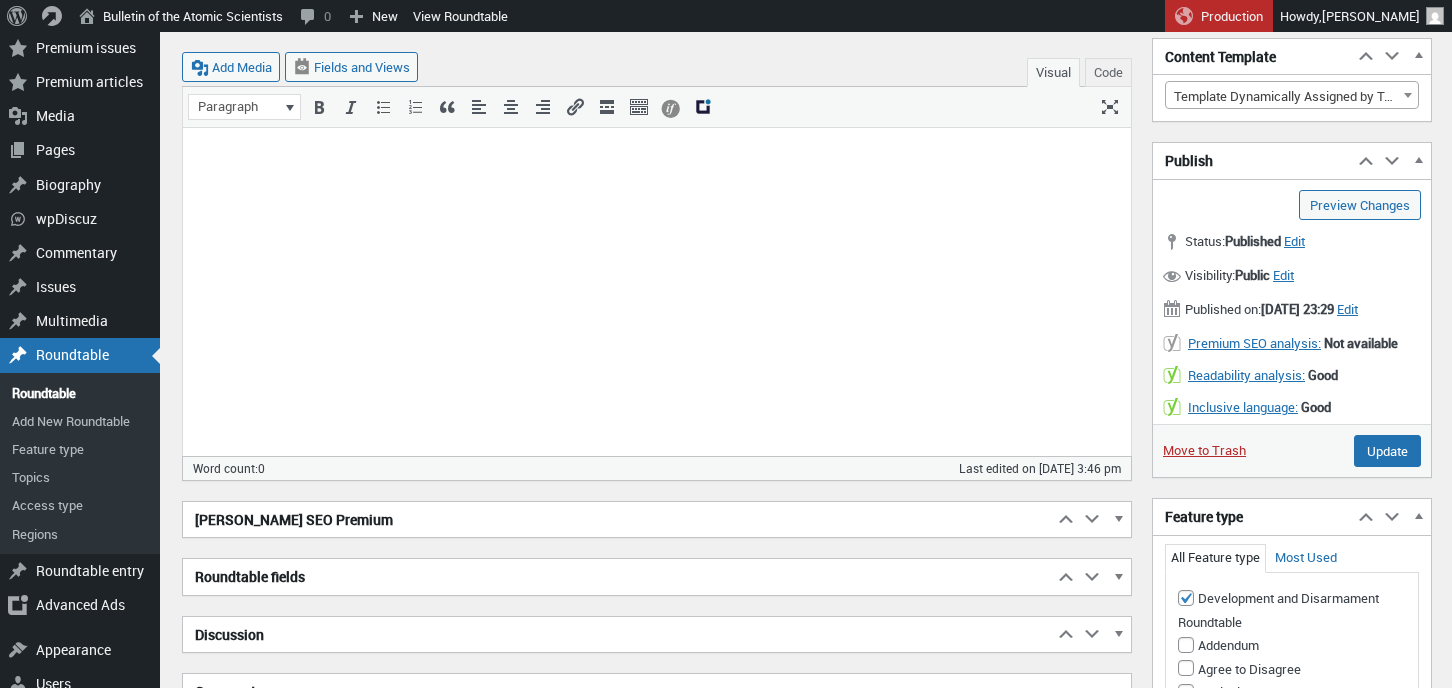 scroll, scrollTop: 165, scrollLeft: 0, axis: vertical 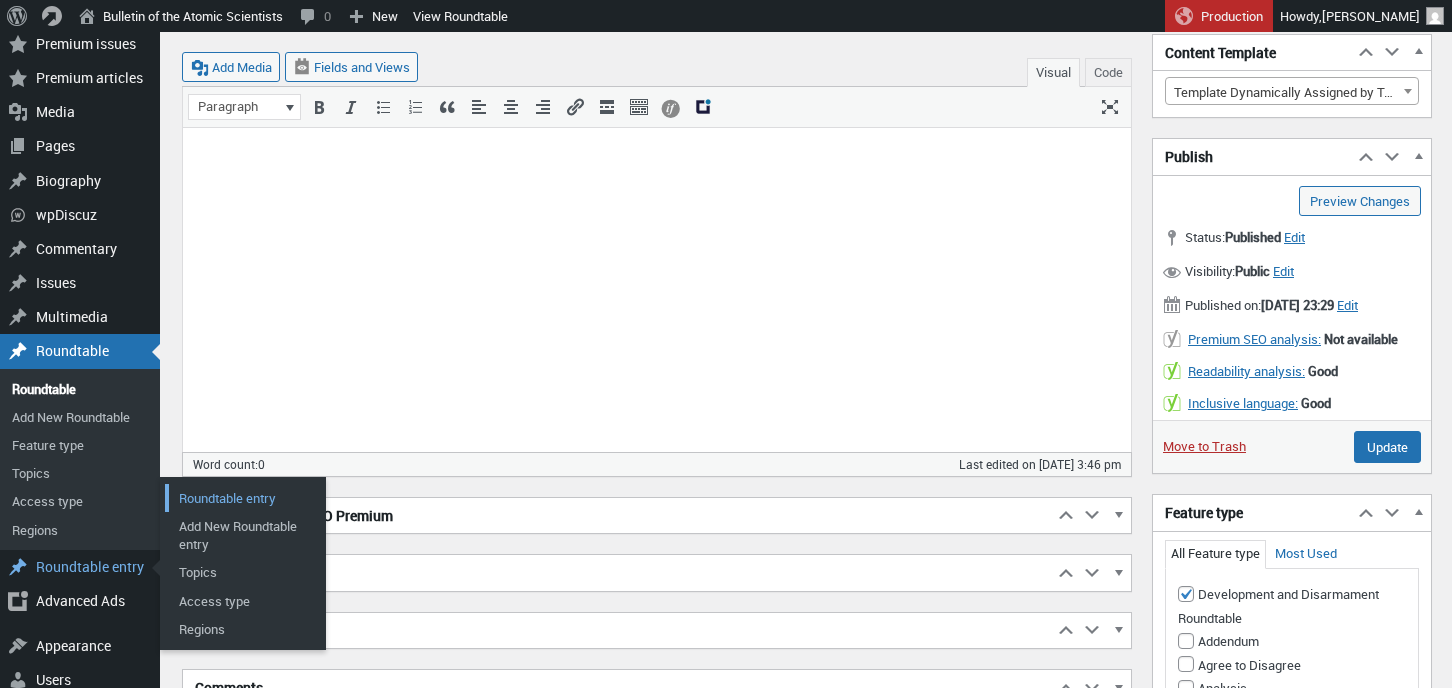 click on "Roundtable entry" at bounding box center [245, 498] 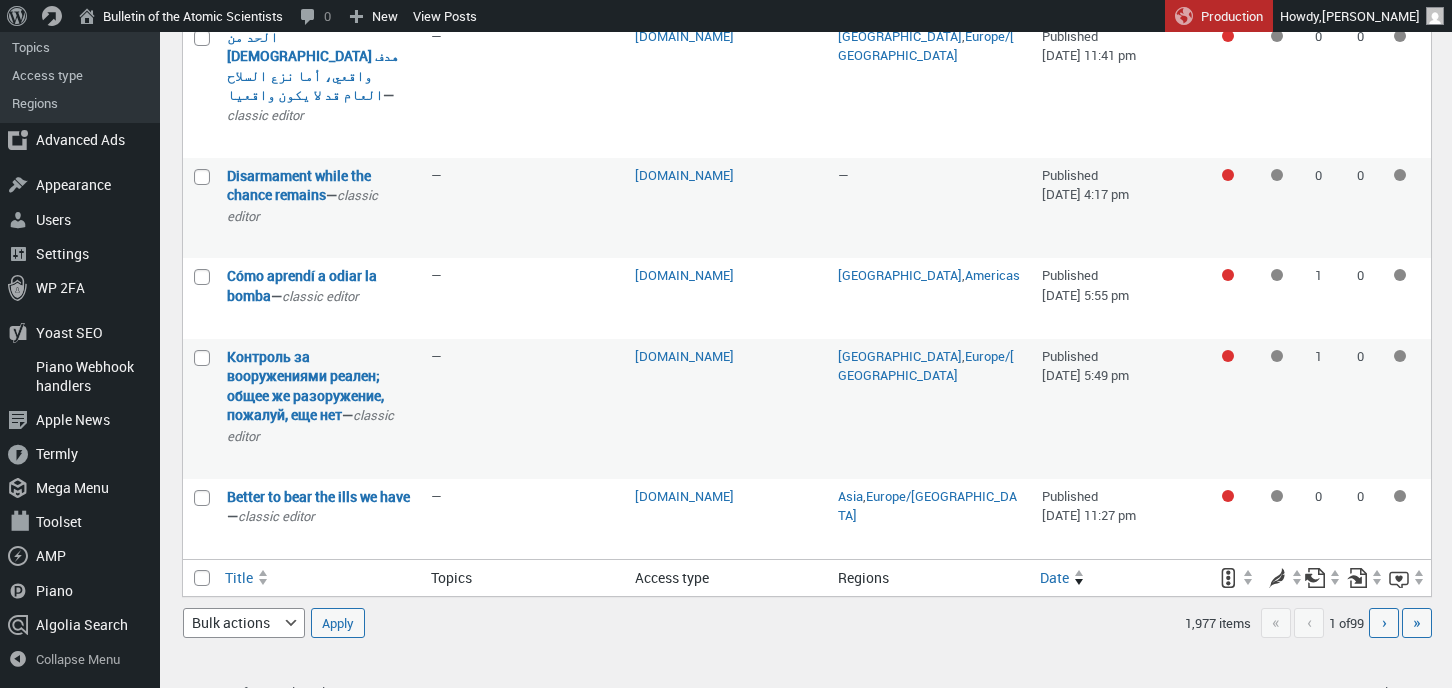 scroll, scrollTop: 1654, scrollLeft: 0, axis: vertical 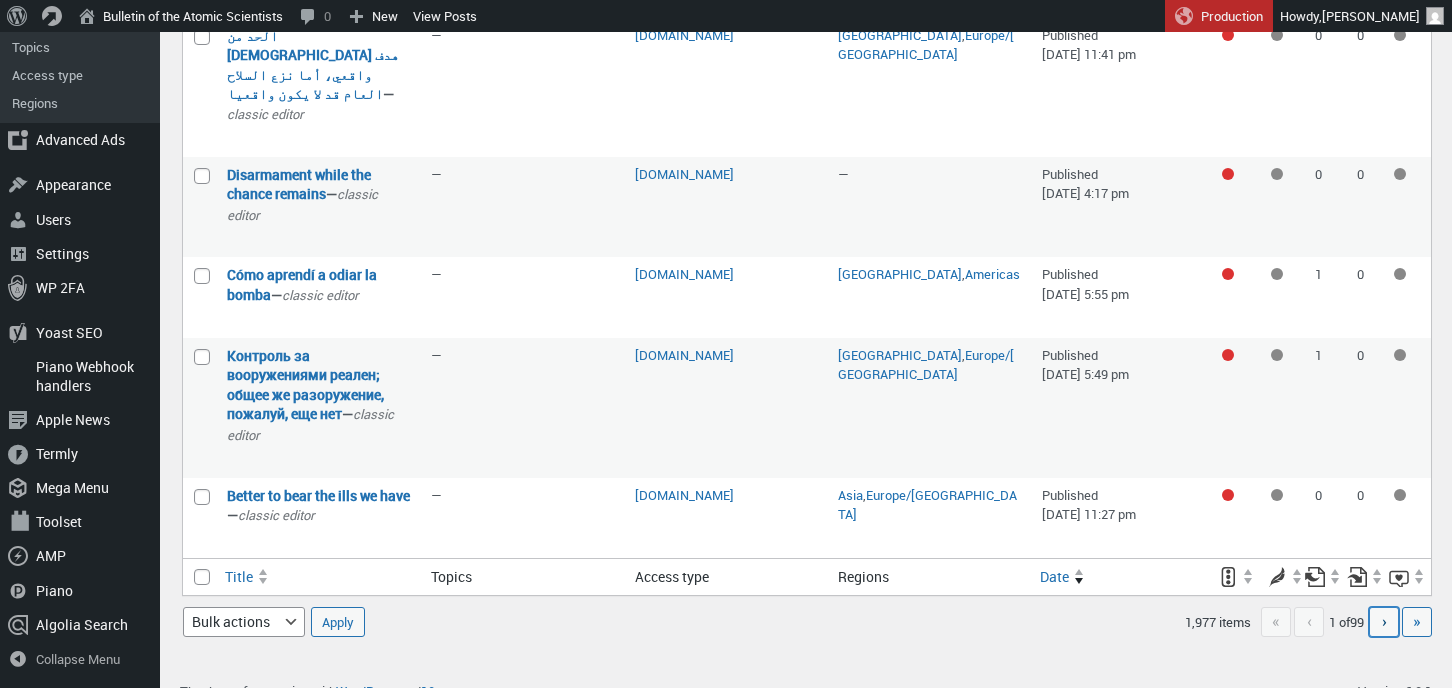 click on "Next page ›" at bounding box center [1384, 622] 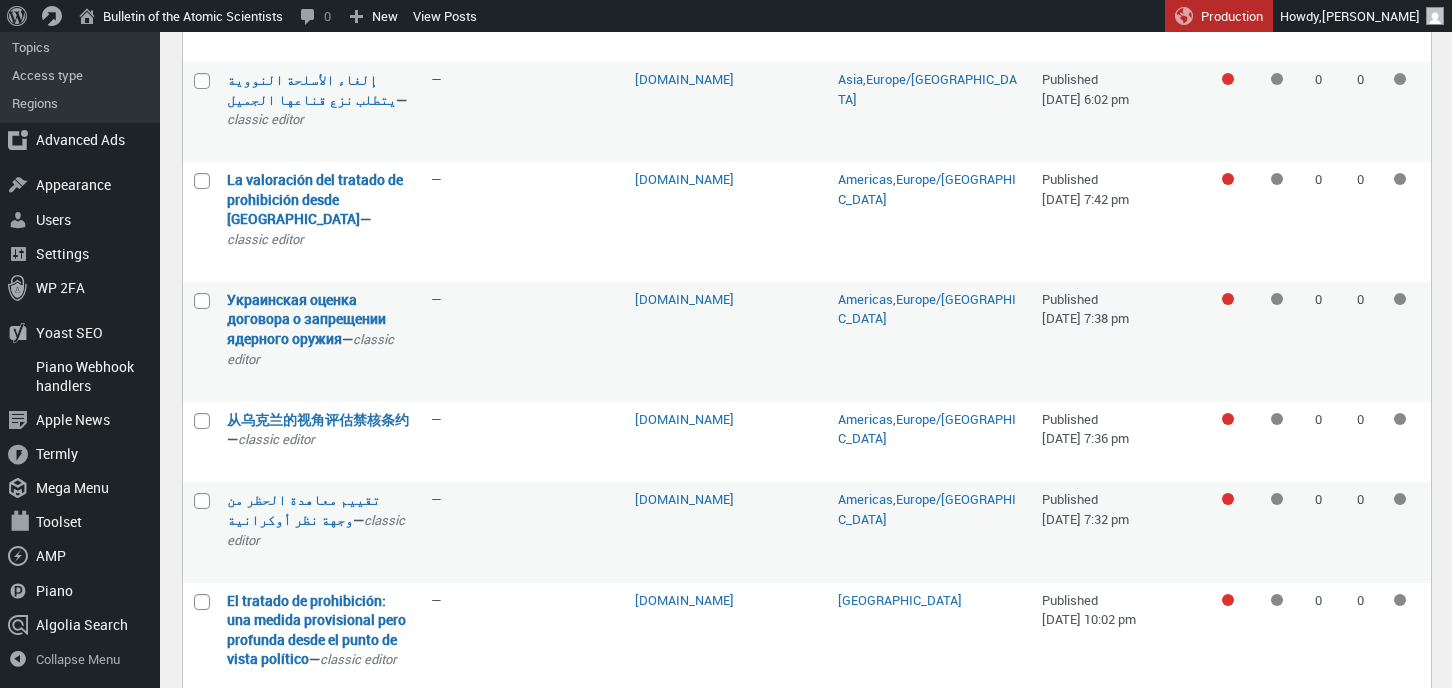 scroll, scrollTop: 1849, scrollLeft: 0, axis: vertical 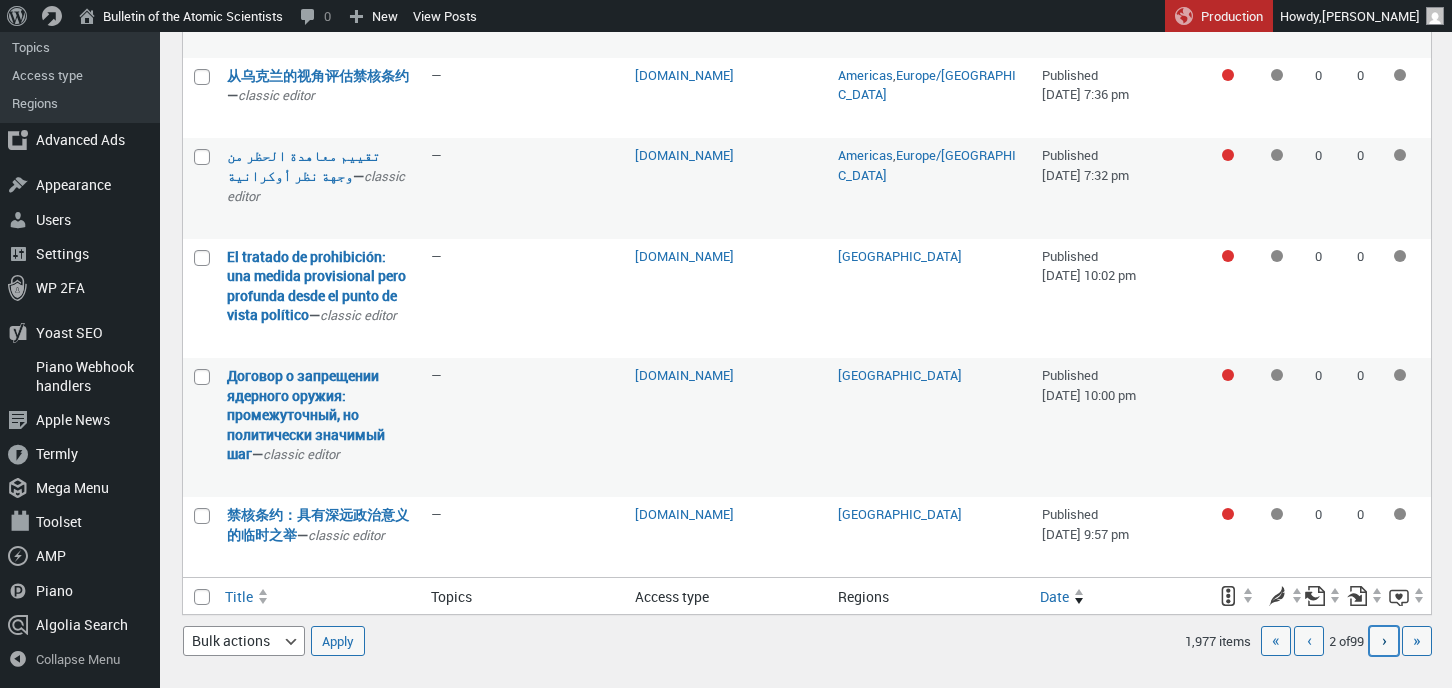 click on "›" at bounding box center [1384, 640] 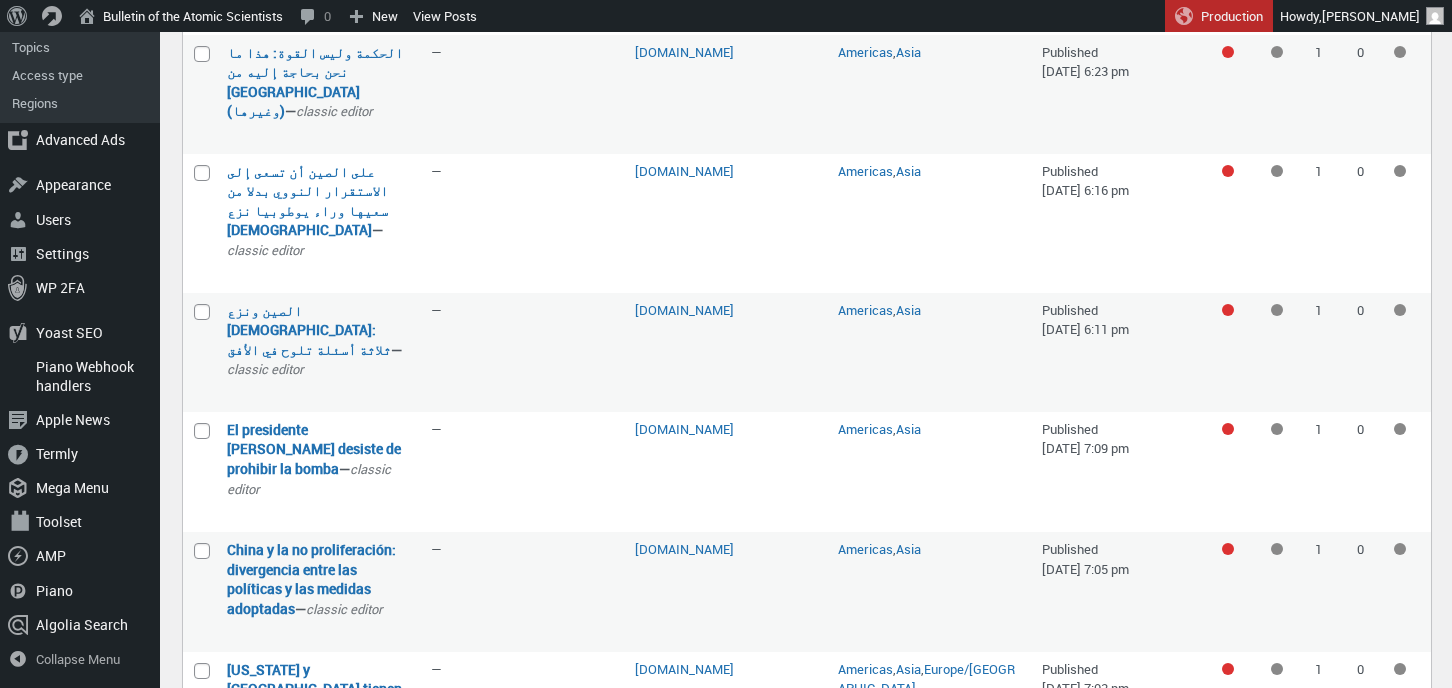 scroll, scrollTop: 1753, scrollLeft: 0, axis: vertical 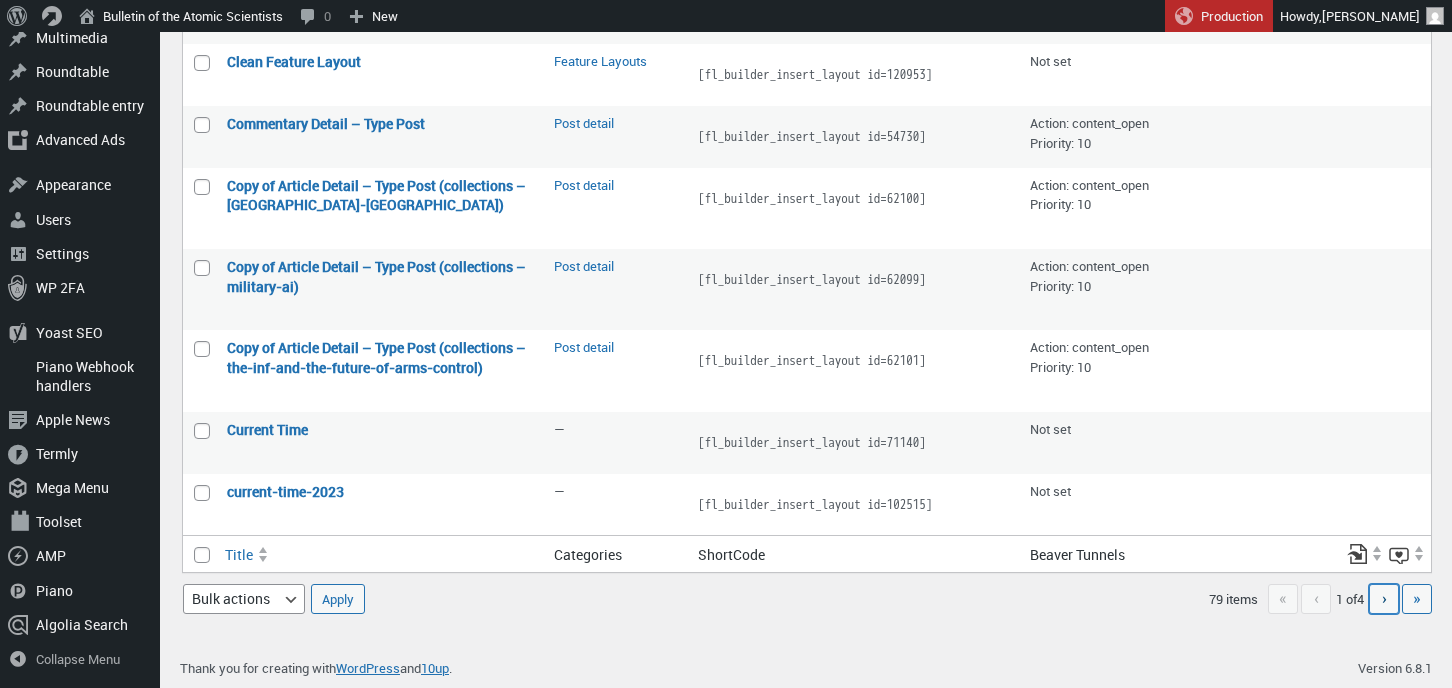 click on "Next page ›" at bounding box center [1384, 599] 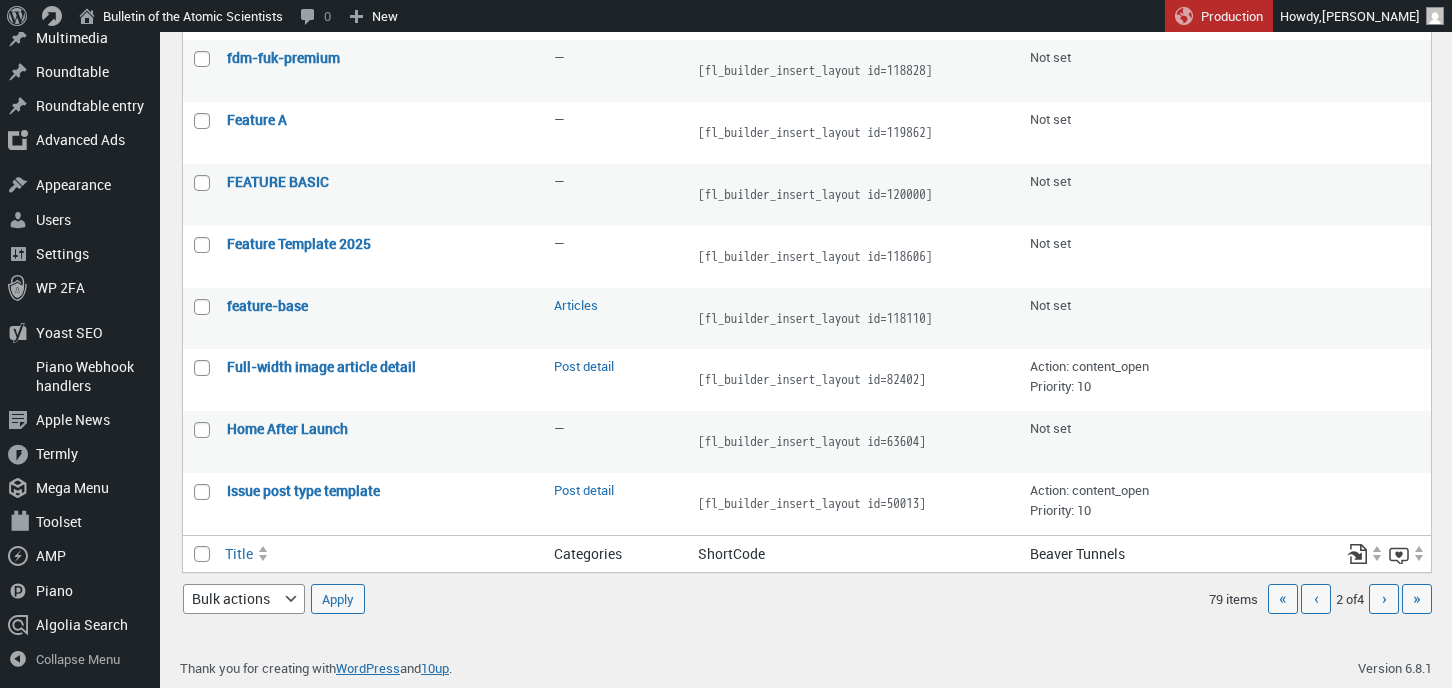 scroll, scrollTop: 1380, scrollLeft: 0, axis: vertical 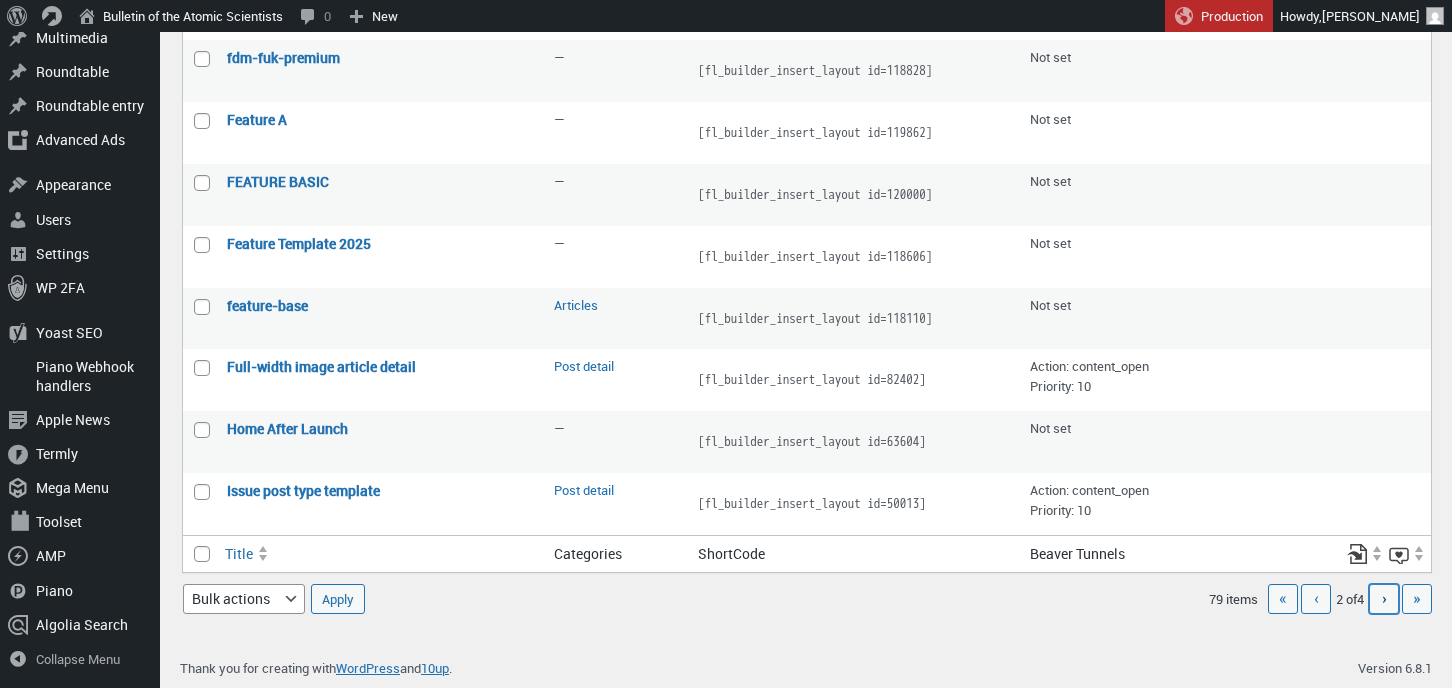 click on "Next page ›" at bounding box center (1384, 599) 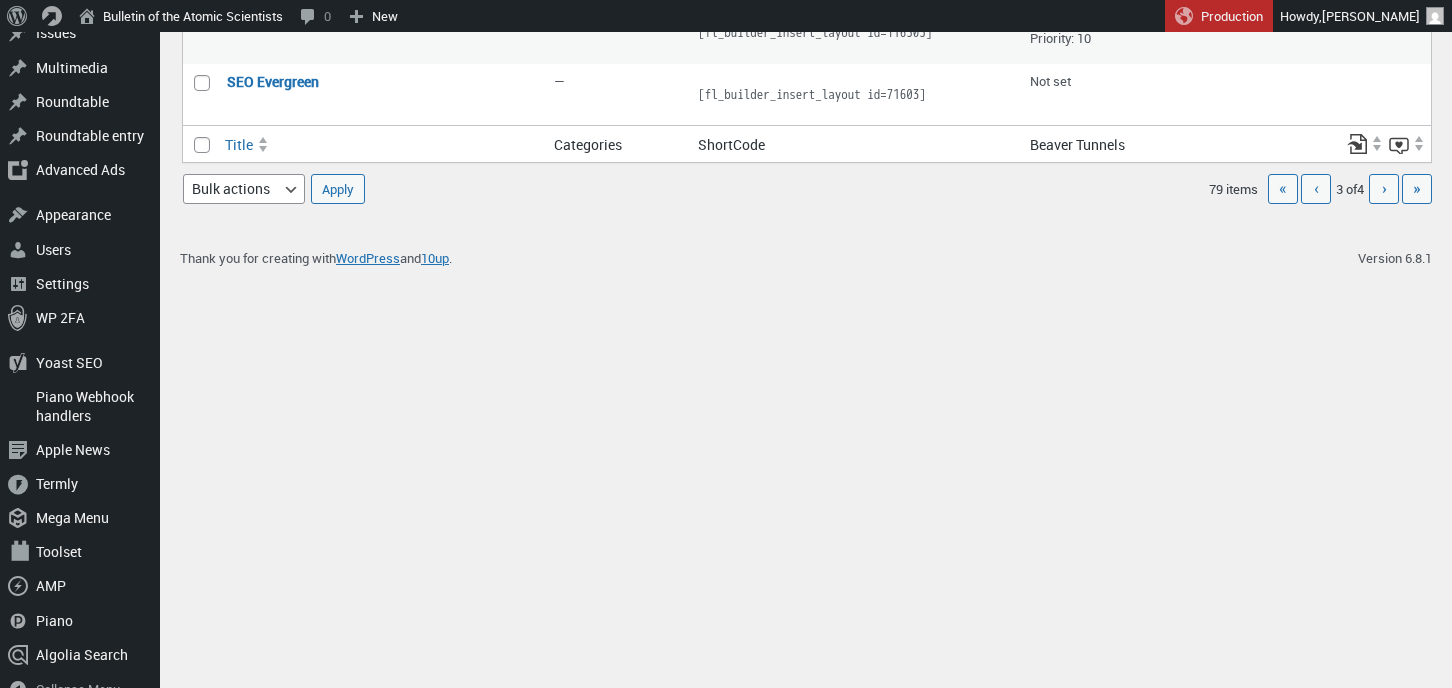 scroll, scrollTop: 1375, scrollLeft: 0, axis: vertical 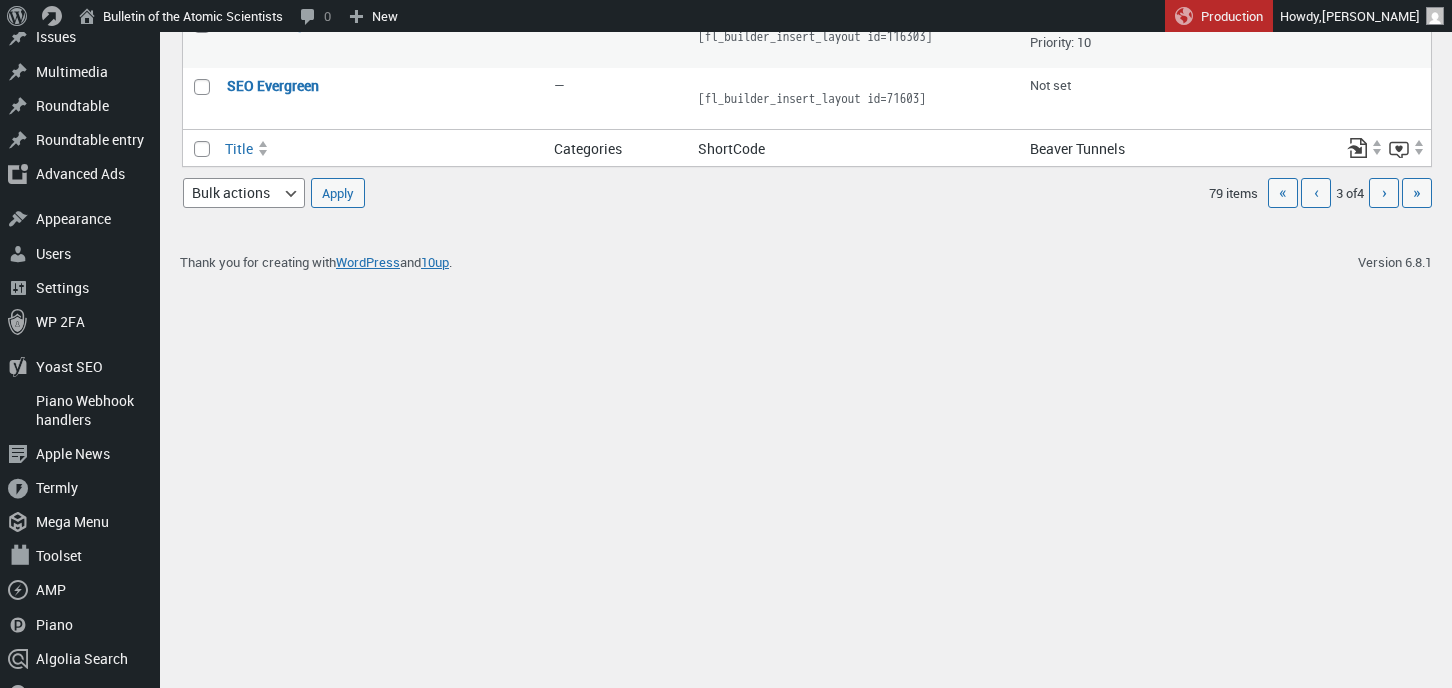 click on "Roundtable detail – Type Roundtable" at bounding box center (343, -101) 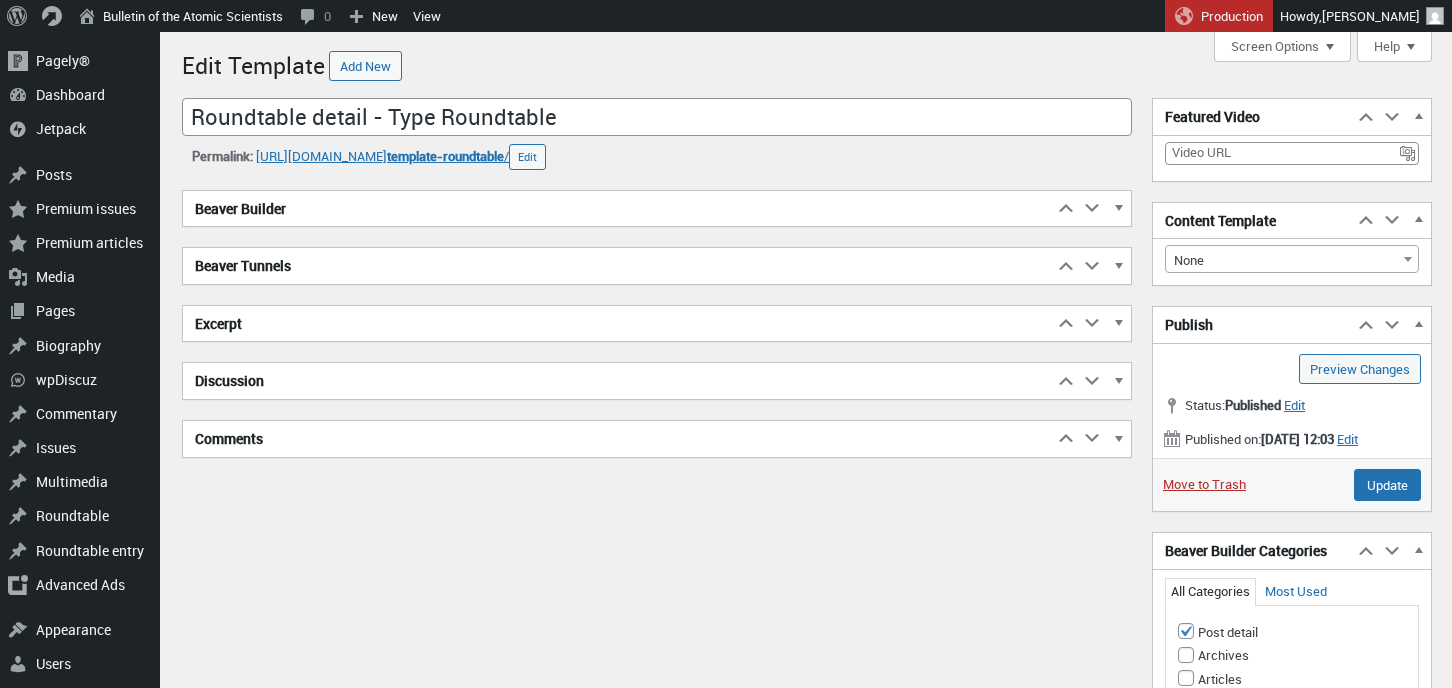 scroll, scrollTop: 0, scrollLeft: 0, axis: both 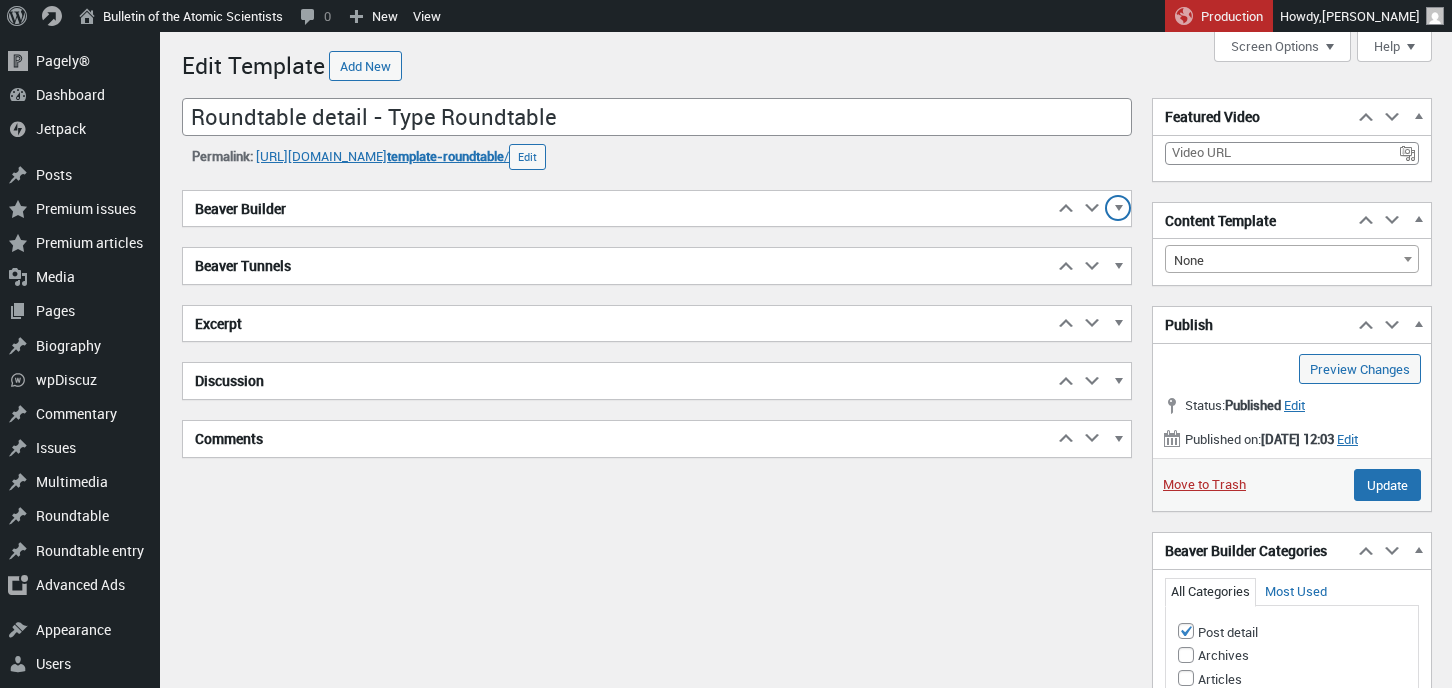 click at bounding box center [1118, 211] 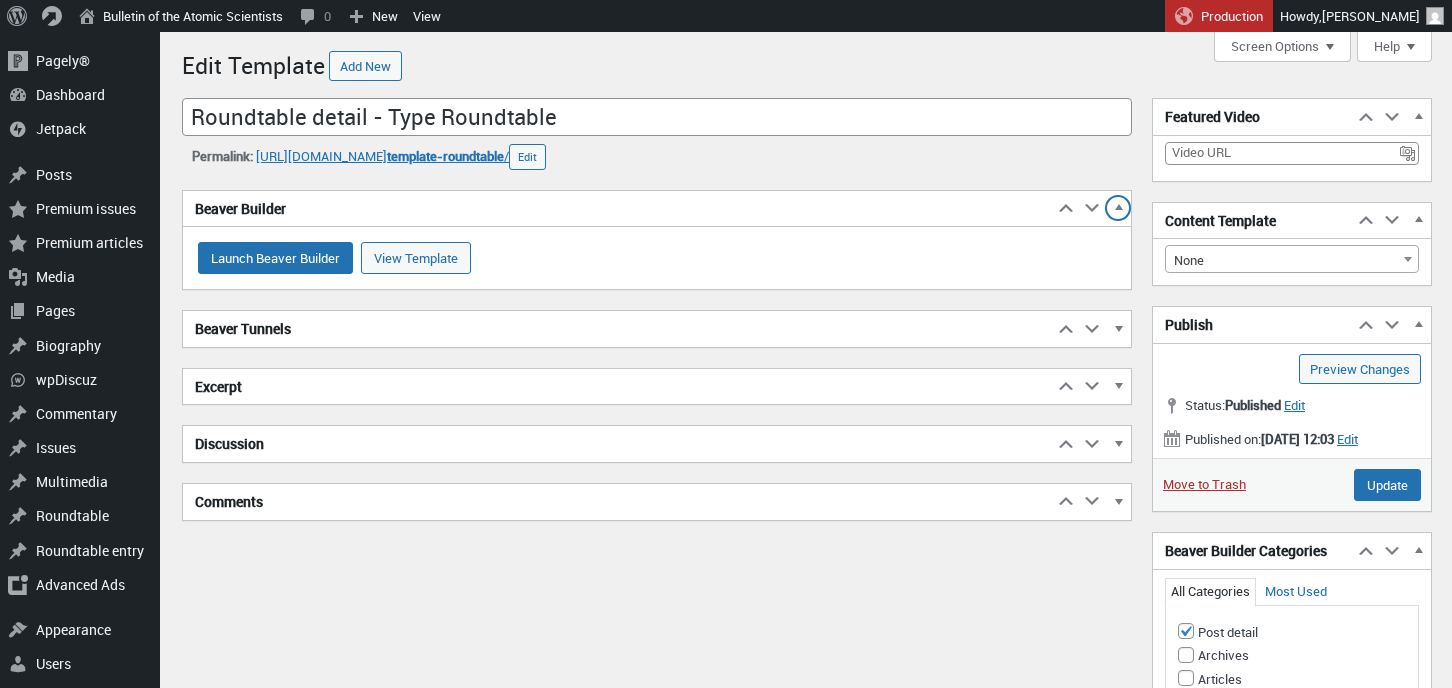 click at bounding box center [1118, 211] 